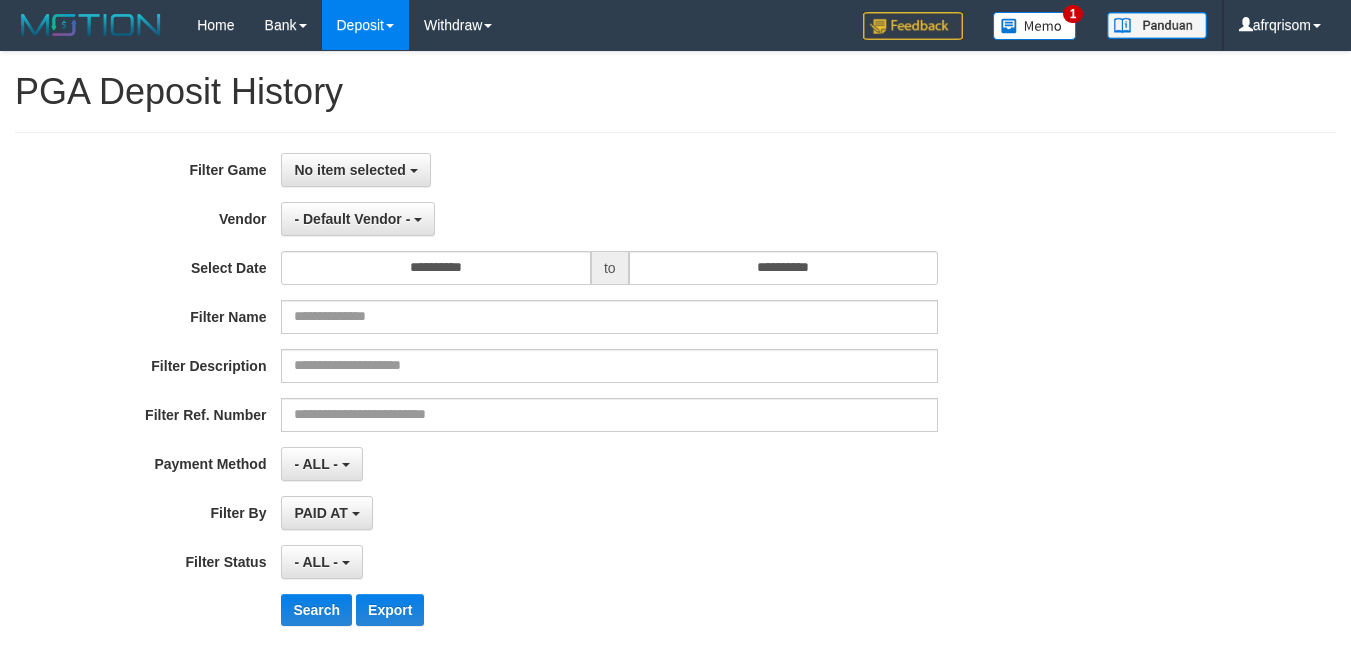 select on "**********" 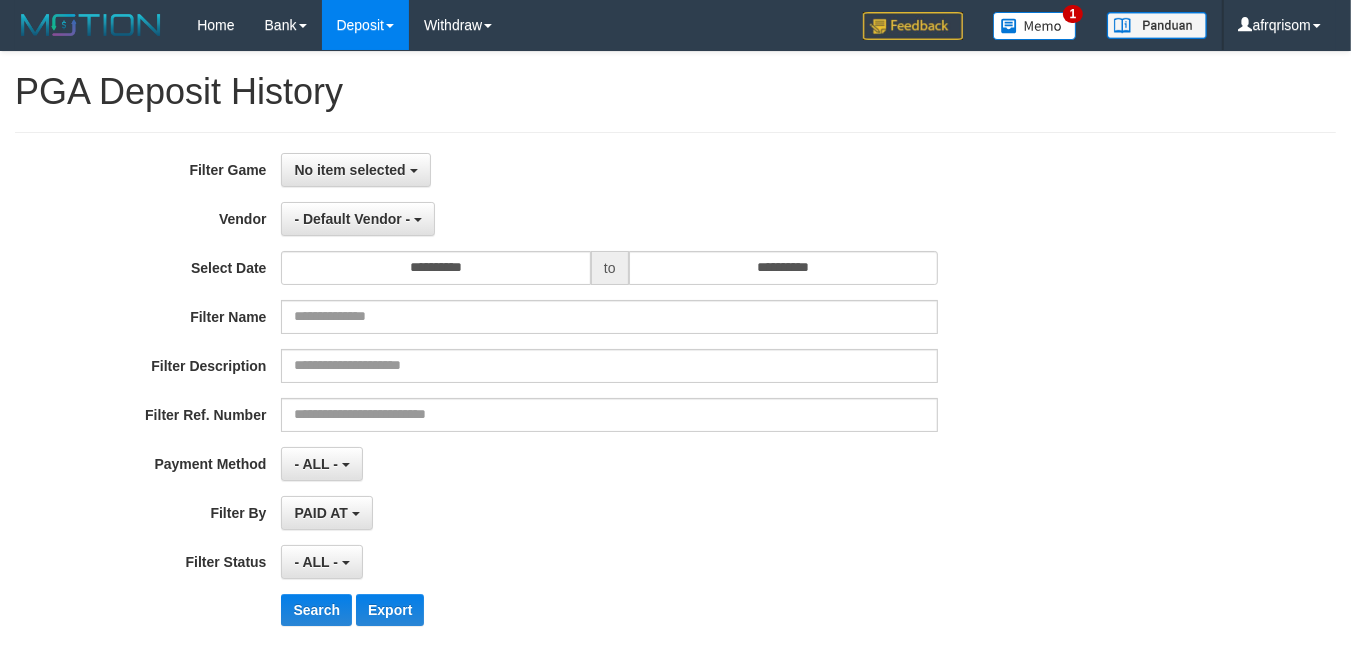 click on "**********" at bounding box center (563, 397) 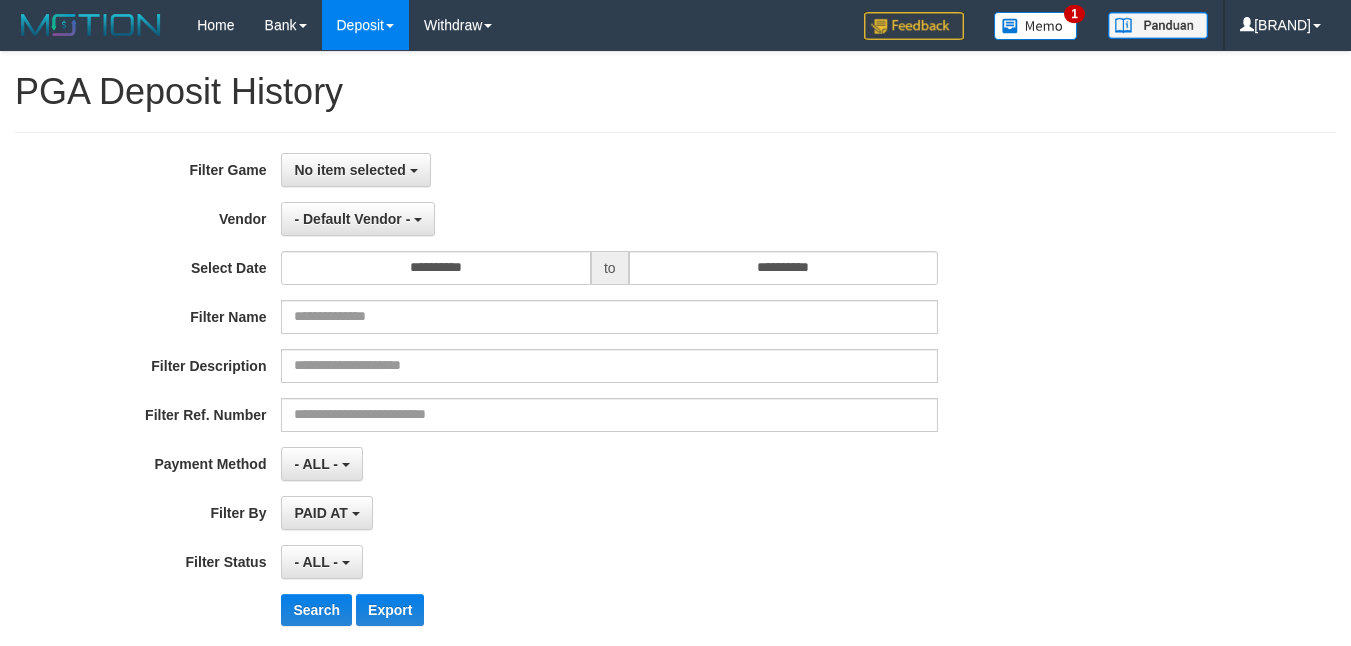 select 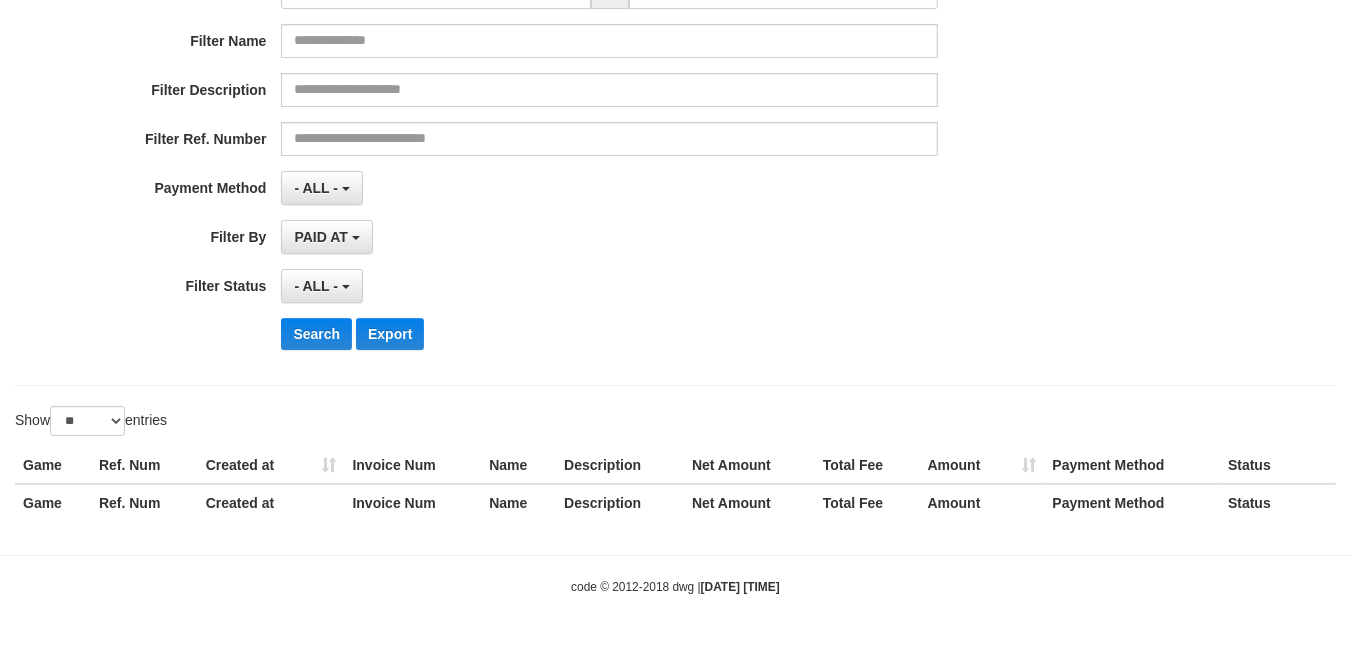 scroll, scrollTop: 0, scrollLeft: 0, axis: both 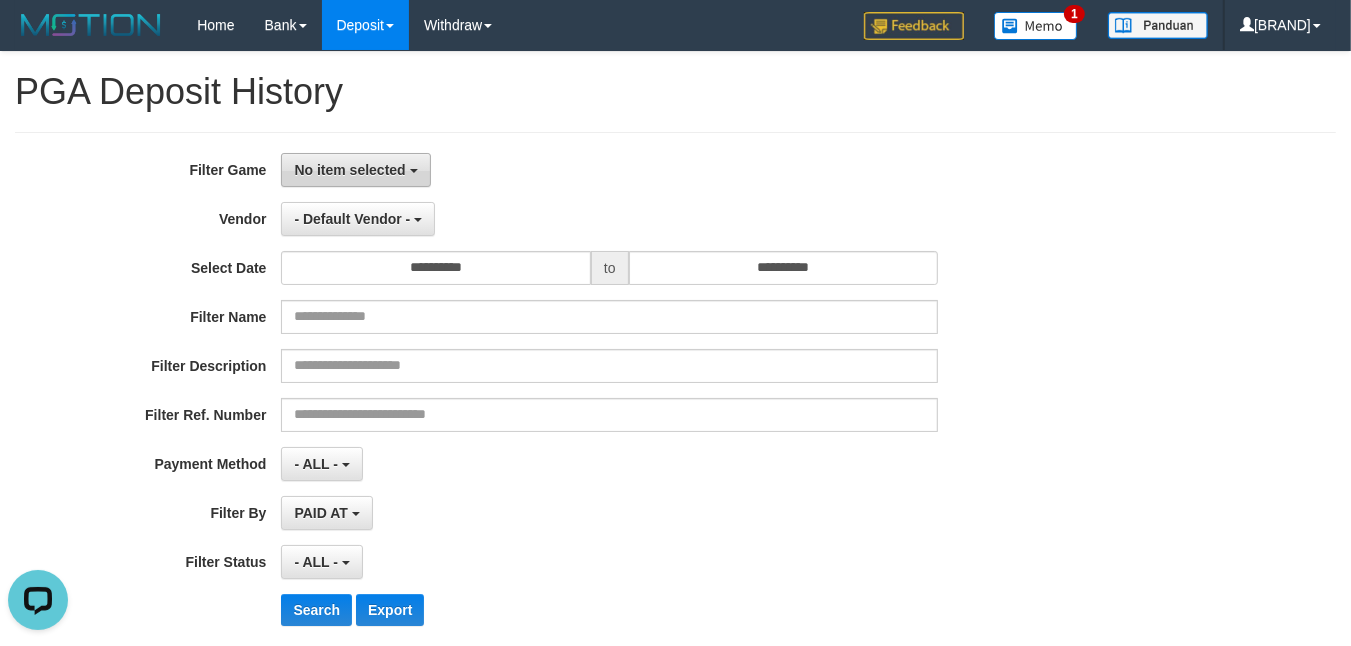 click on "No item selected" at bounding box center [355, 170] 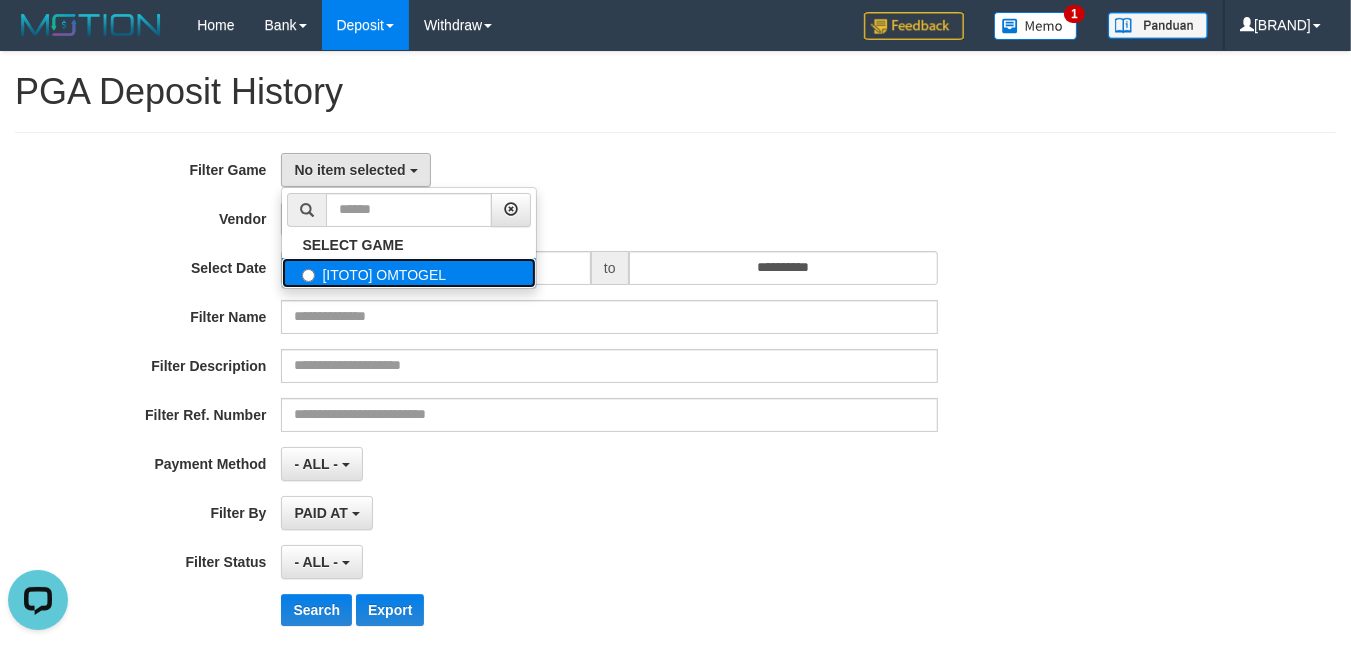 click on "[ITOTO] OMTOGEL" at bounding box center (409, 273) 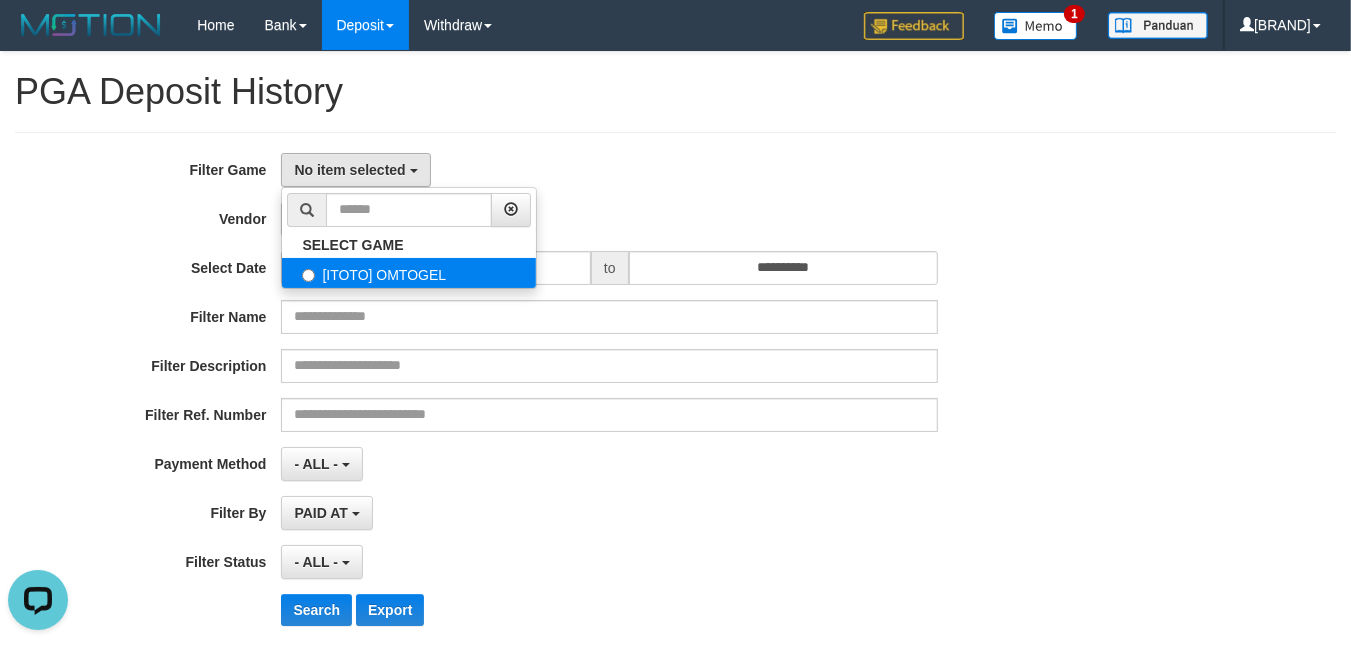 select on "***" 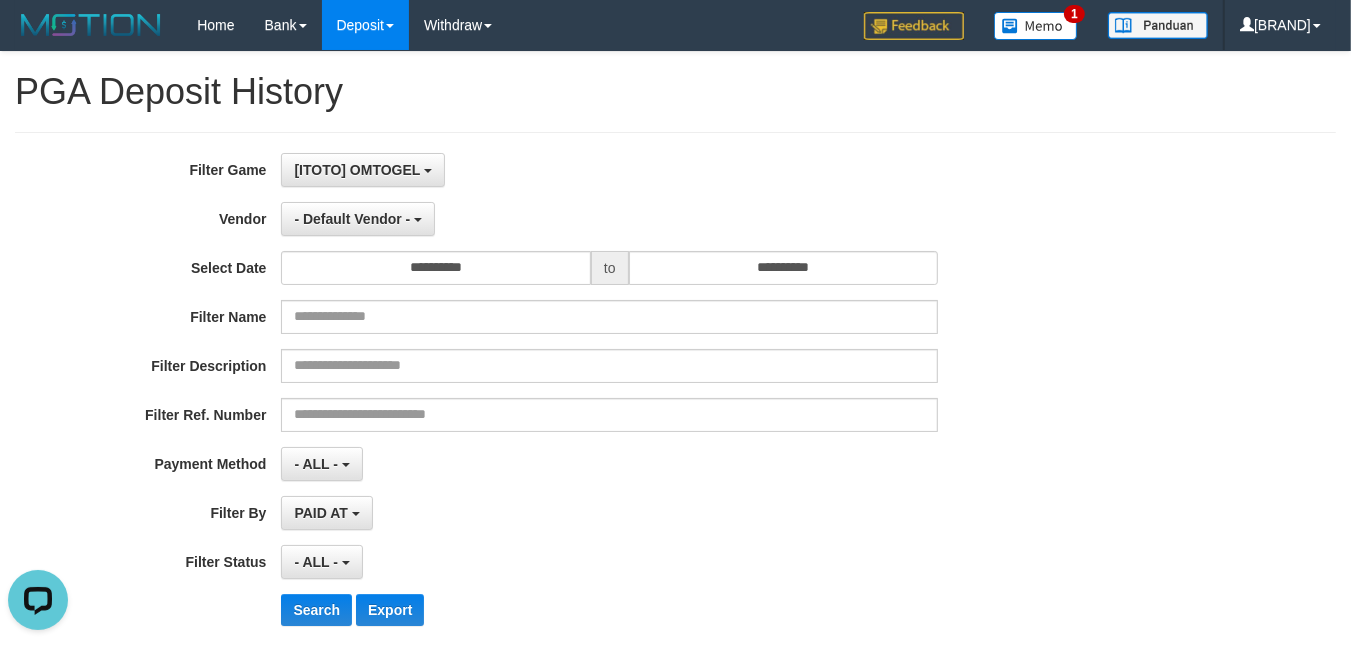 scroll, scrollTop: 17, scrollLeft: 0, axis: vertical 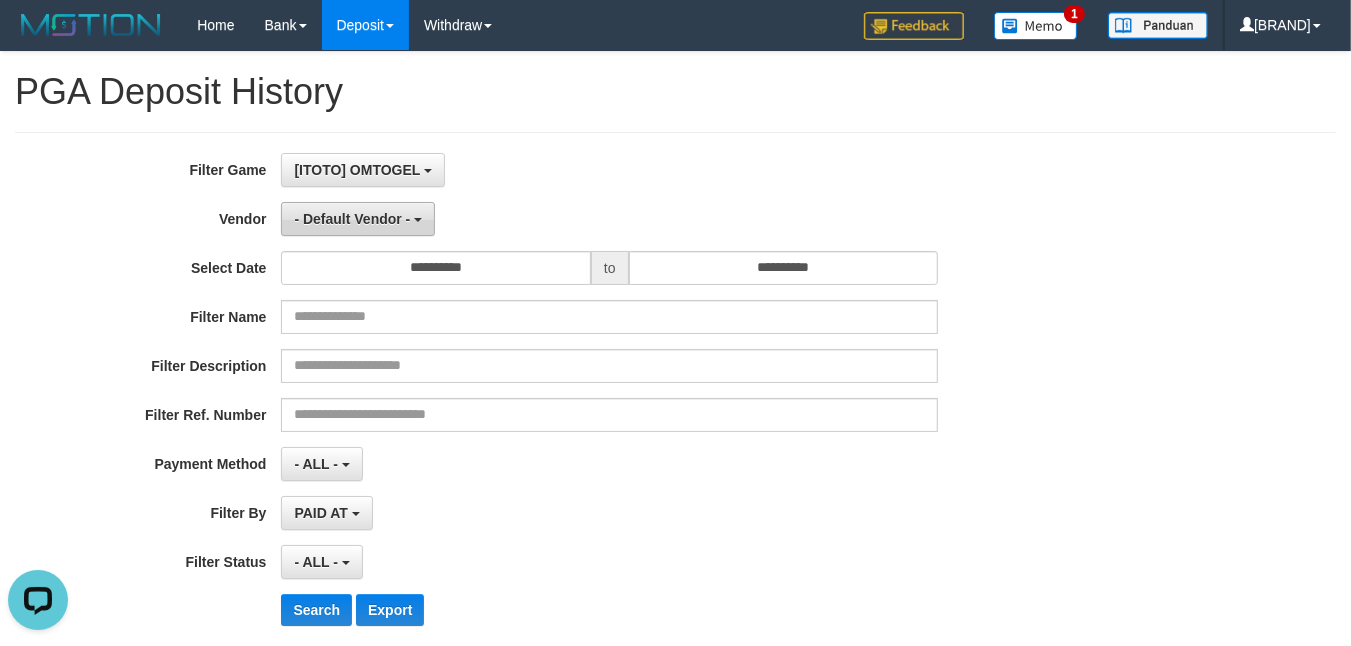 click on "- Default Vendor -" at bounding box center (352, 219) 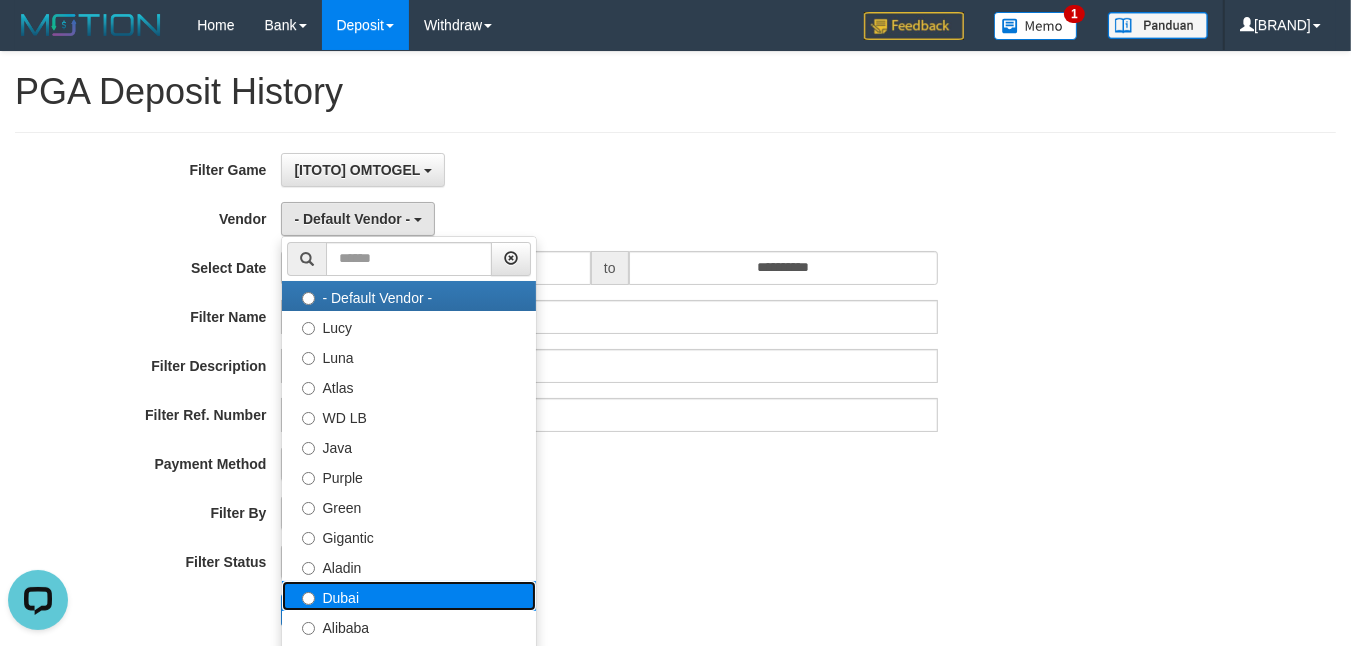 click on "Dubai" at bounding box center (409, 596) 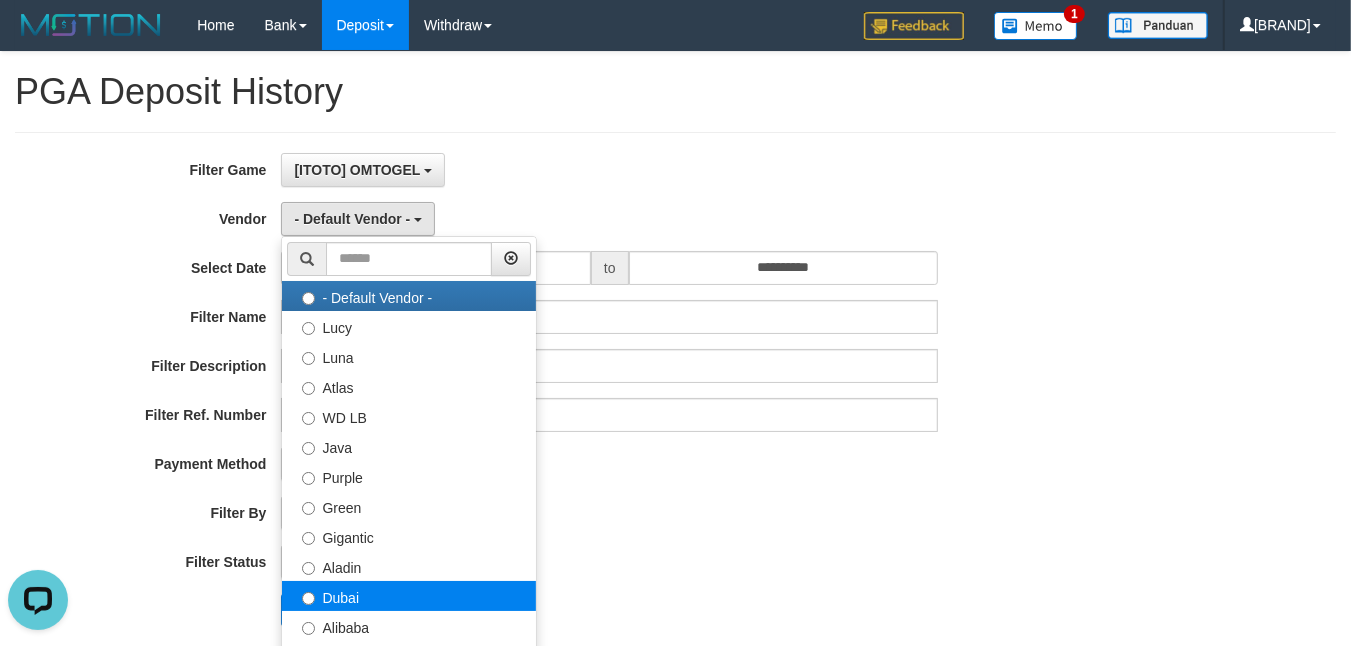 select on "**********" 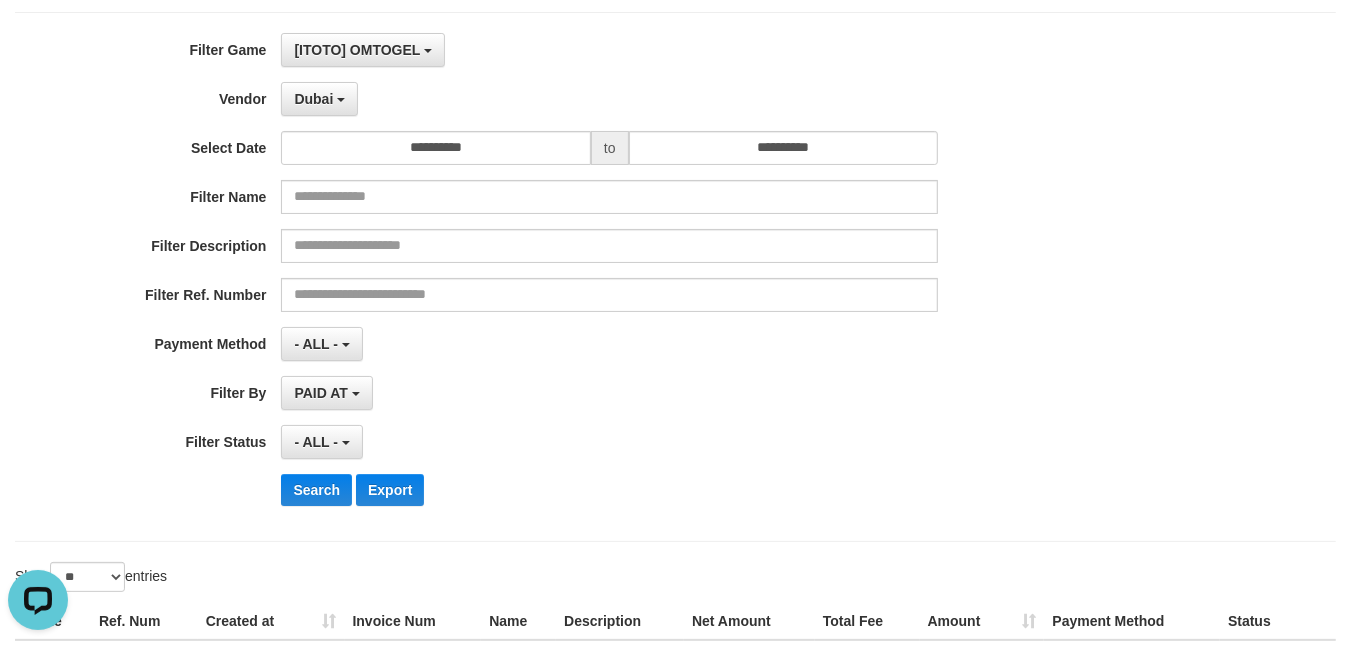 scroll, scrollTop: 278, scrollLeft: 0, axis: vertical 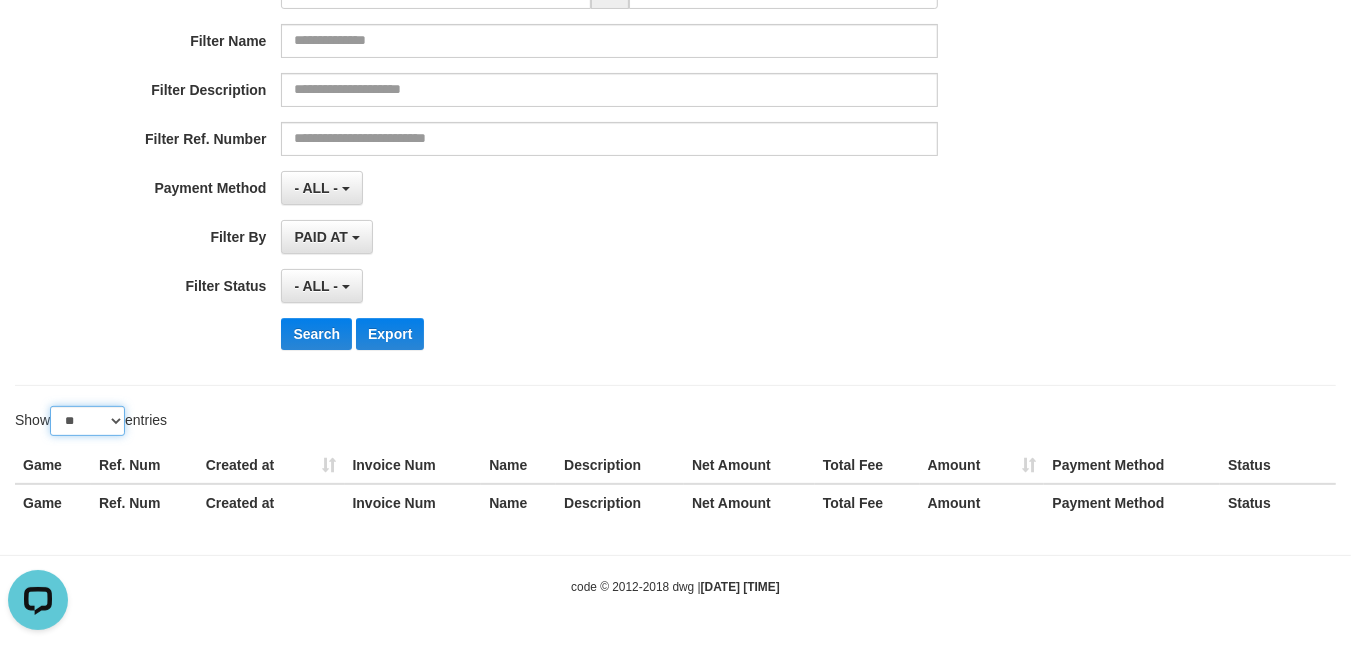 click on "** ** ** ***" at bounding box center [87, 421] 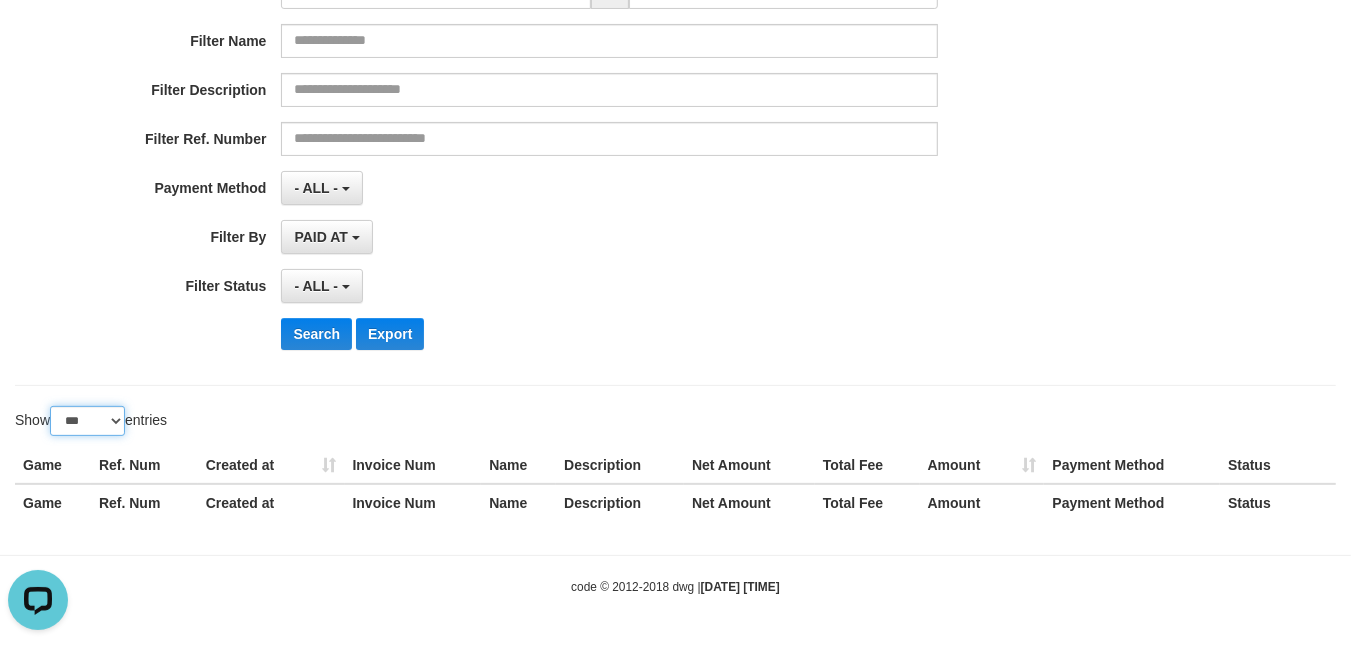 click on "** ** ** ***" at bounding box center [87, 421] 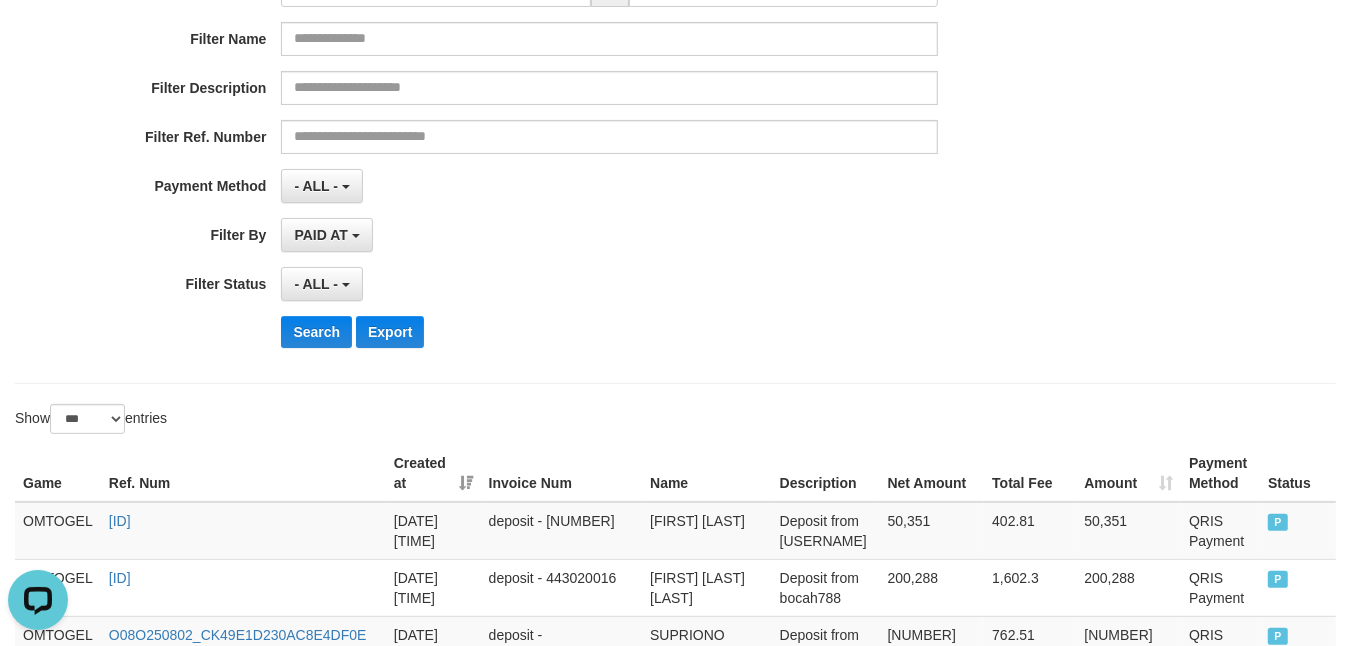 click on "Created at" at bounding box center (433, 473) 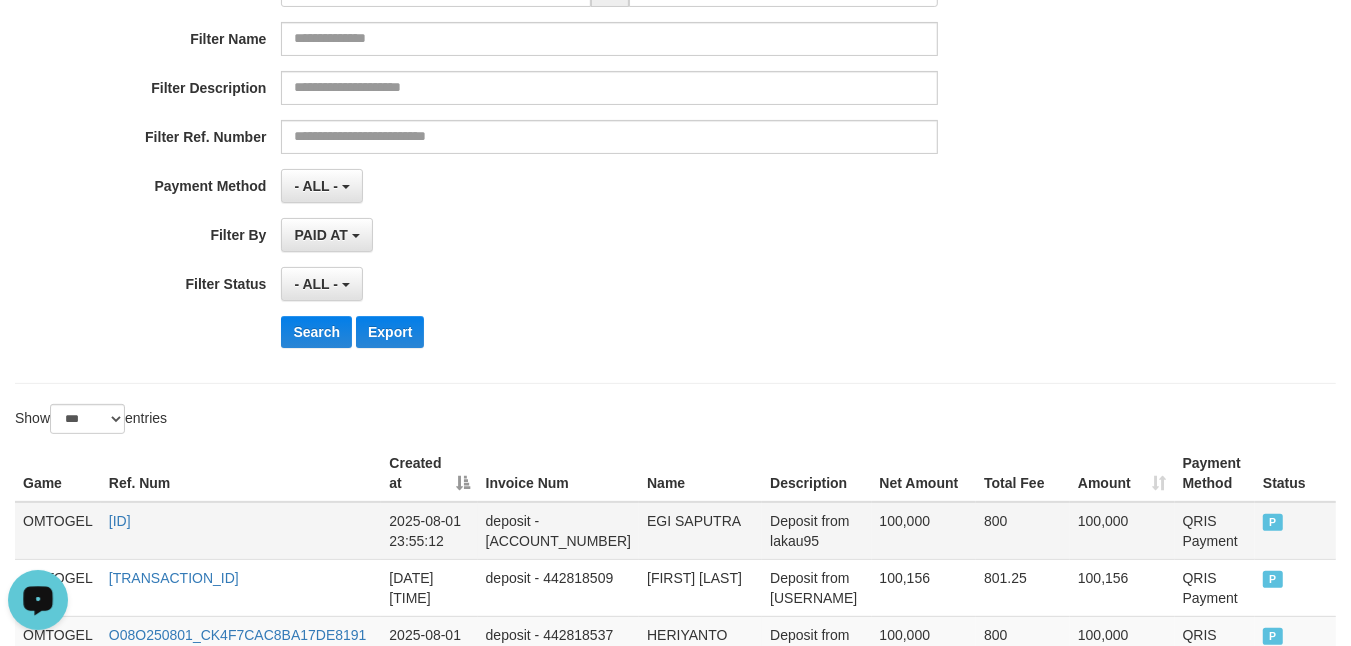 click on "OMTOGEL" at bounding box center (58, 531) 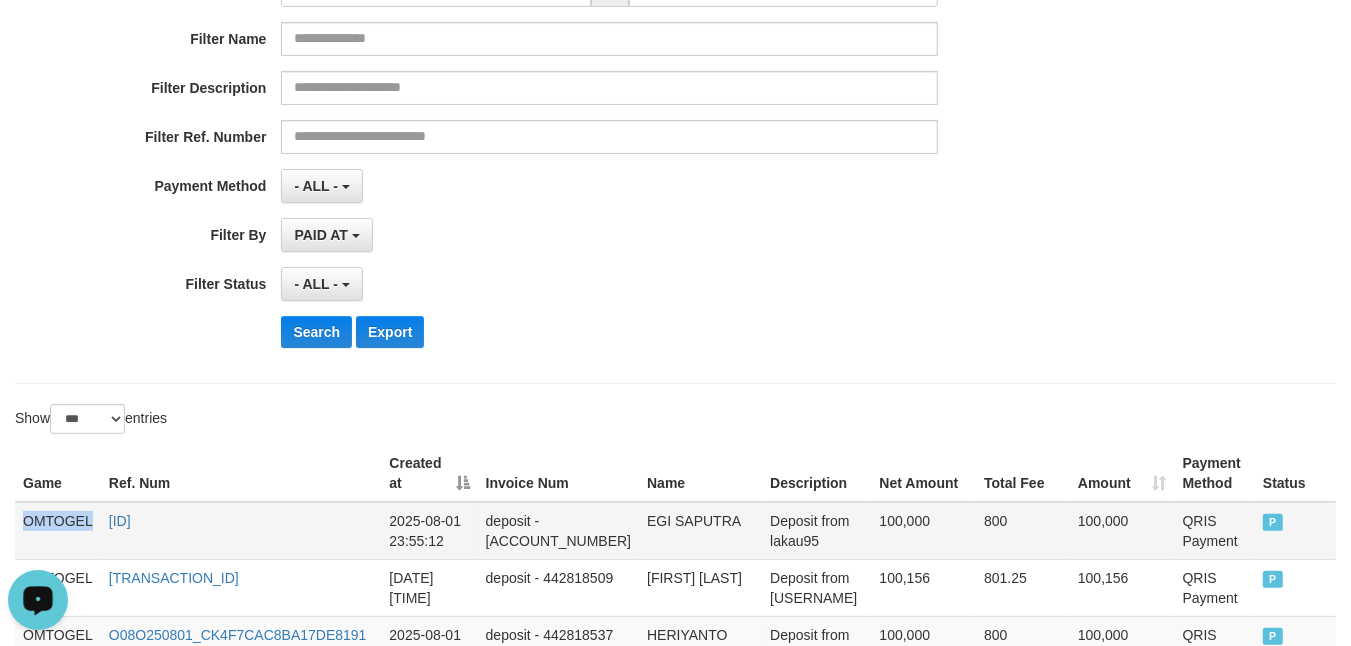 click on "OMTOGEL" at bounding box center [58, 531] 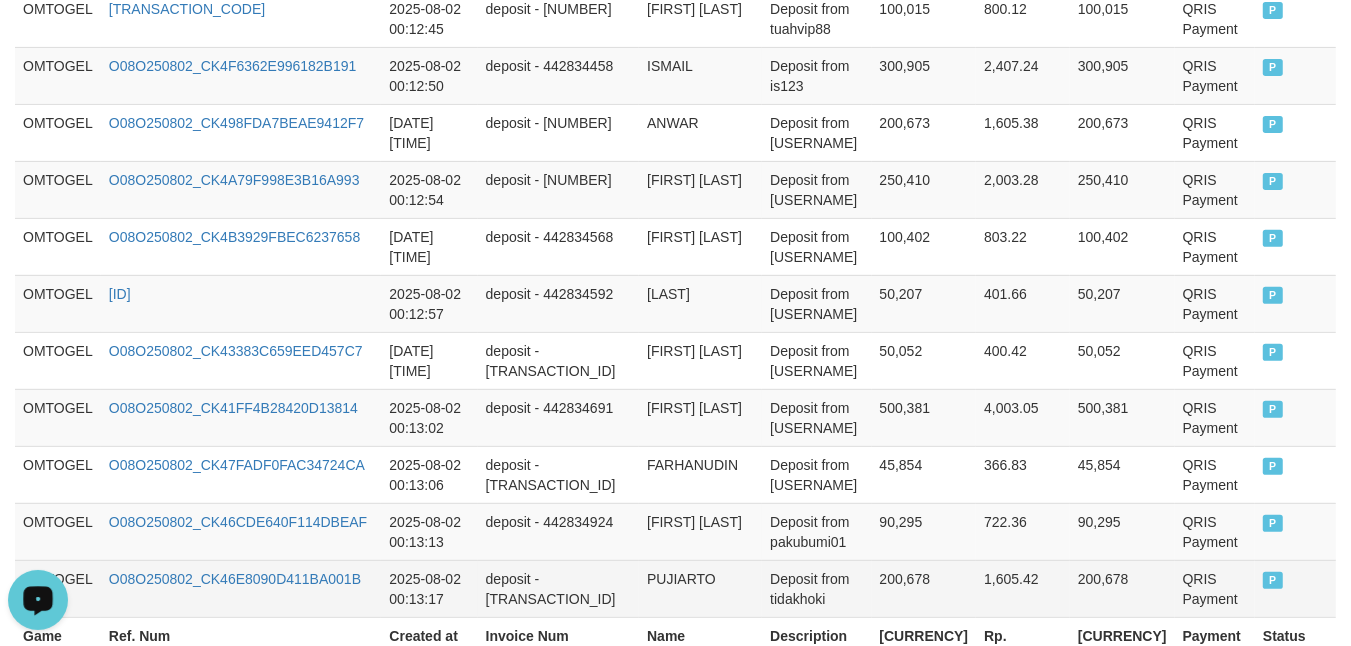 scroll, scrollTop: 6096, scrollLeft: 0, axis: vertical 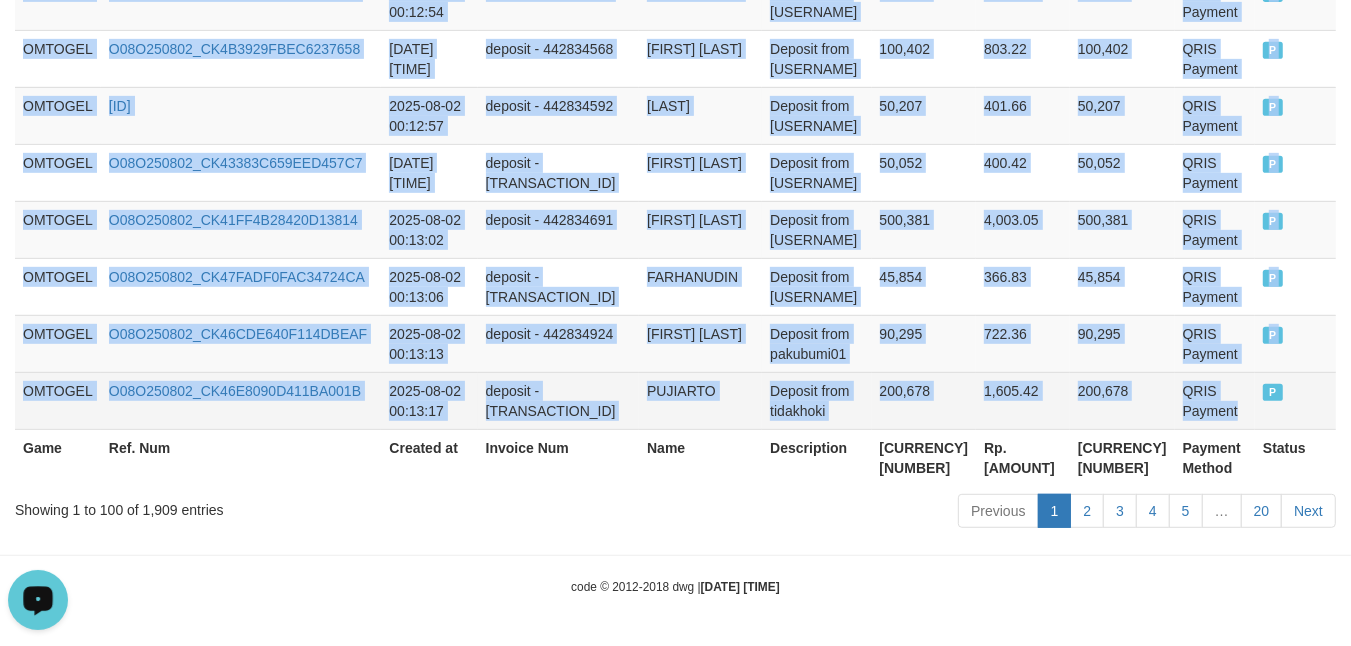 click on "QRIS Payment" at bounding box center (1215, 400) 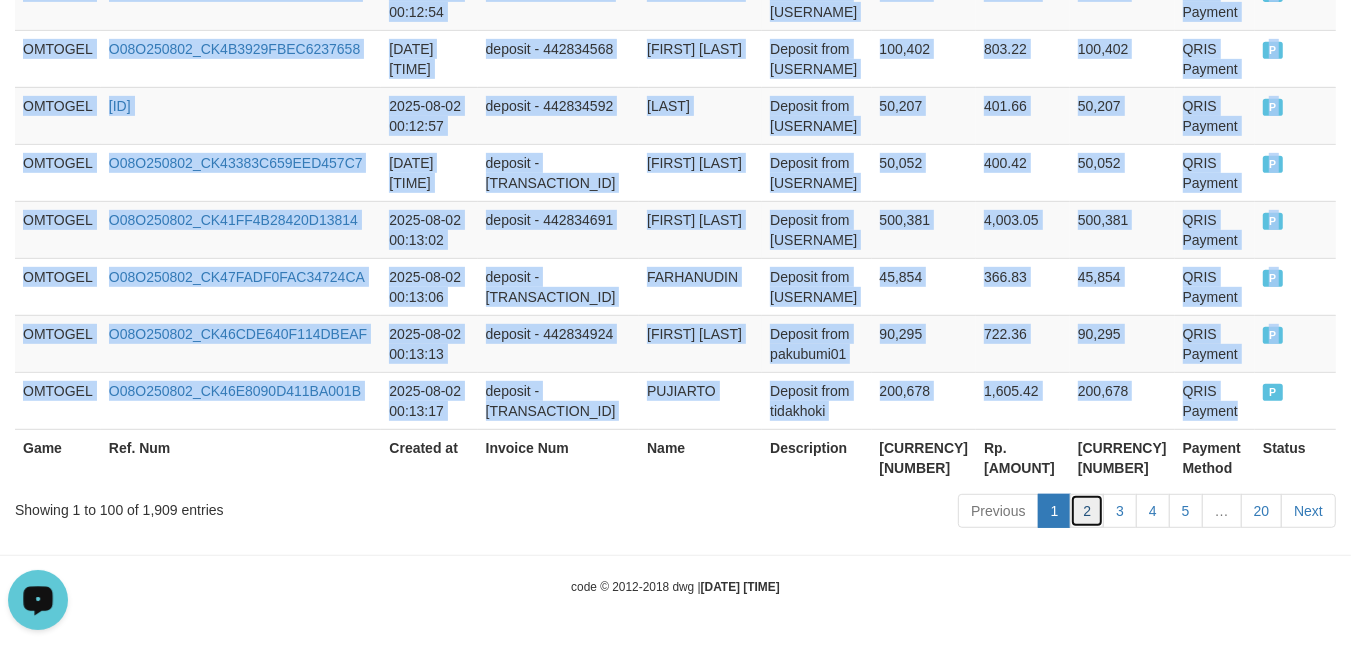 click on "2" at bounding box center (1087, 511) 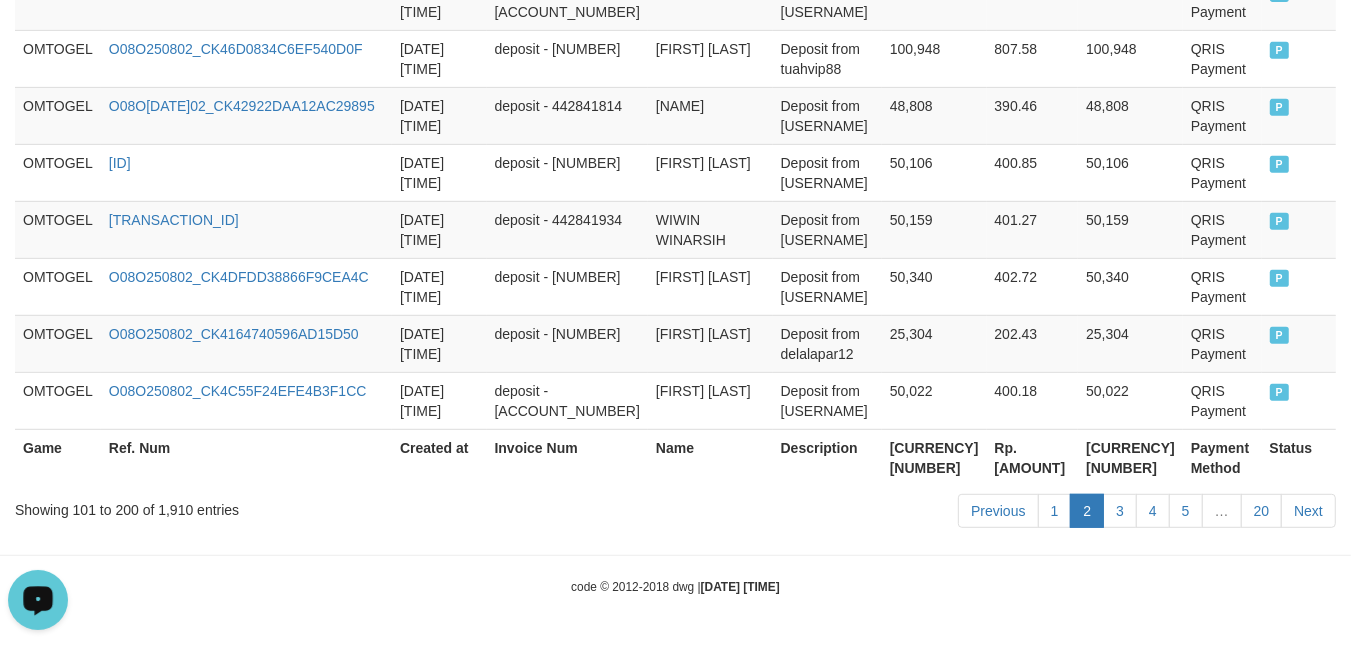 scroll, scrollTop: 6156, scrollLeft: 0, axis: vertical 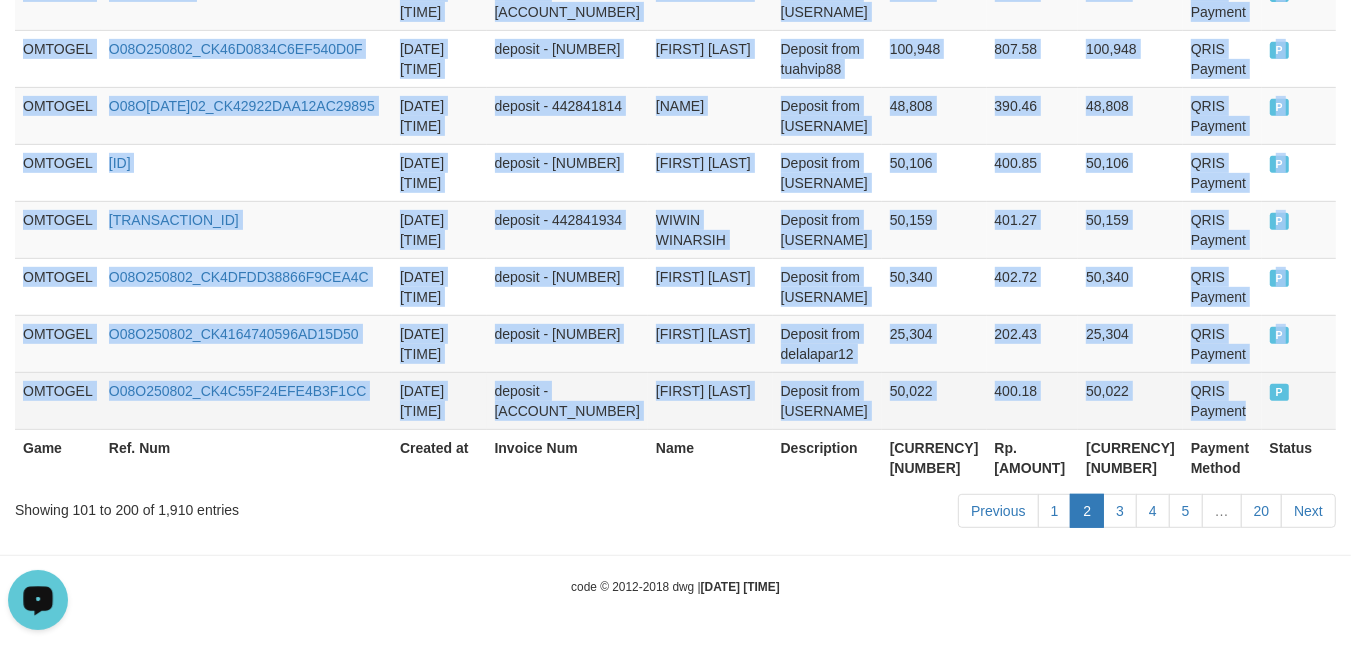 click on "QRIS Payment" at bounding box center (1222, 400) 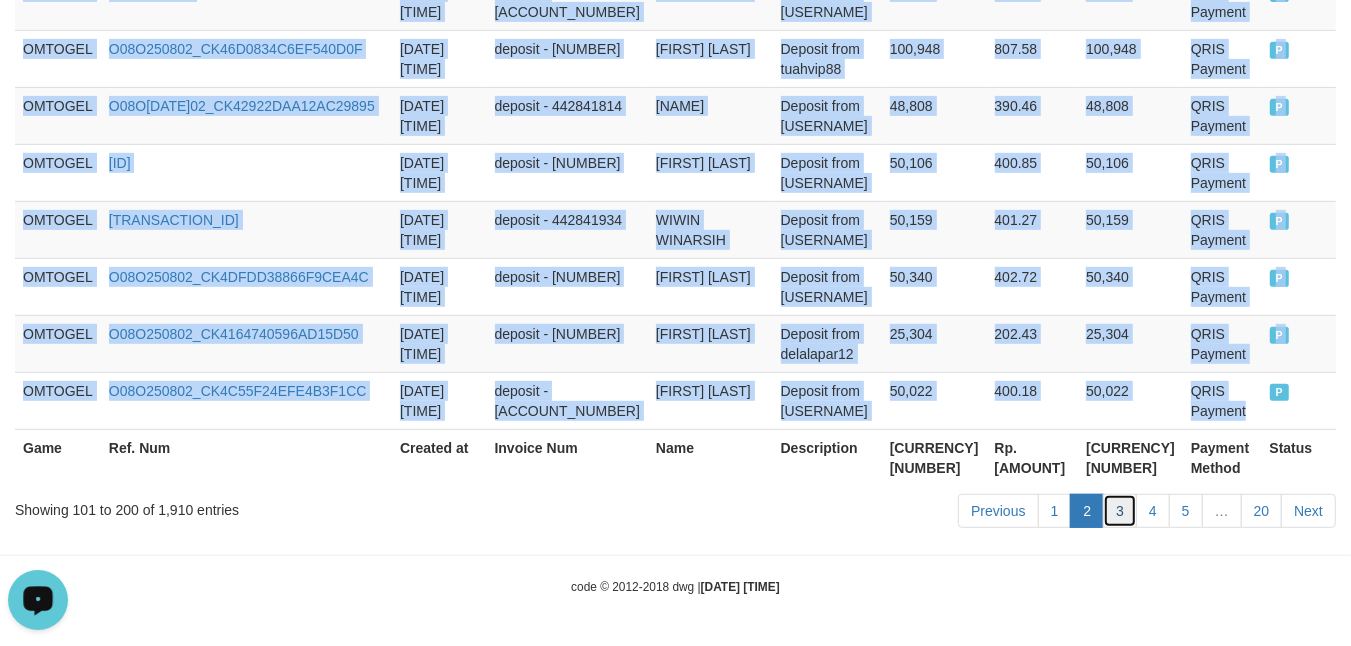 click on "3" at bounding box center [1120, 511] 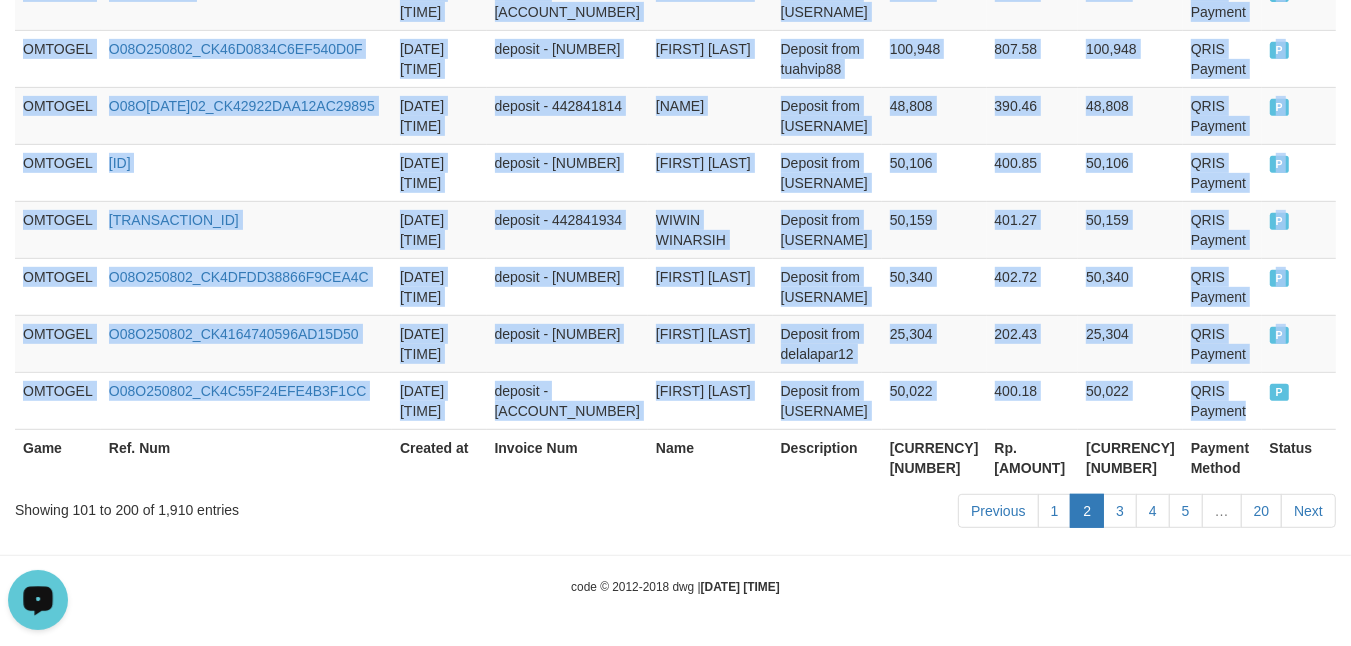 scroll, scrollTop: 6096, scrollLeft: 0, axis: vertical 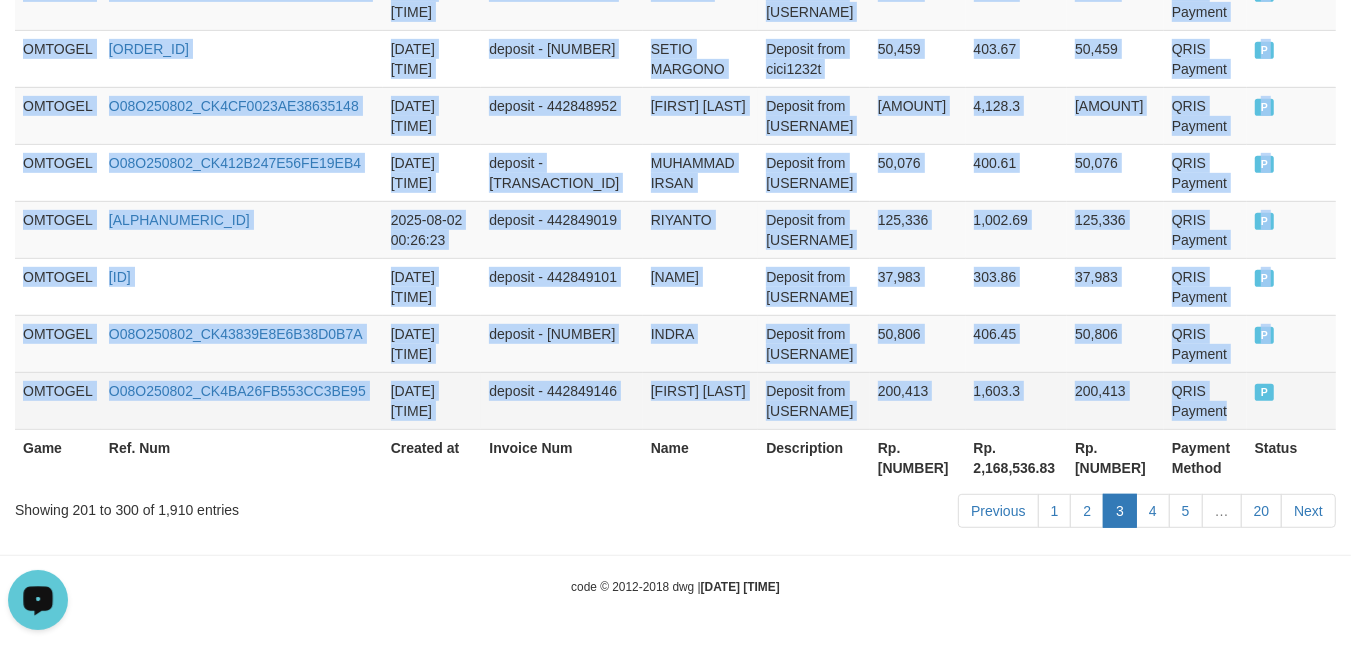click on "QRIS Payment" at bounding box center (1205, 400) 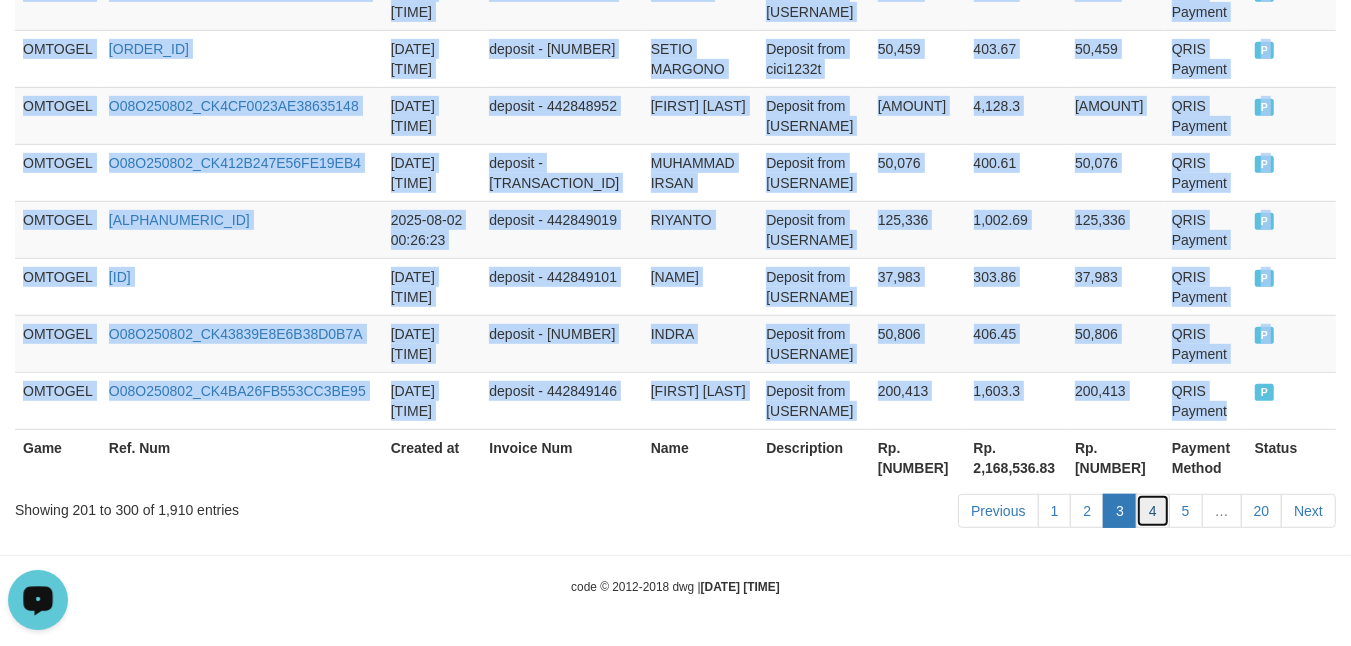 click on "4" at bounding box center (1153, 511) 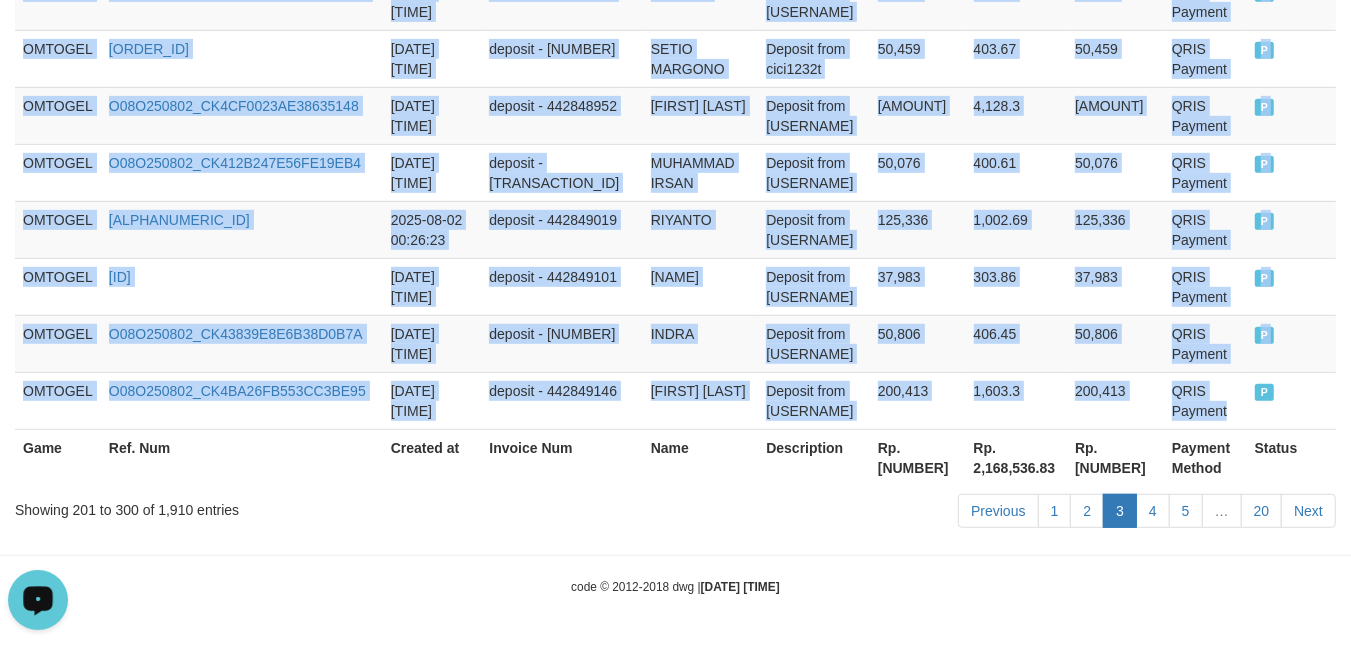 scroll, scrollTop: 6076, scrollLeft: 0, axis: vertical 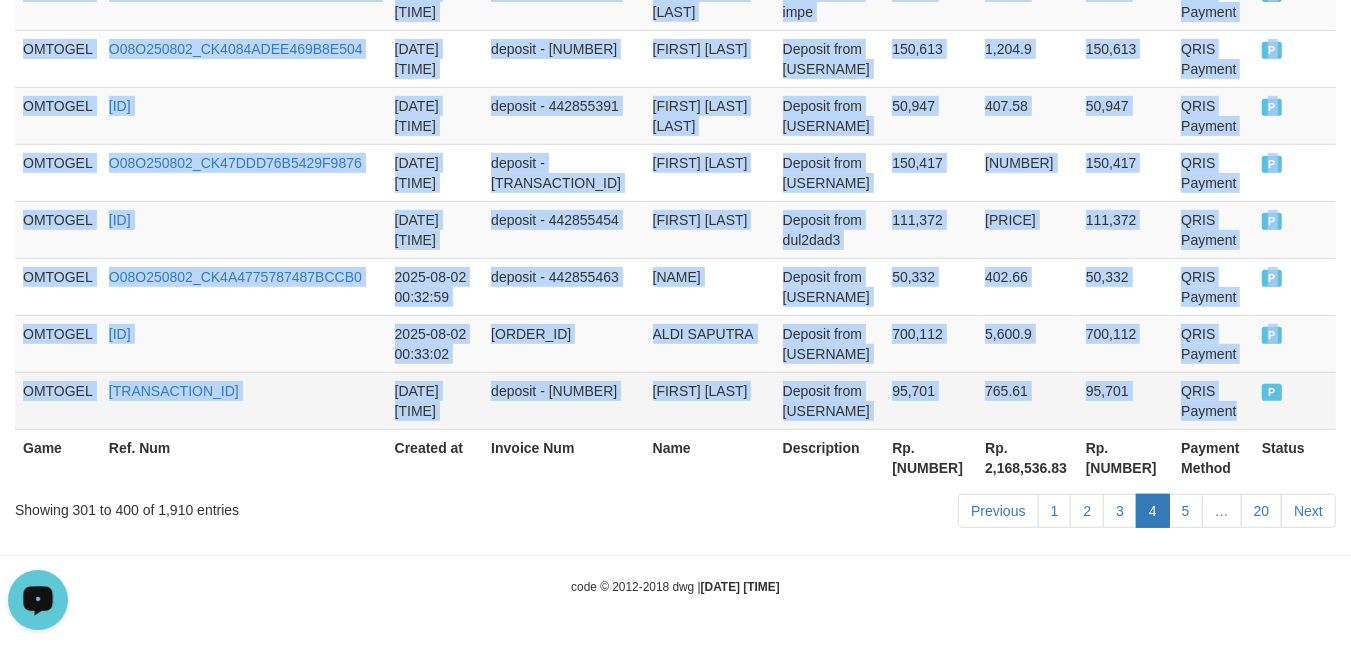 click on "QRIS Payment" at bounding box center [1213, 400] 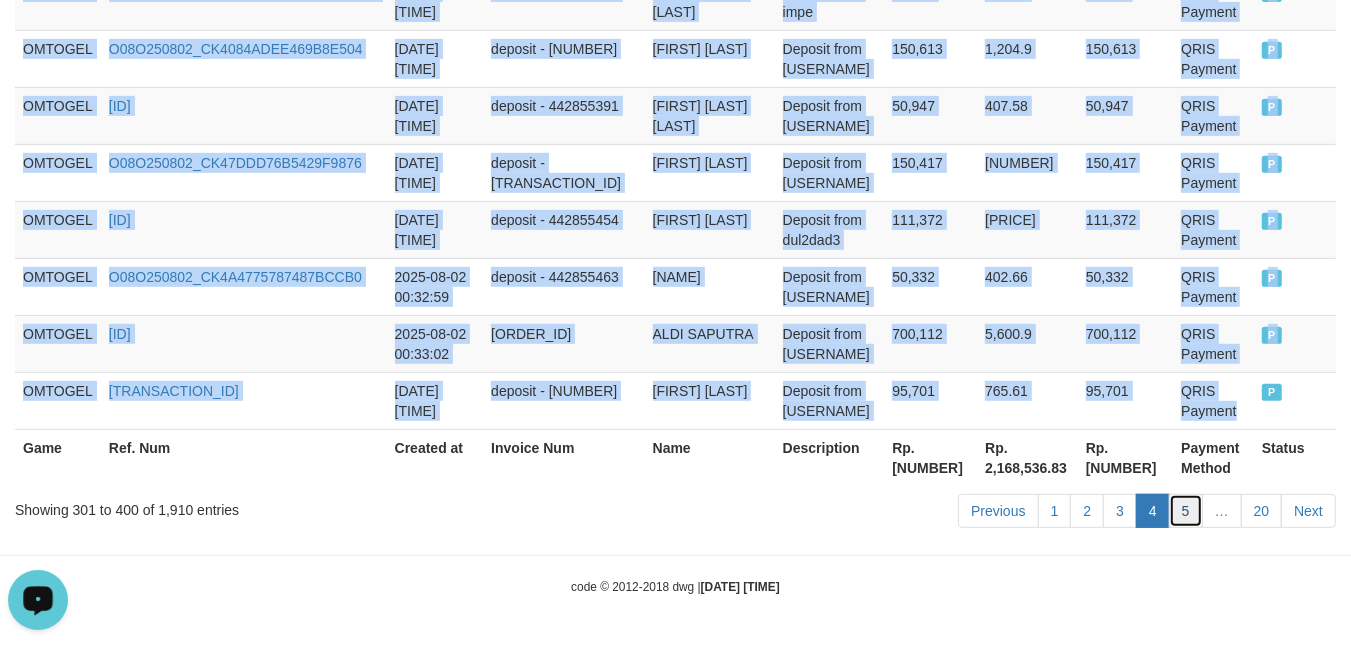 click on "5" at bounding box center [1186, 511] 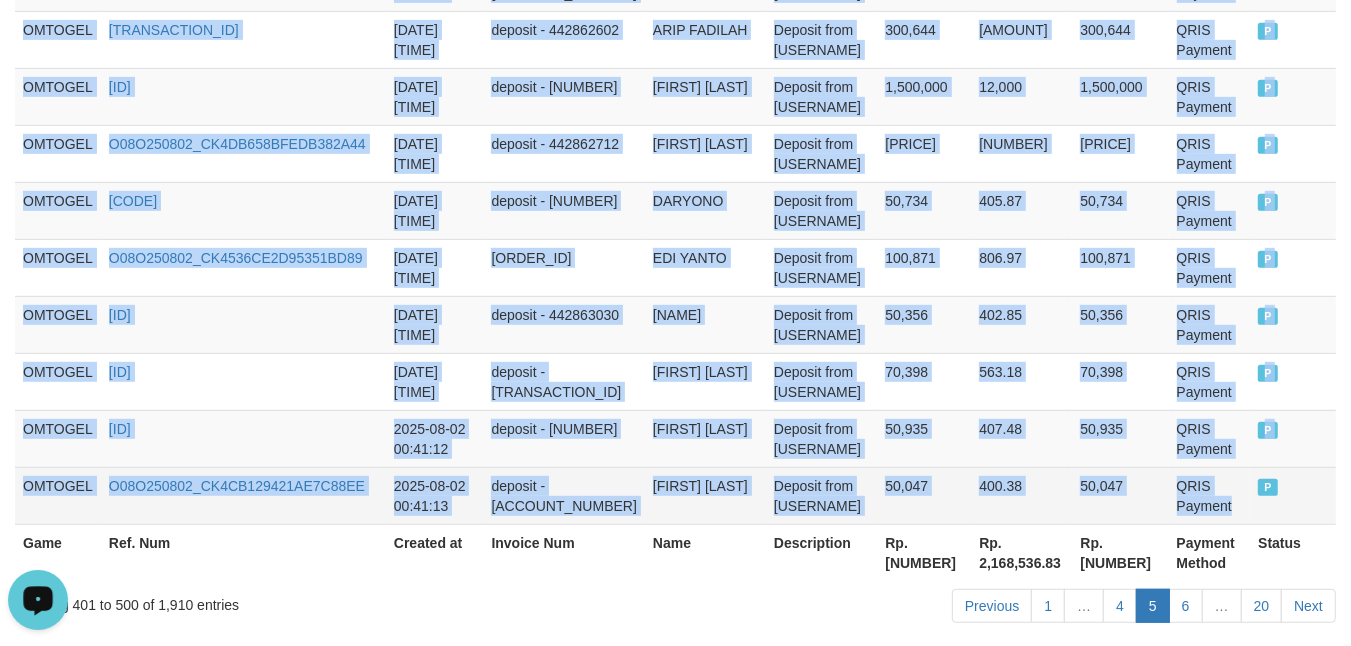 click on "QRIS Payment" at bounding box center [1210, 495] 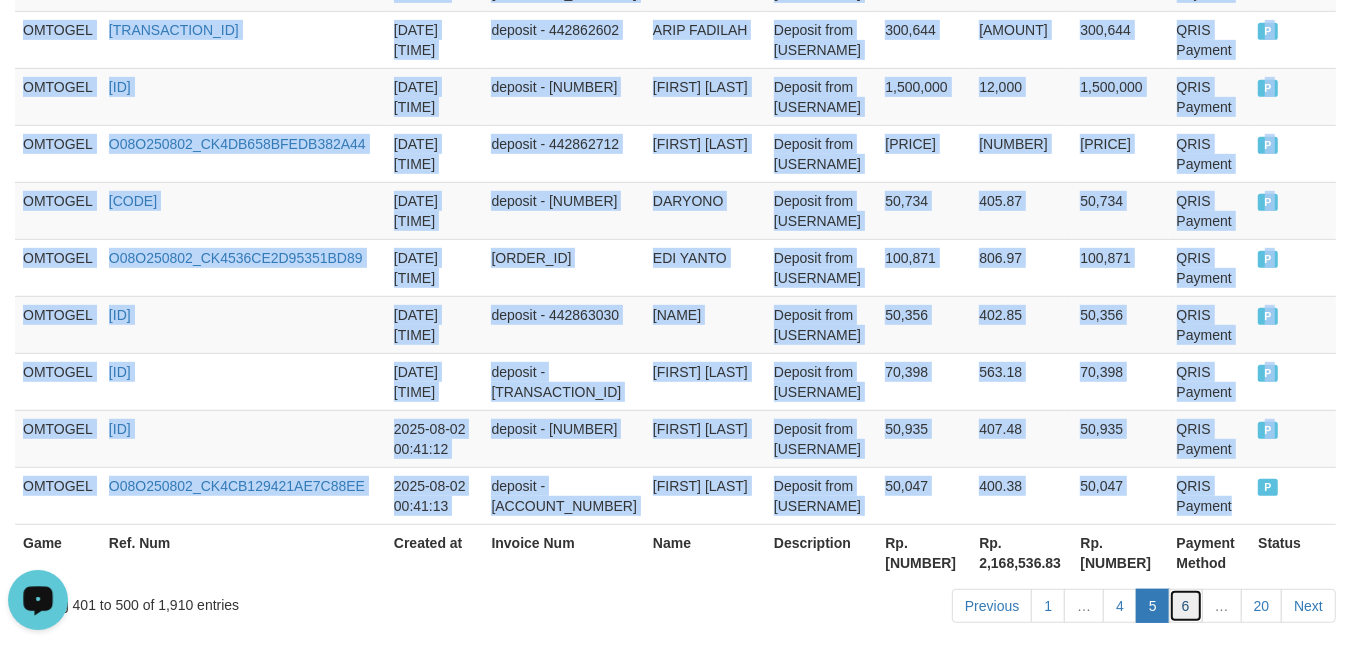 click on "6" at bounding box center [1186, 606] 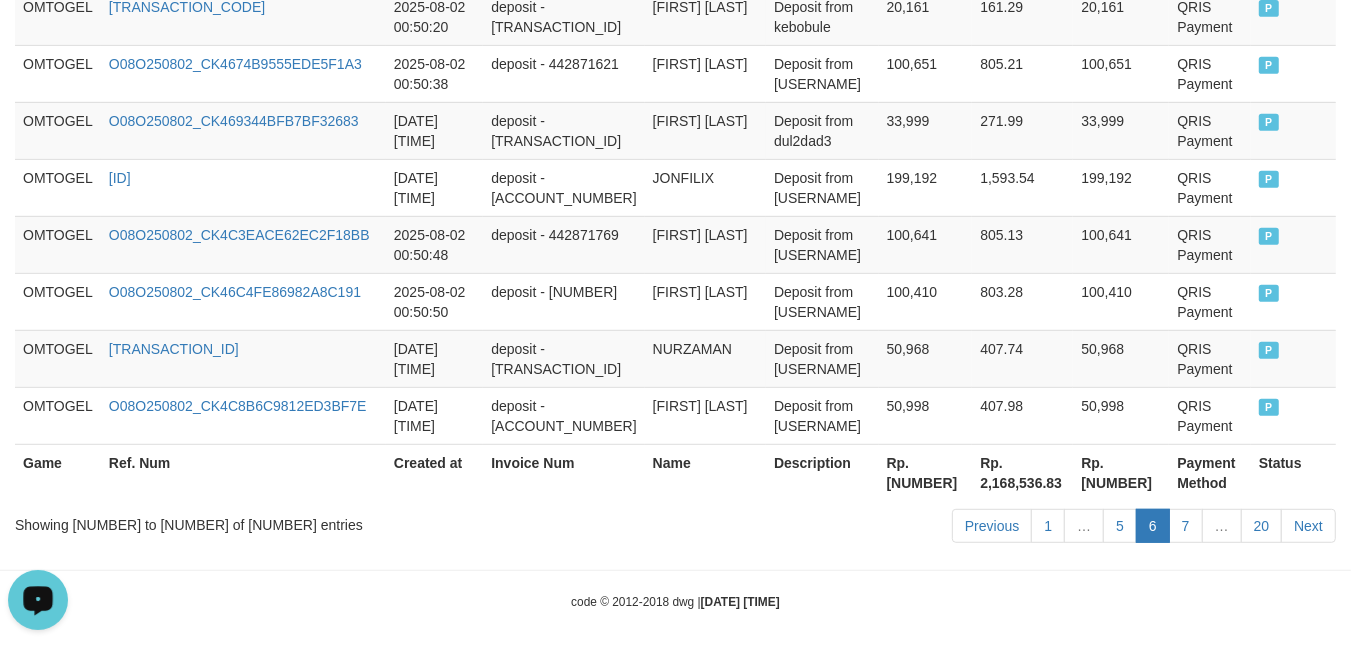 scroll, scrollTop: 6156, scrollLeft: 0, axis: vertical 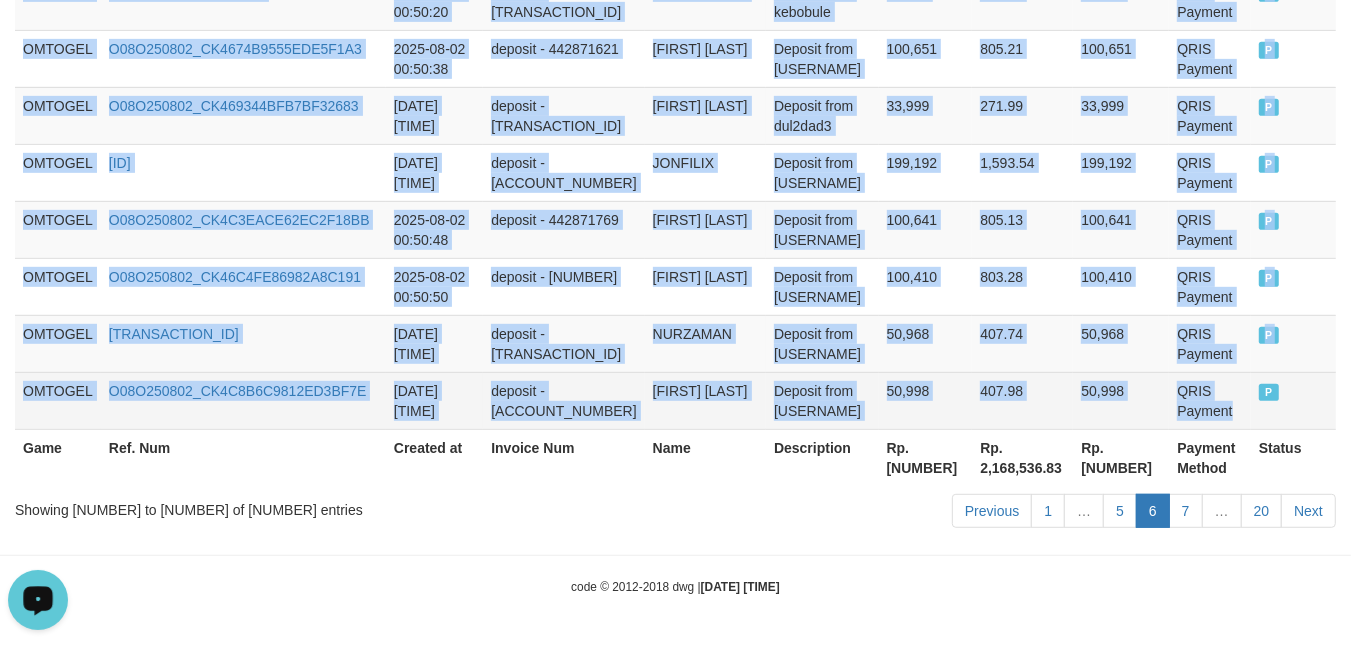 click on "QRIS Payment" at bounding box center (1210, 400) 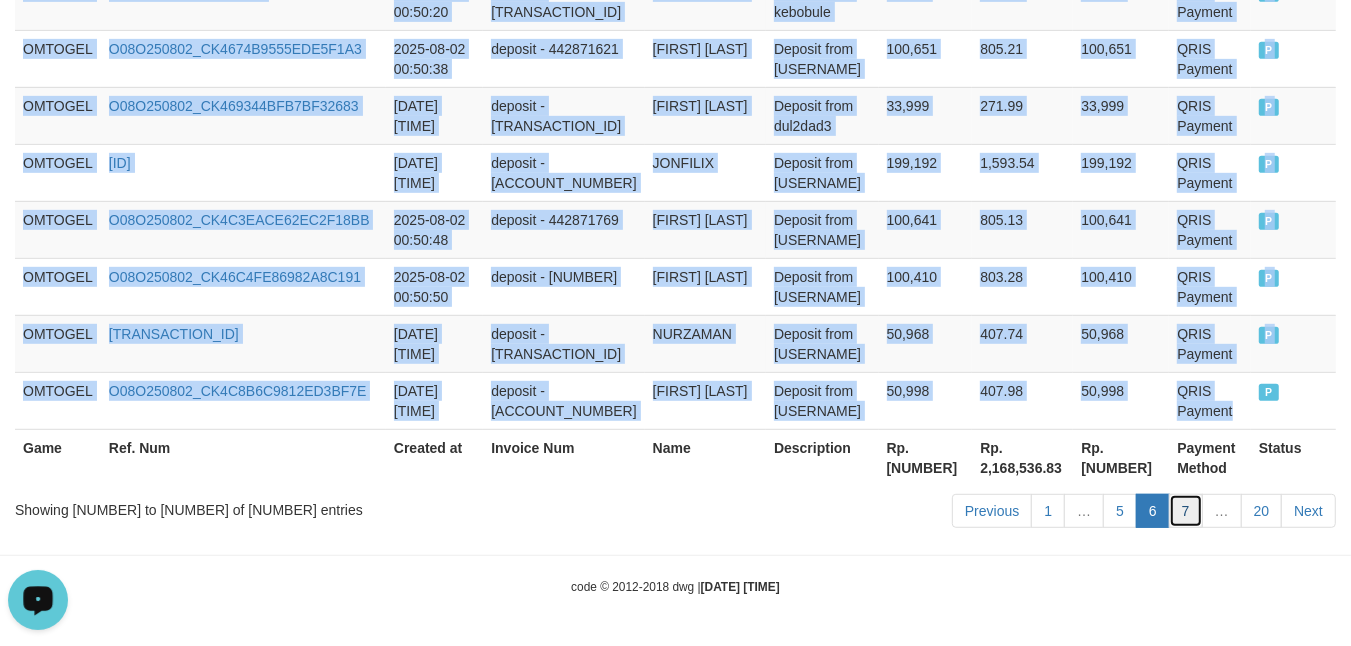 click on "7" at bounding box center (1186, 511) 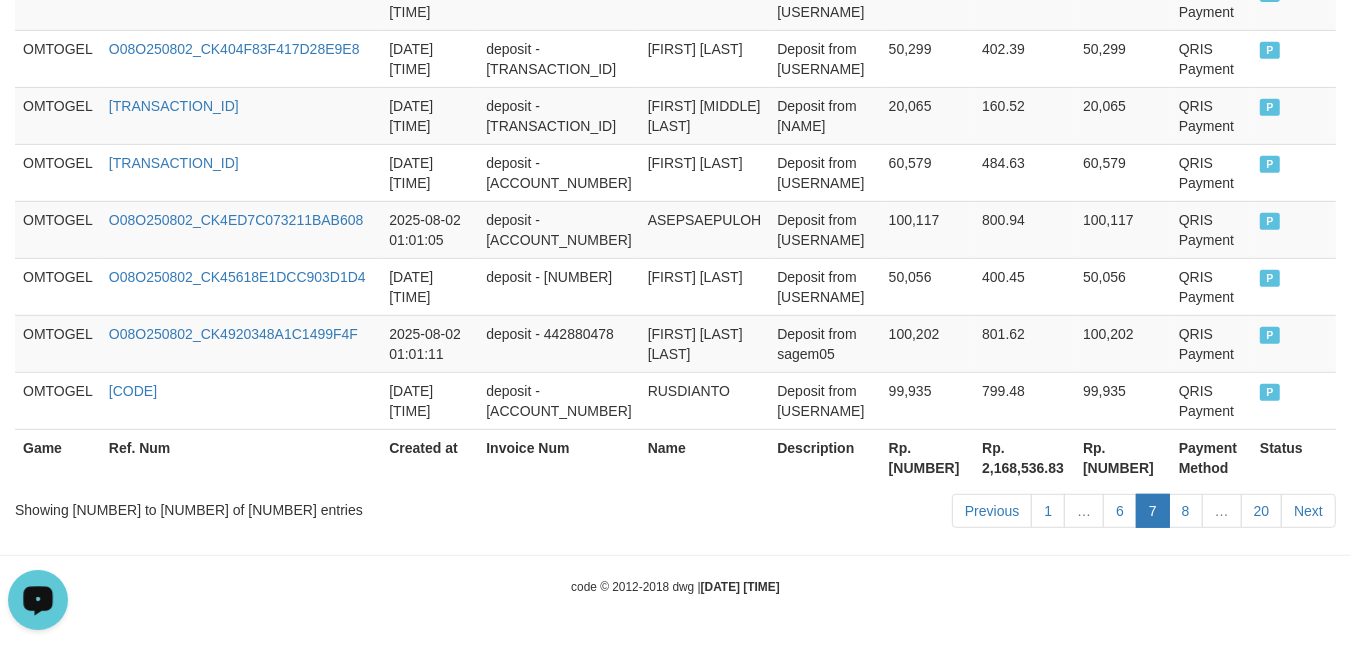scroll, scrollTop: 6076, scrollLeft: 0, axis: vertical 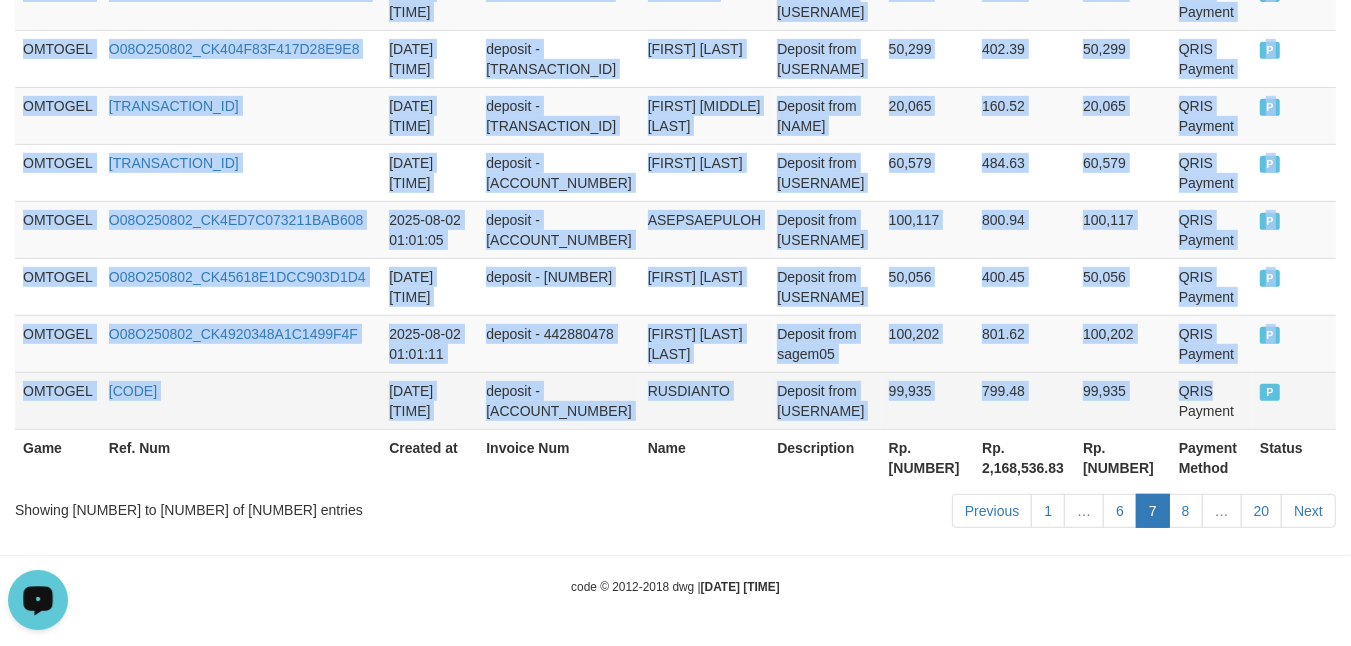 click on "QRIS Payment" at bounding box center (1211, 400) 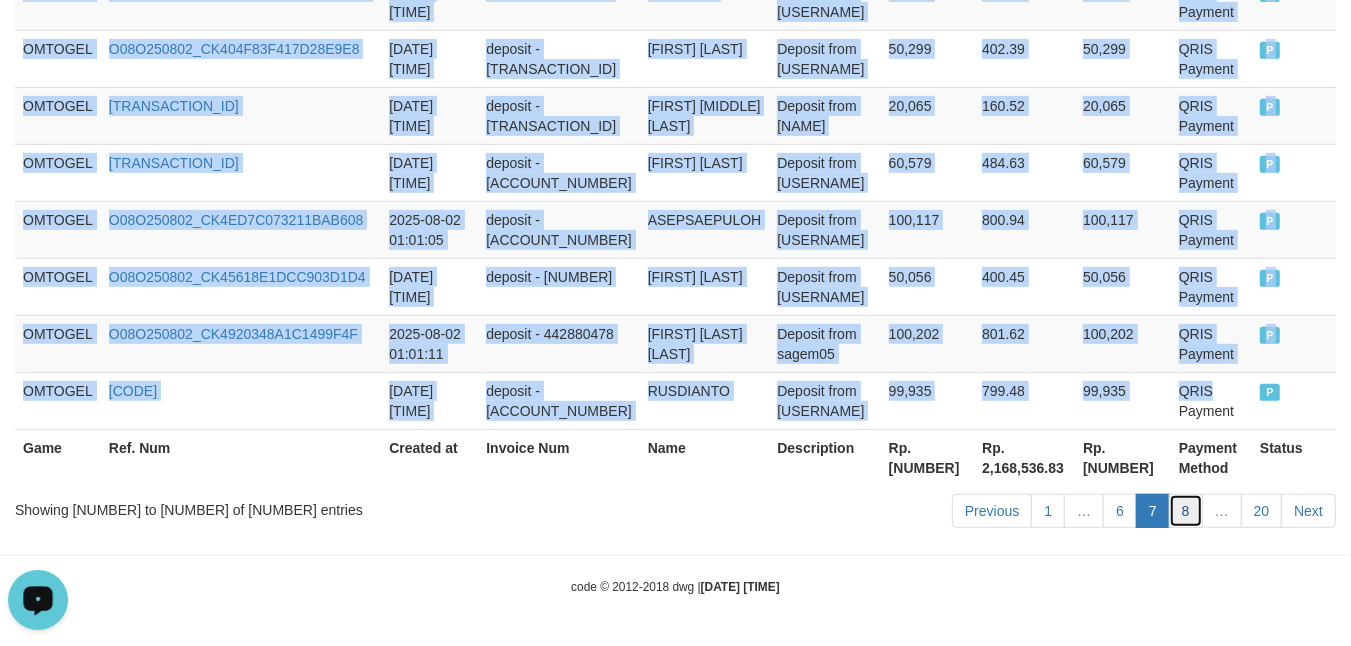click on "8" at bounding box center (1186, 511) 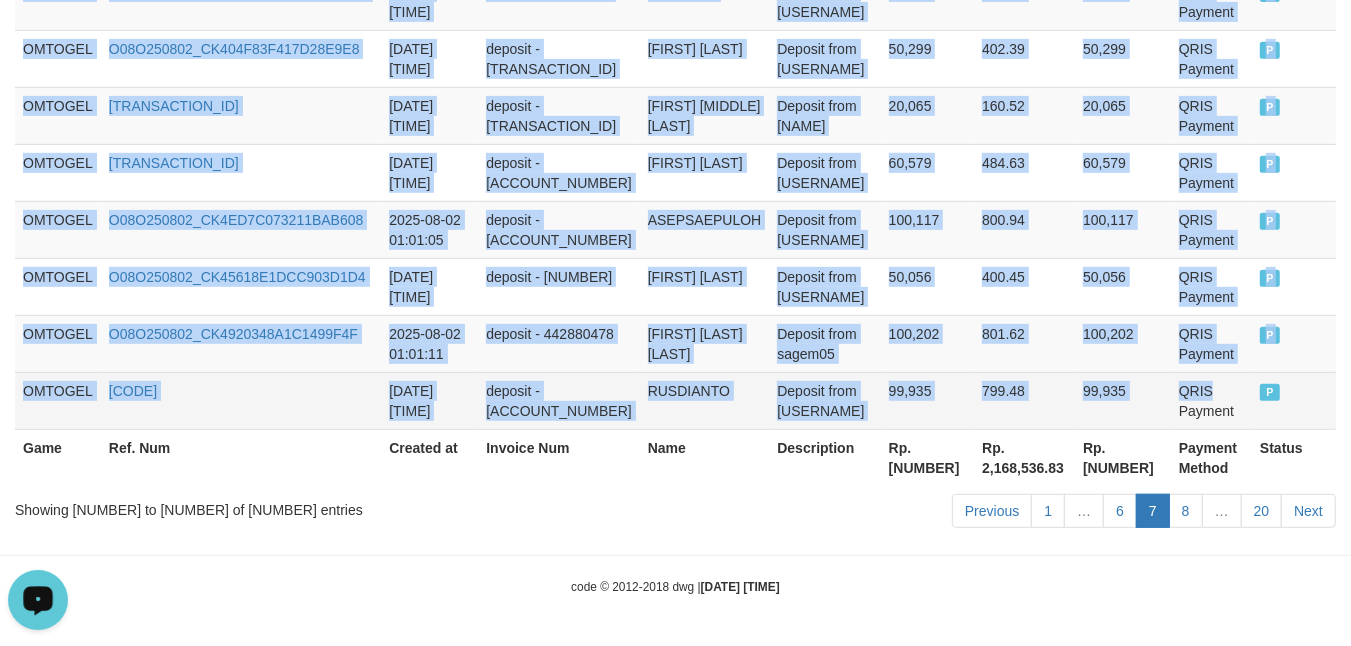 scroll, scrollTop: 6116, scrollLeft: 0, axis: vertical 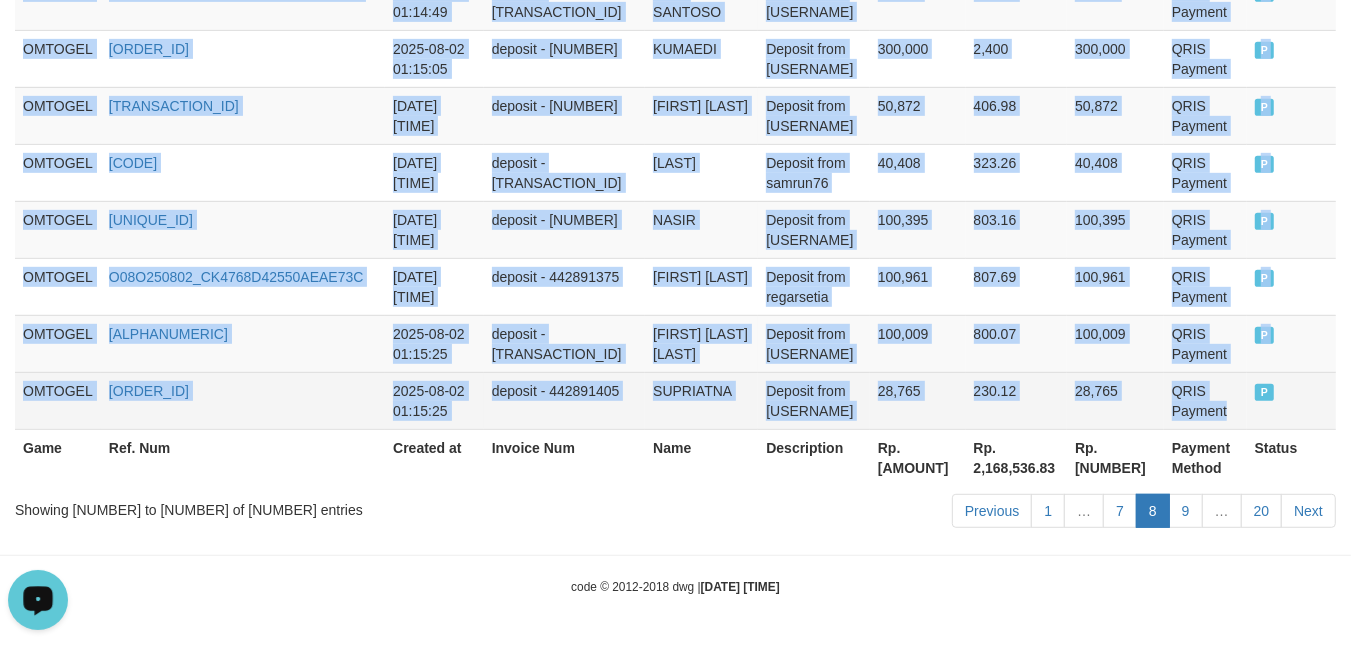 click on "QRIS Payment" at bounding box center [1205, 400] 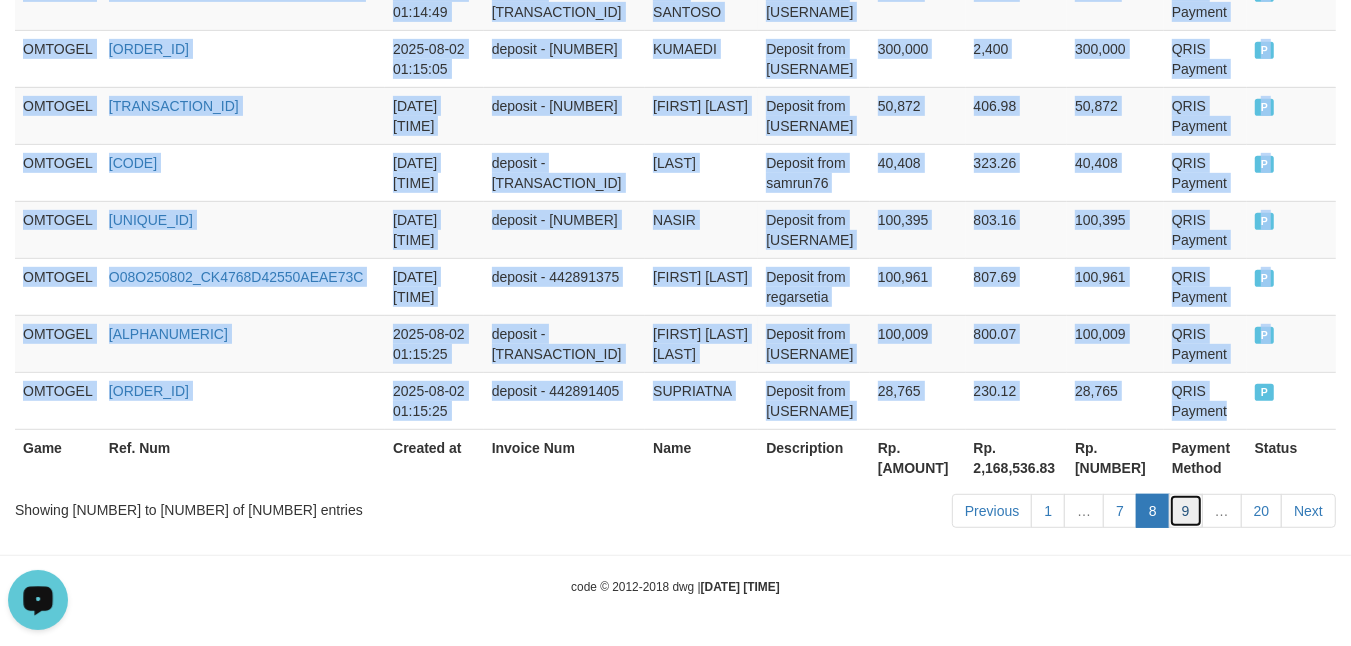 click on "9" at bounding box center (1186, 511) 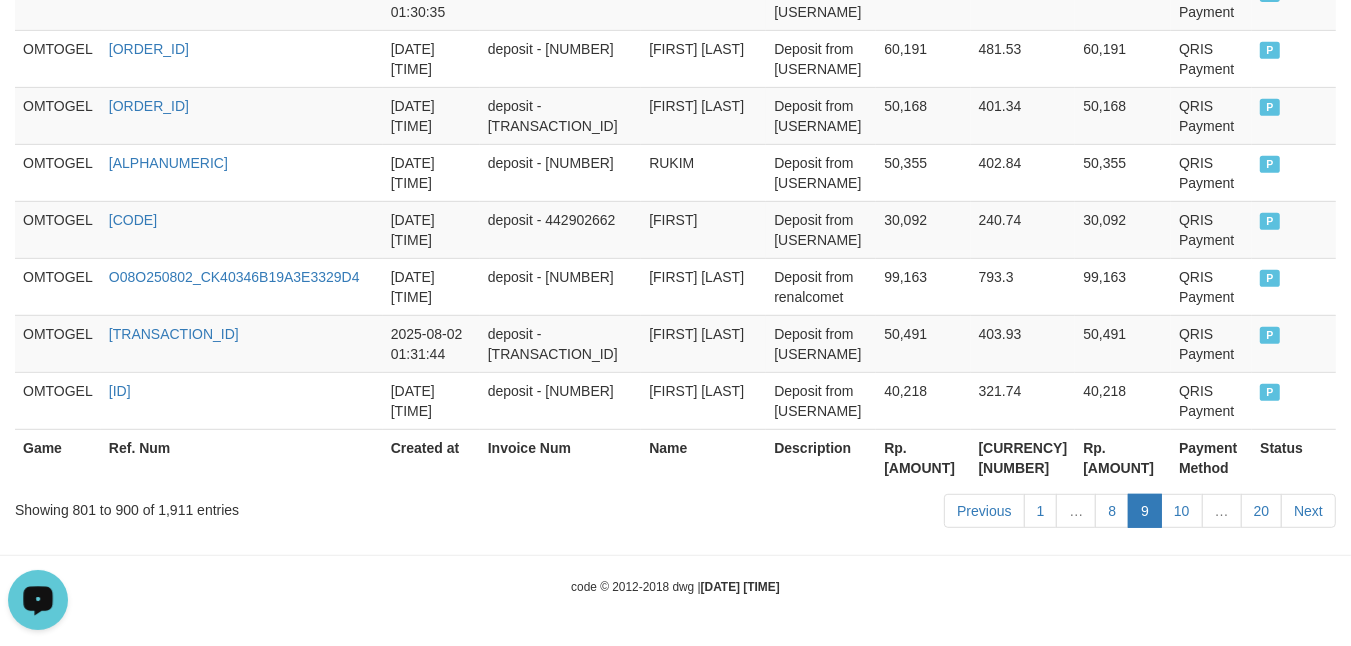 scroll, scrollTop: 6176, scrollLeft: 0, axis: vertical 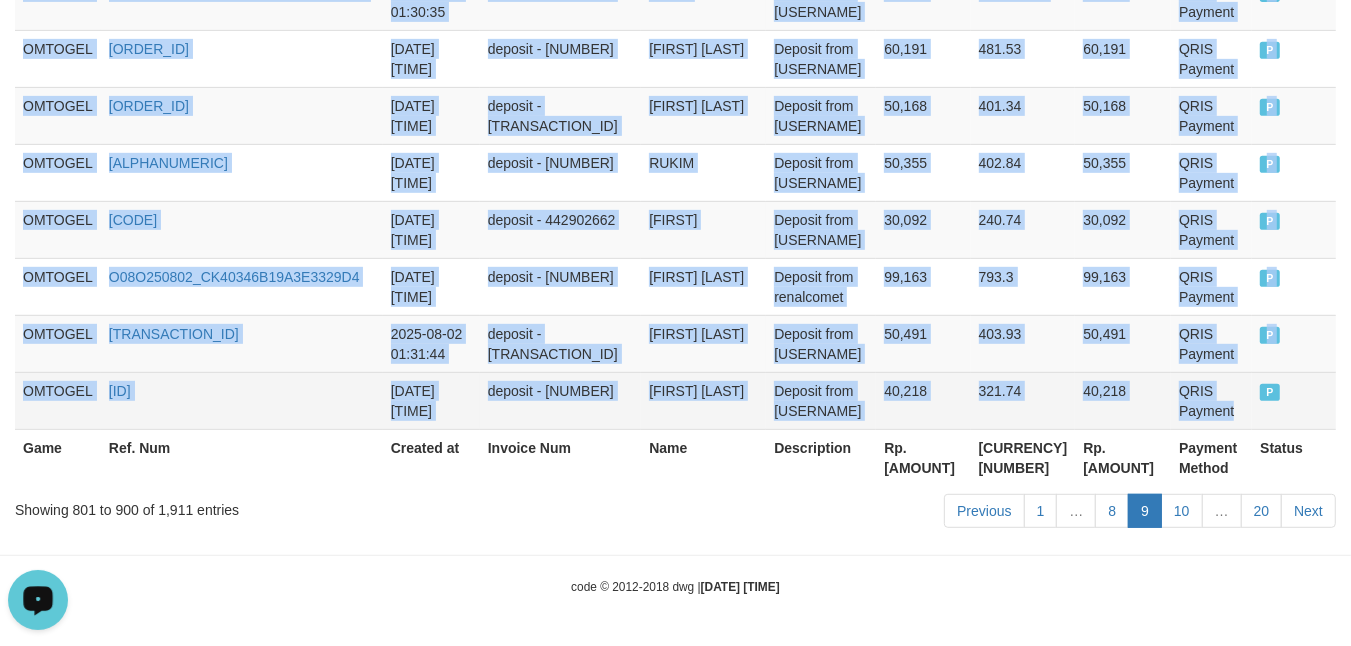 click on "QRIS Payment" at bounding box center [1211, 400] 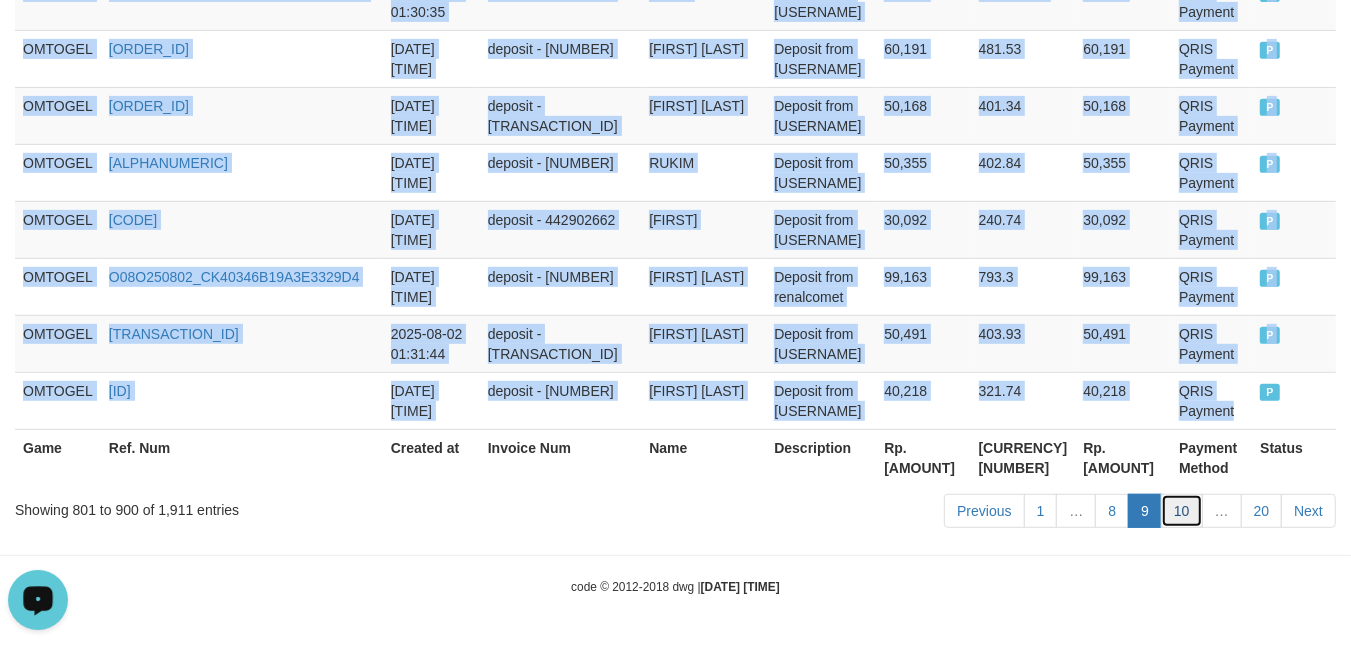 click on "10" at bounding box center (1182, 511) 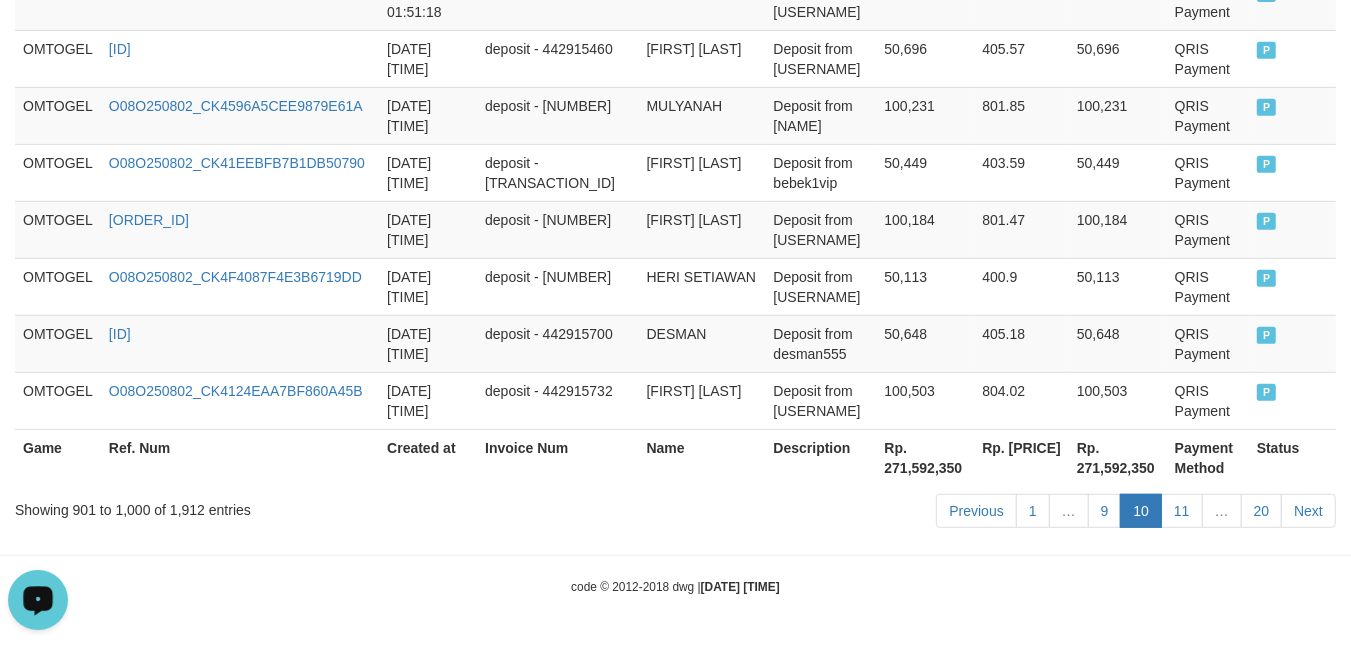 scroll, scrollTop: 6076, scrollLeft: 0, axis: vertical 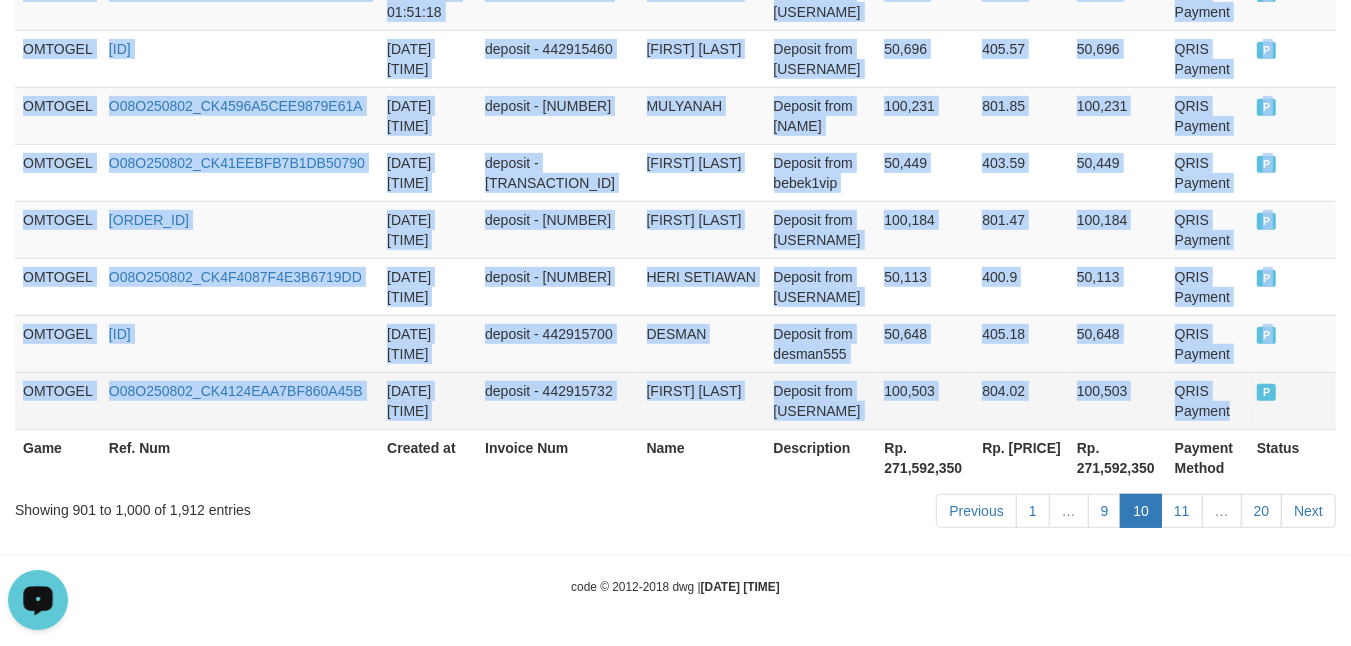 click on "QRIS Payment" at bounding box center [1208, 400] 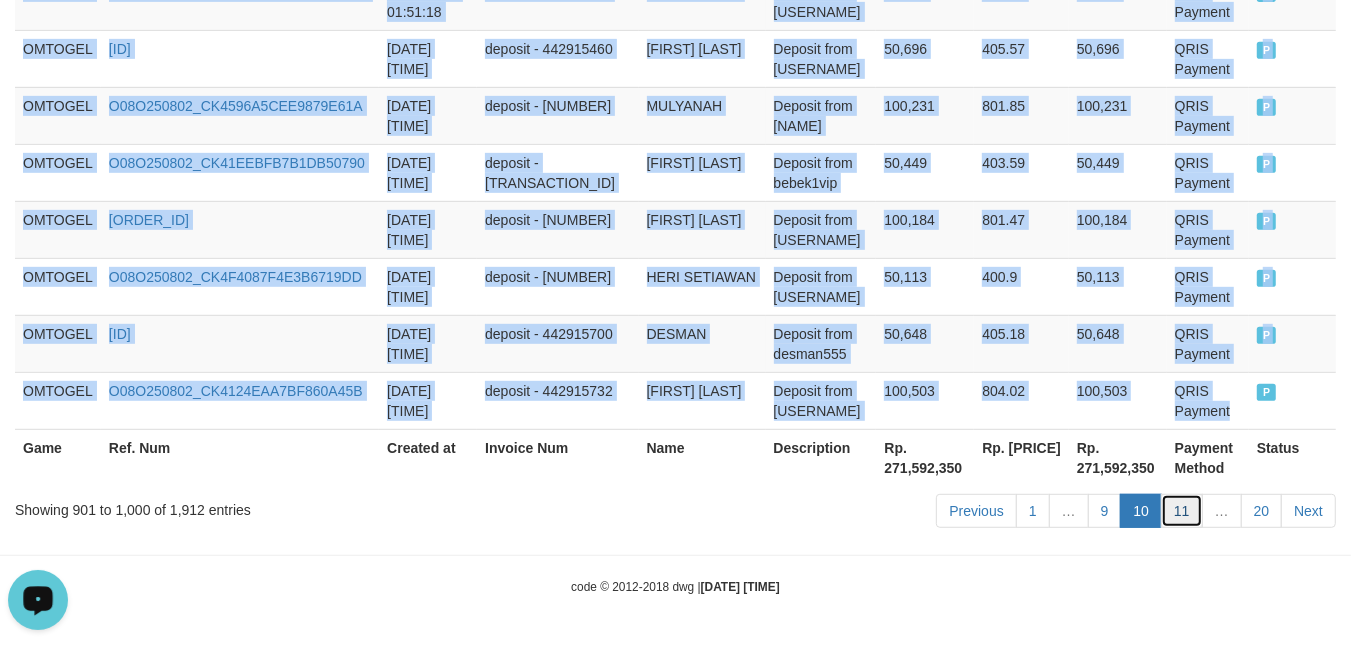 click on "11" at bounding box center (1182, 511) 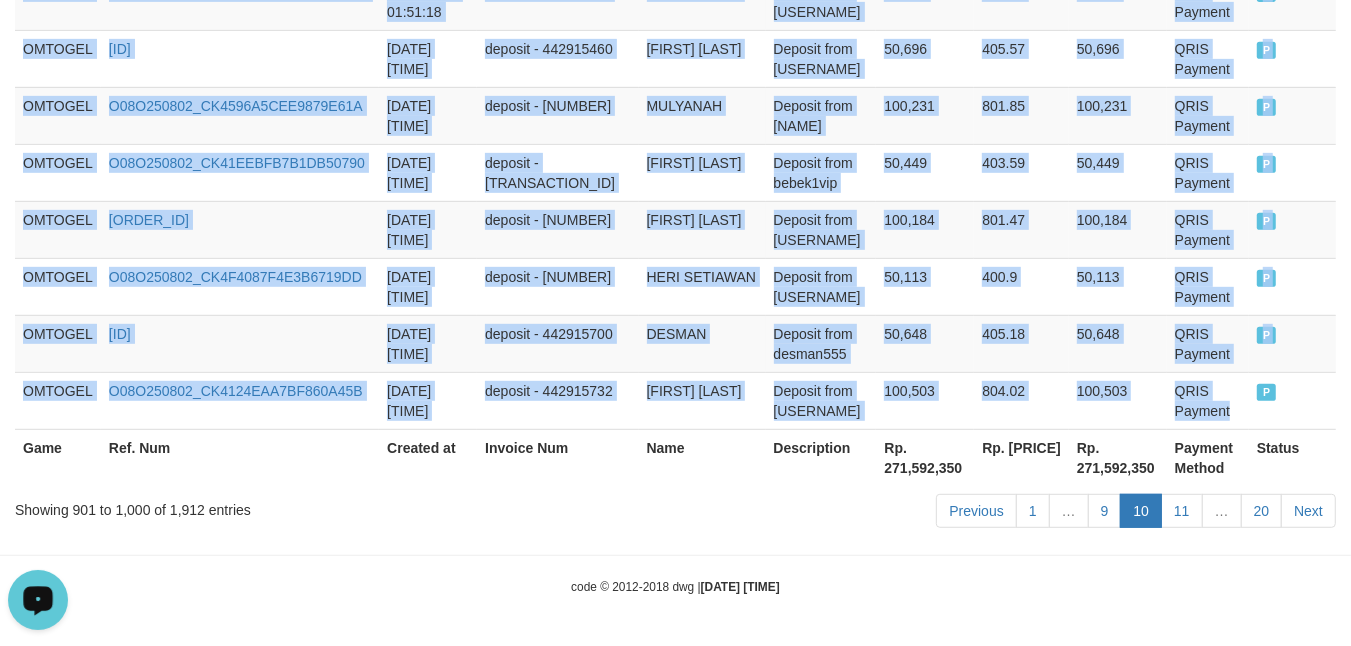 scroll, scrollTop: 6196, scrollLeft: 0, axis: vertical 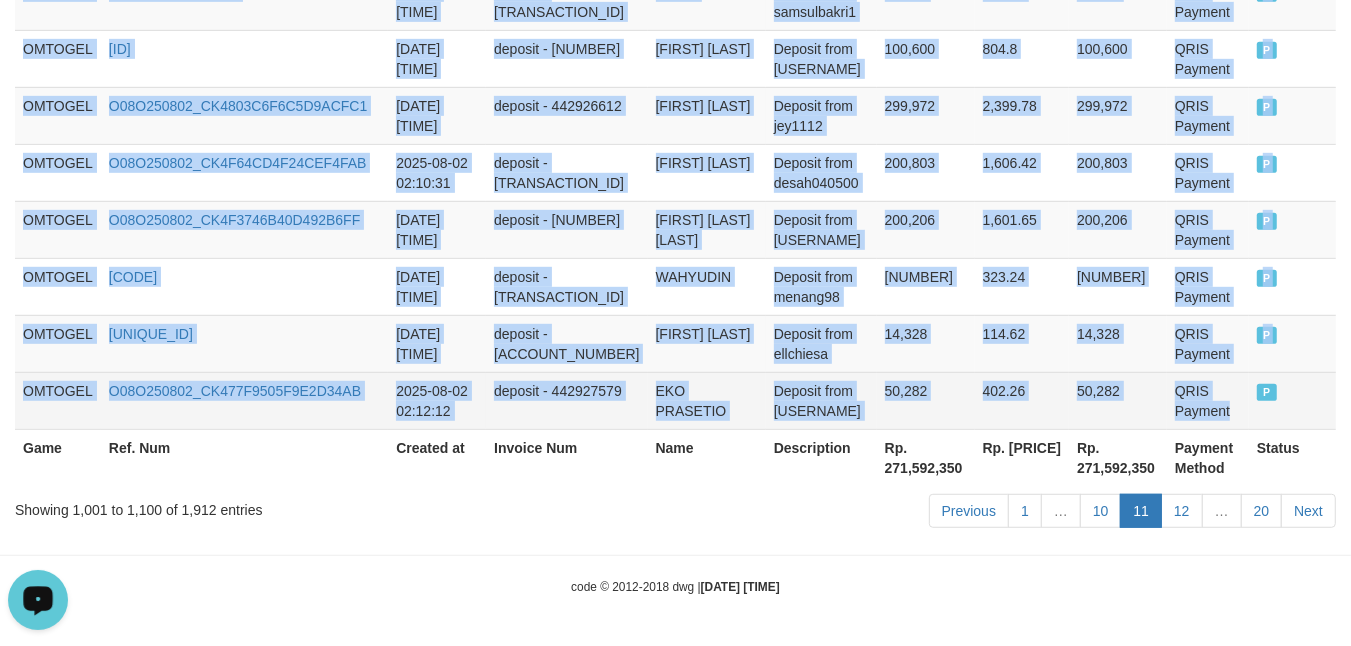 click on "QRIS Payment" at bounding box center [1208, 400] 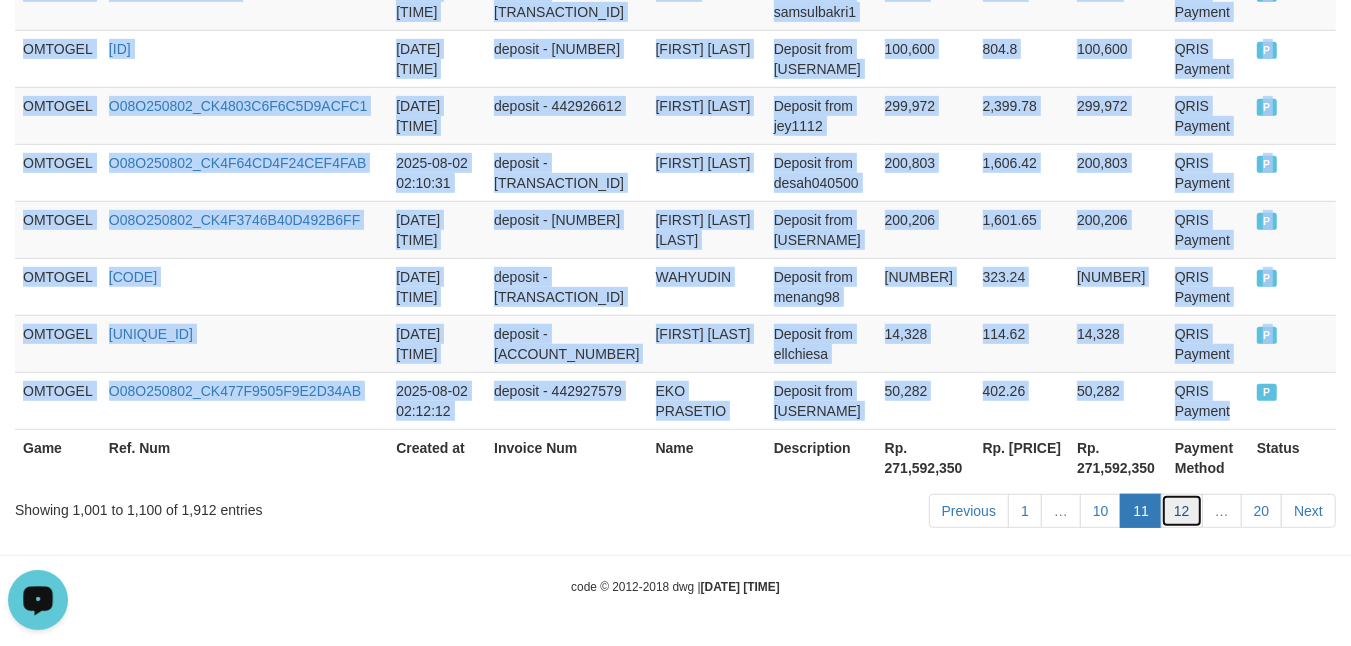 click on "12" at bounding box center (1182, 511) 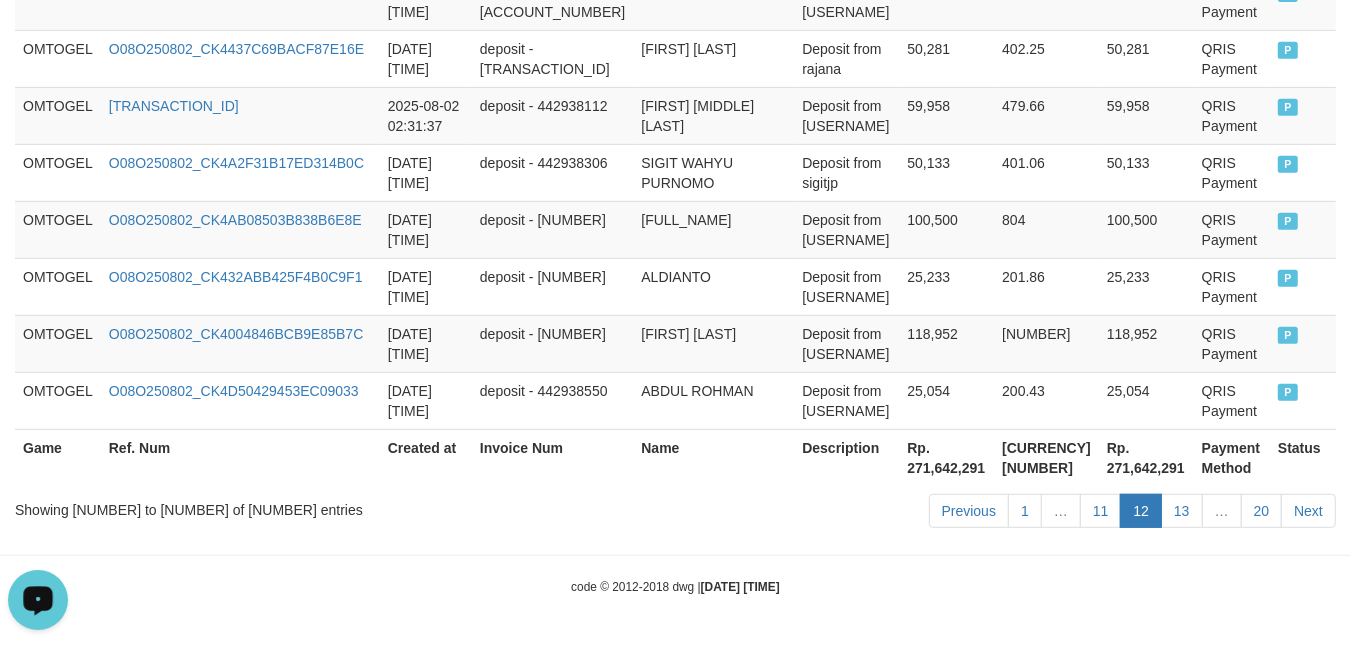scroll, scrollTop: 6076, scrollLeft: 0, axis: vertical 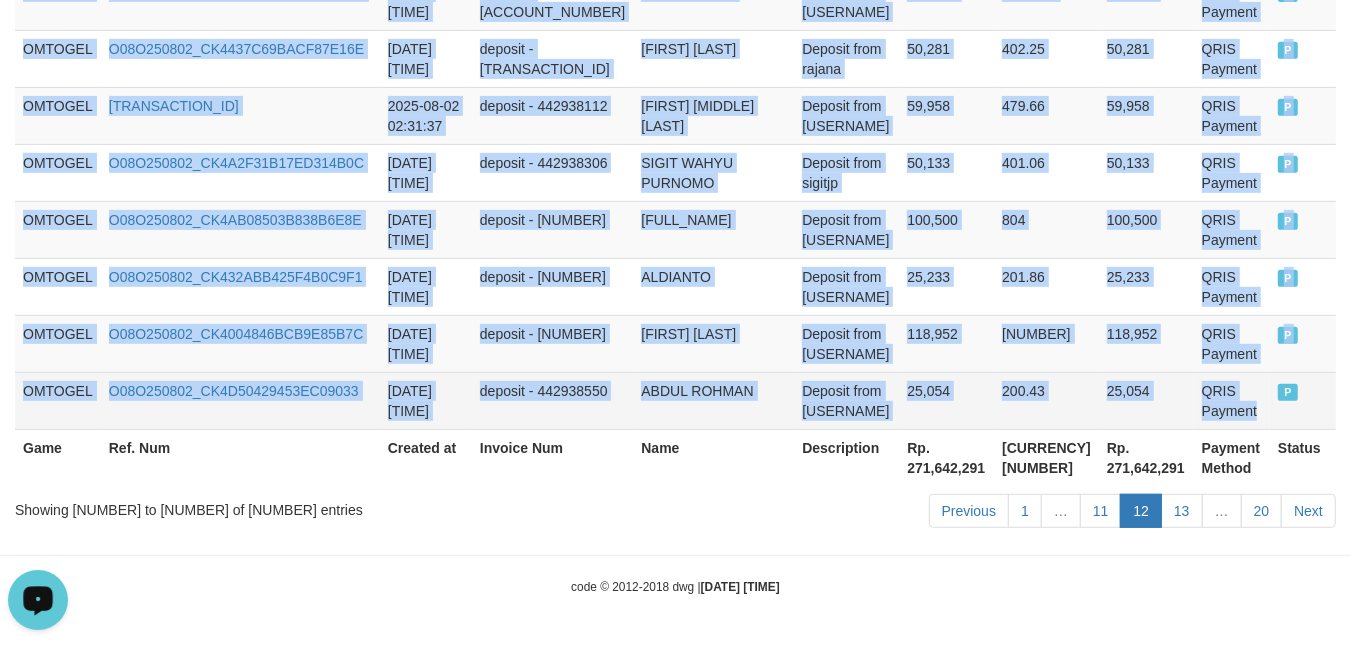 click on "QRIS Payment" at bounding box center [1232, 400] 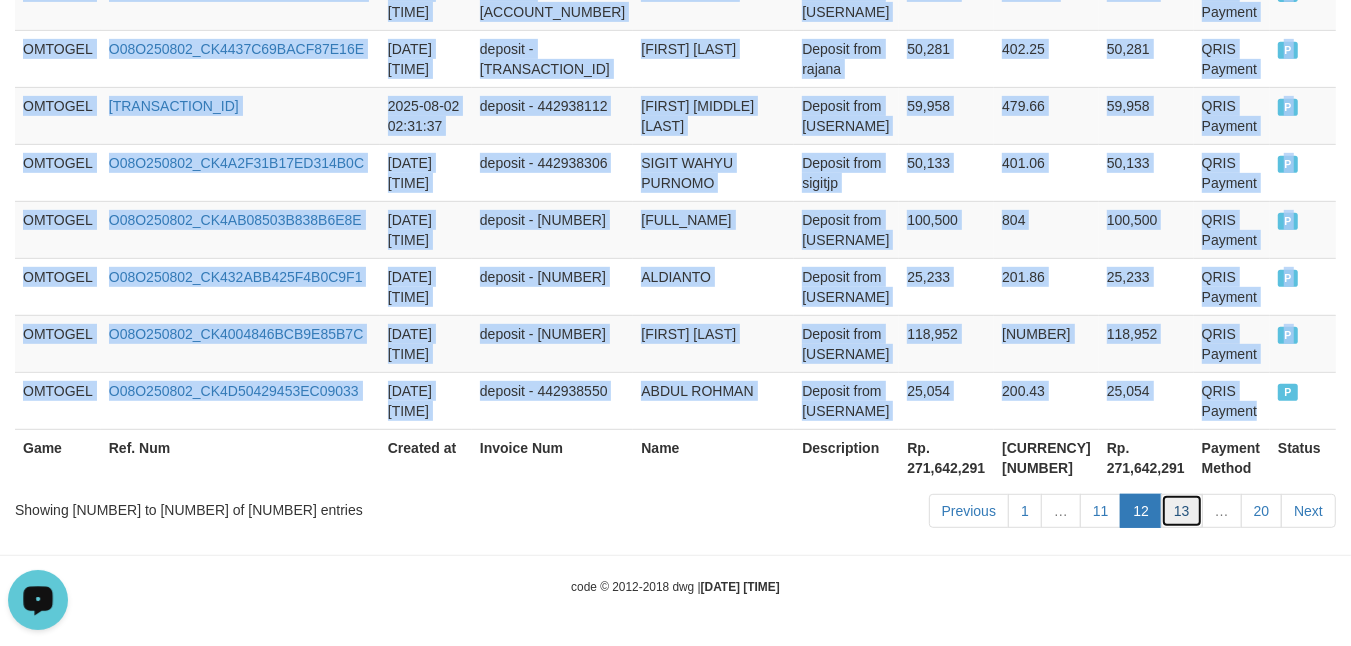 click on "13" at bounding box center (1182, 511) 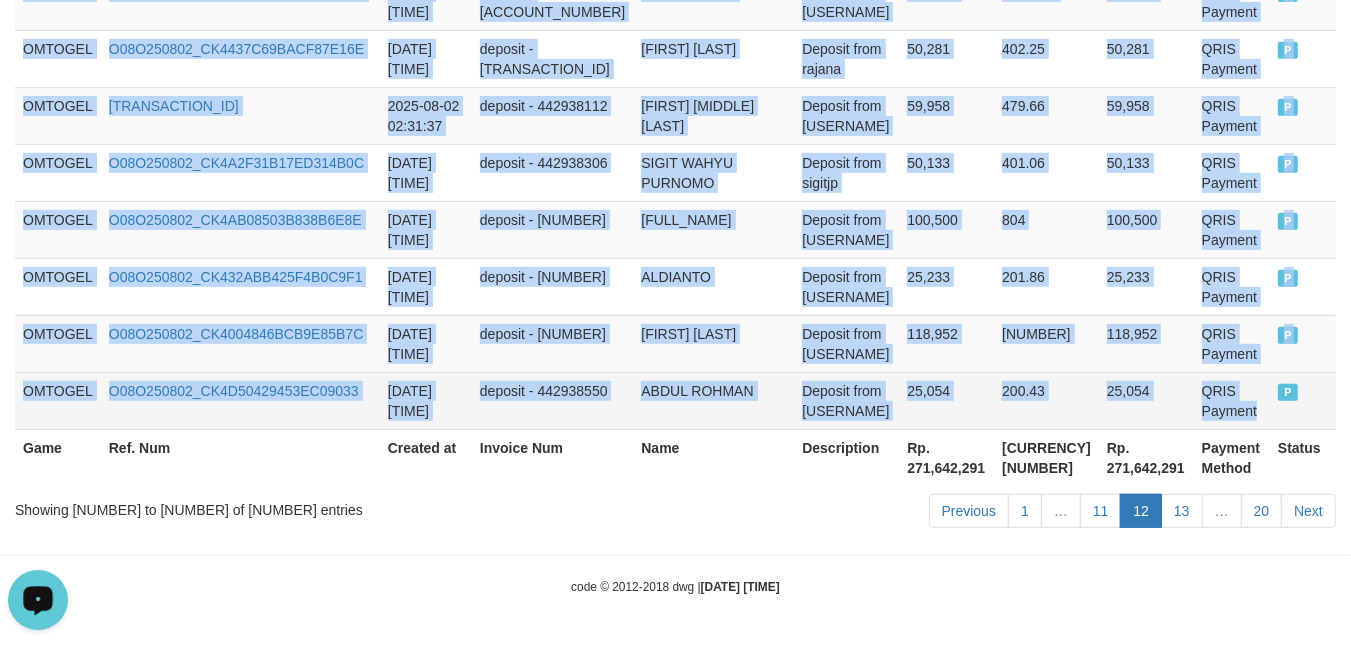 scroll, scrollTop: 6156, scrollLeft: 0, axis: vertical 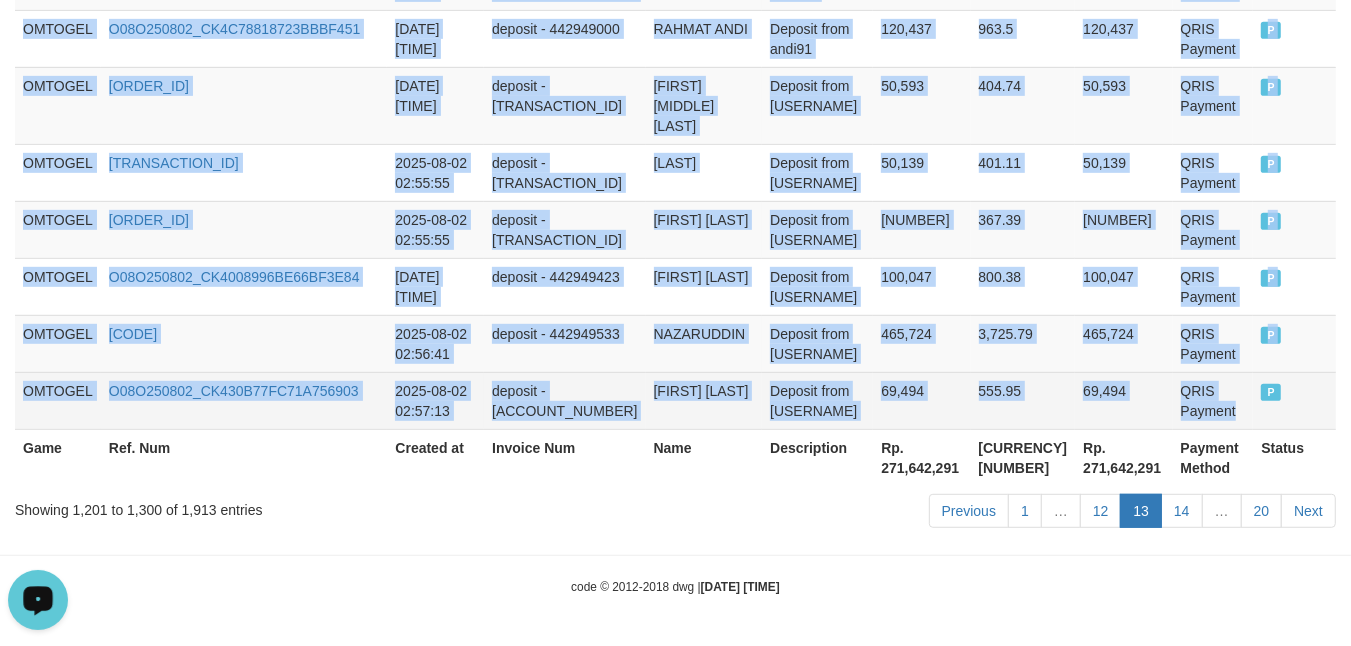 click on "QRIS Payment" at bounding box center [1213, 400] 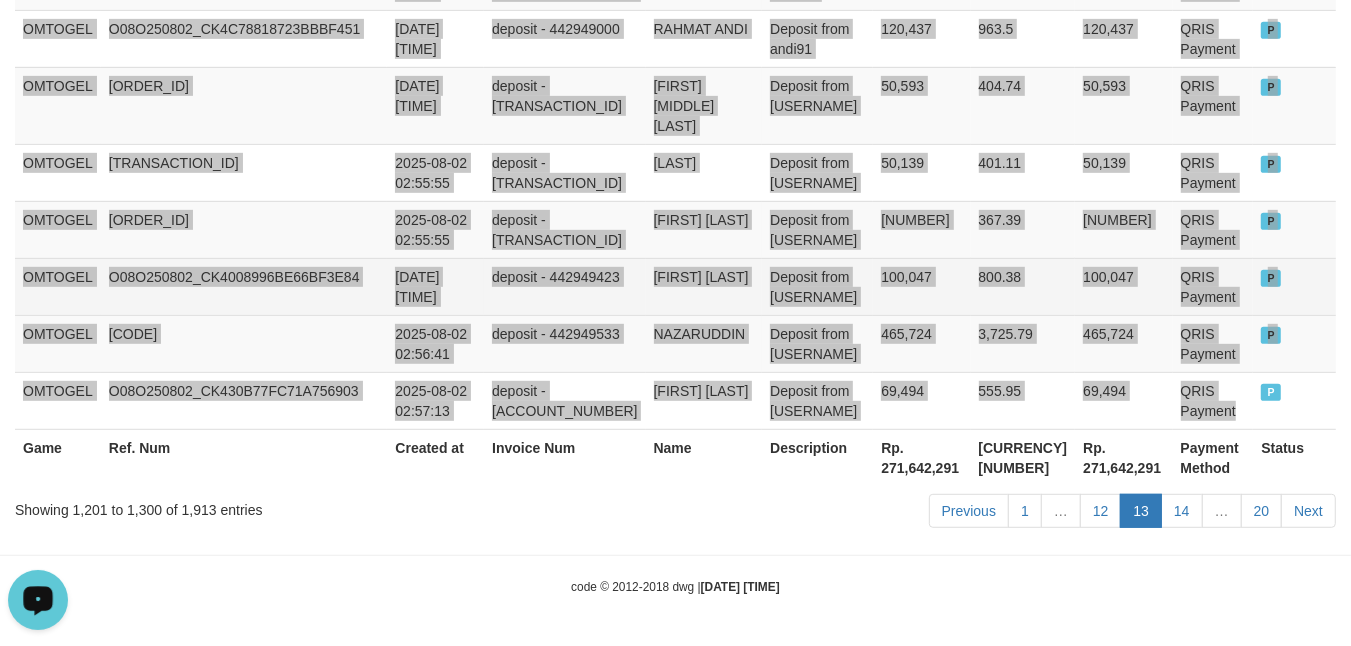 click on "Deposit from [USERNAME]" at bounding box center [817, 286] 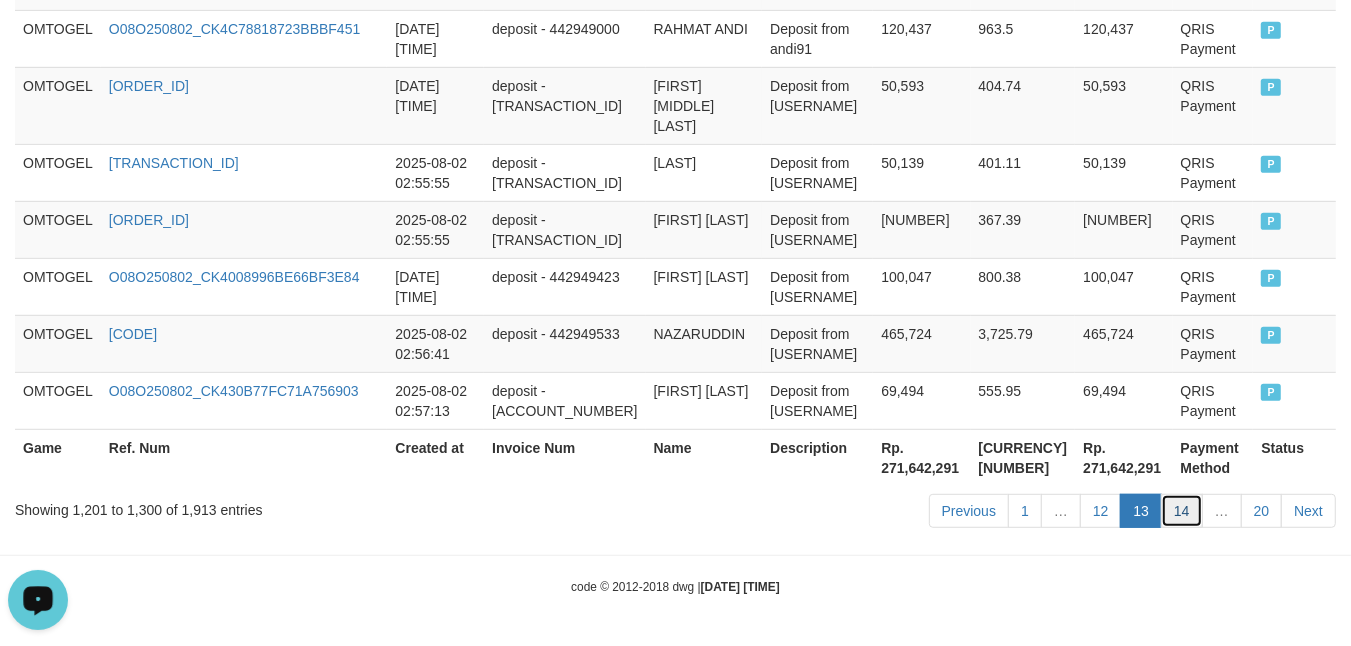click on "14" at bounding box center [1182, 511] 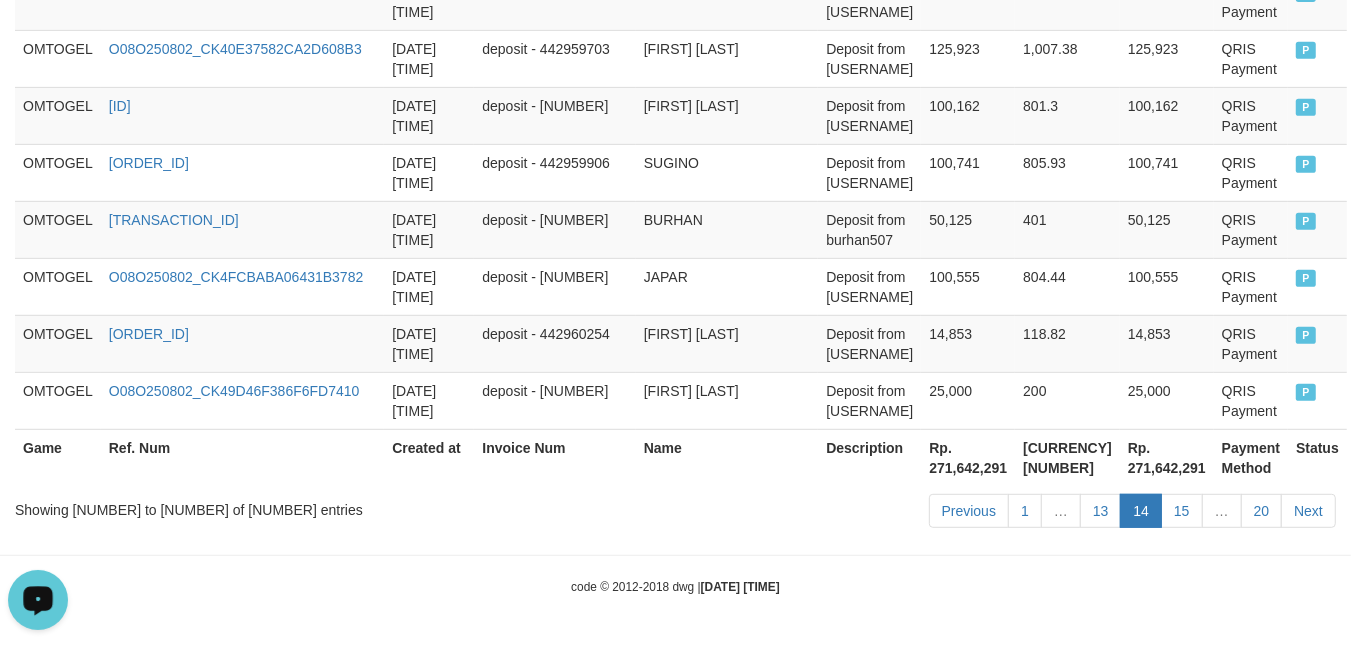 scroll, scrollTop: 6076, scrollLeft: 0, axis: vertical 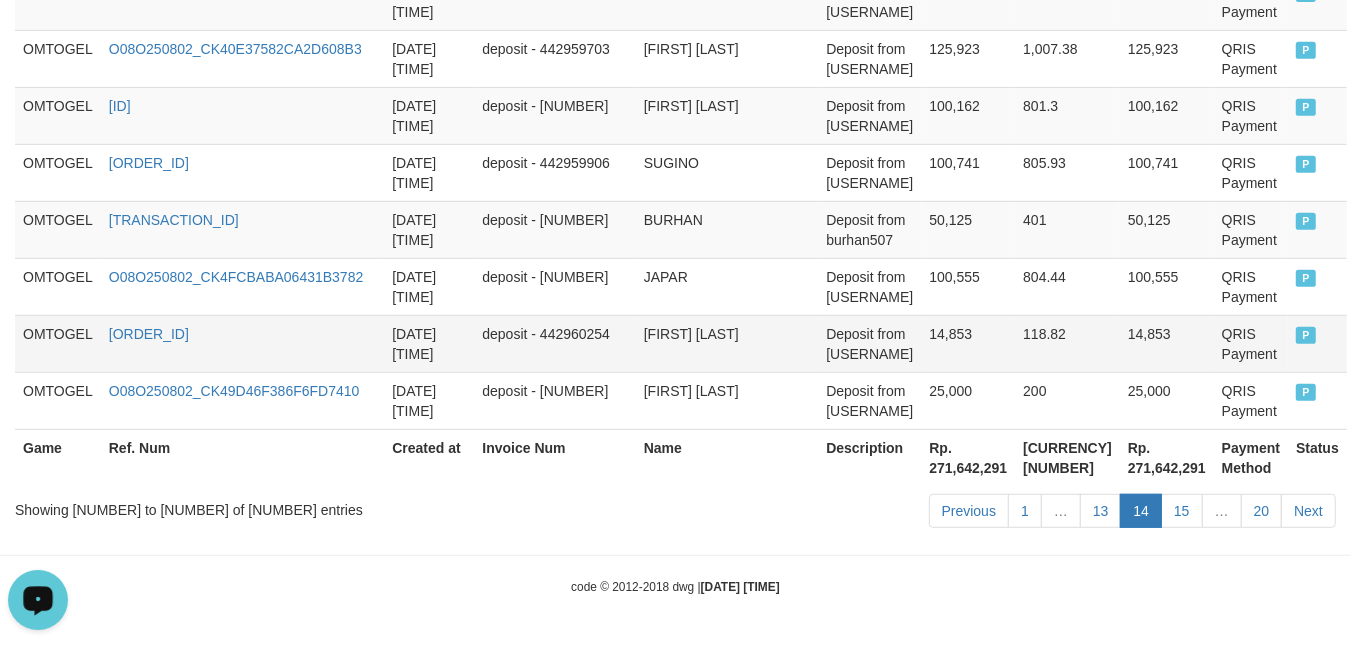 click on "Deposit from [USERNAME]" at bounding box center (869, 343) 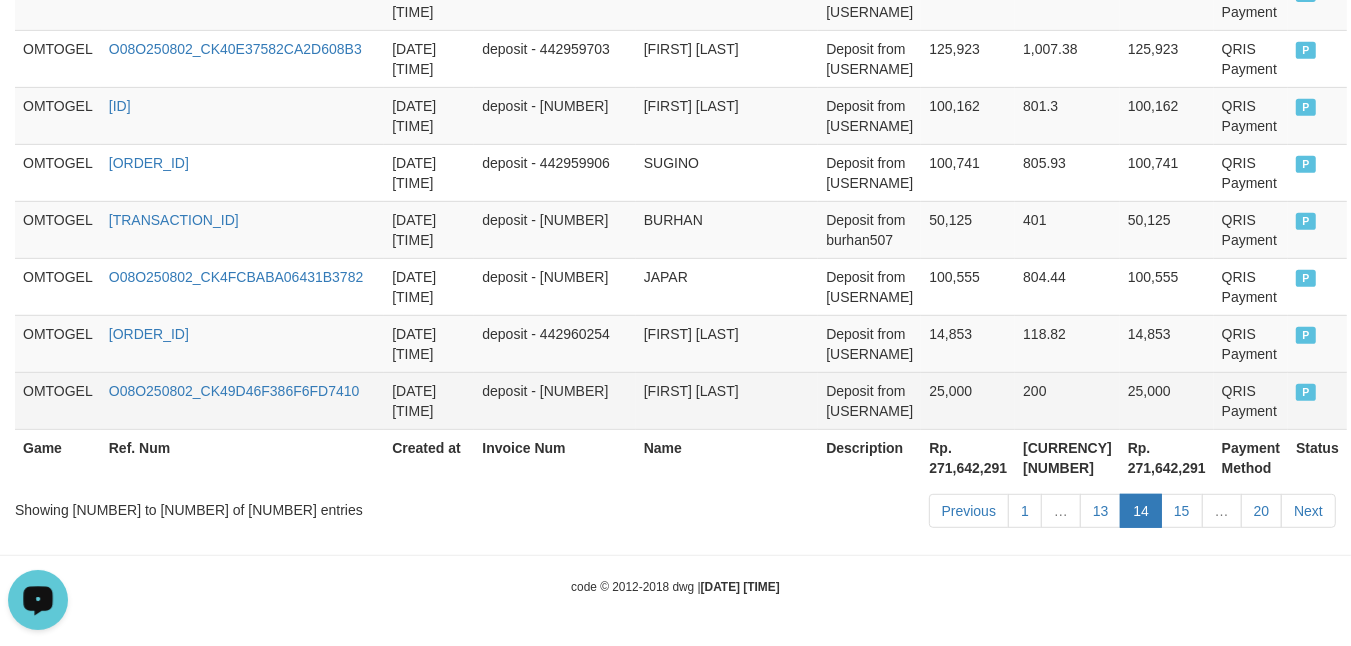 click on "QRIS Payment" at bounding box center (1251, 400) 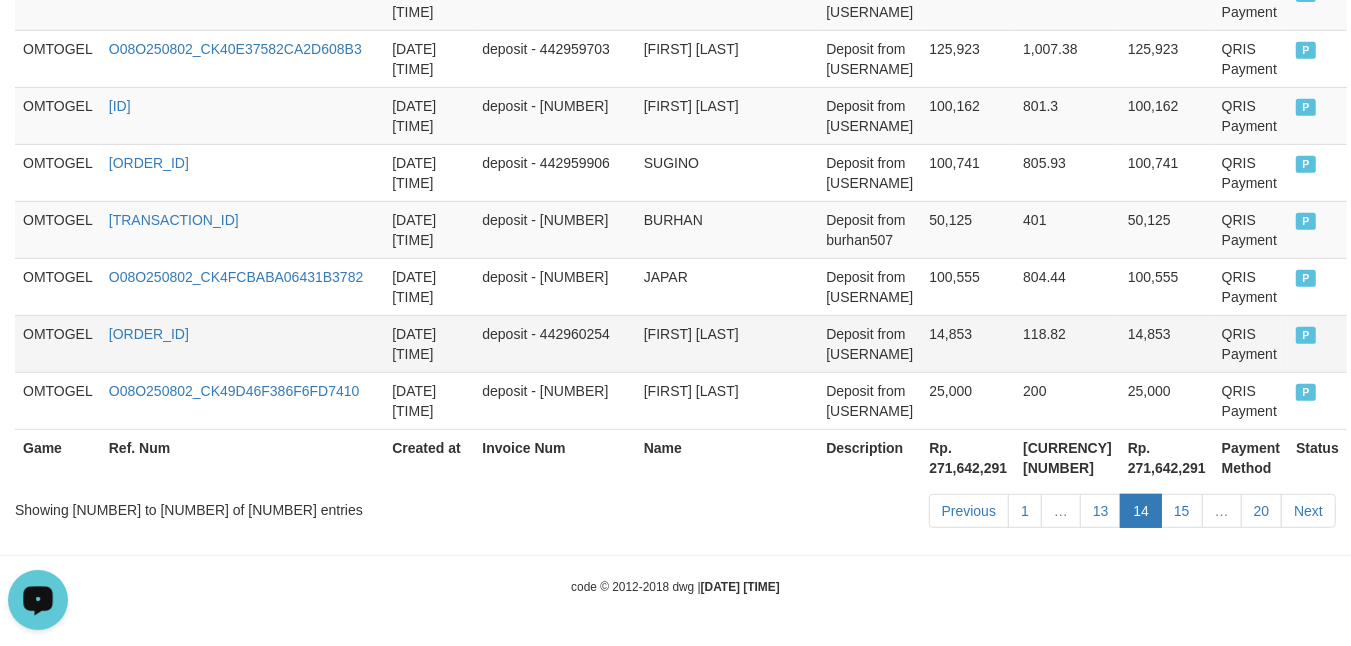 click on "118.82" at bounding box center [1067, 343] 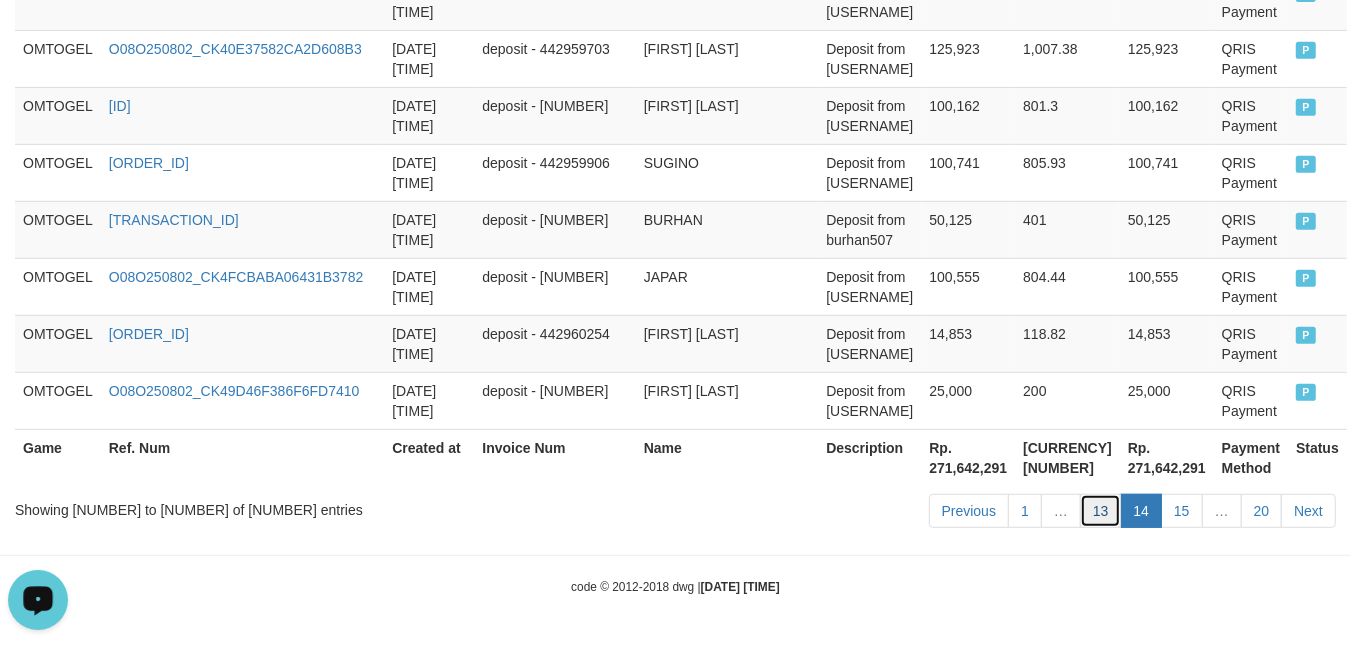 click on "13" at bounding box center [1101, 511] 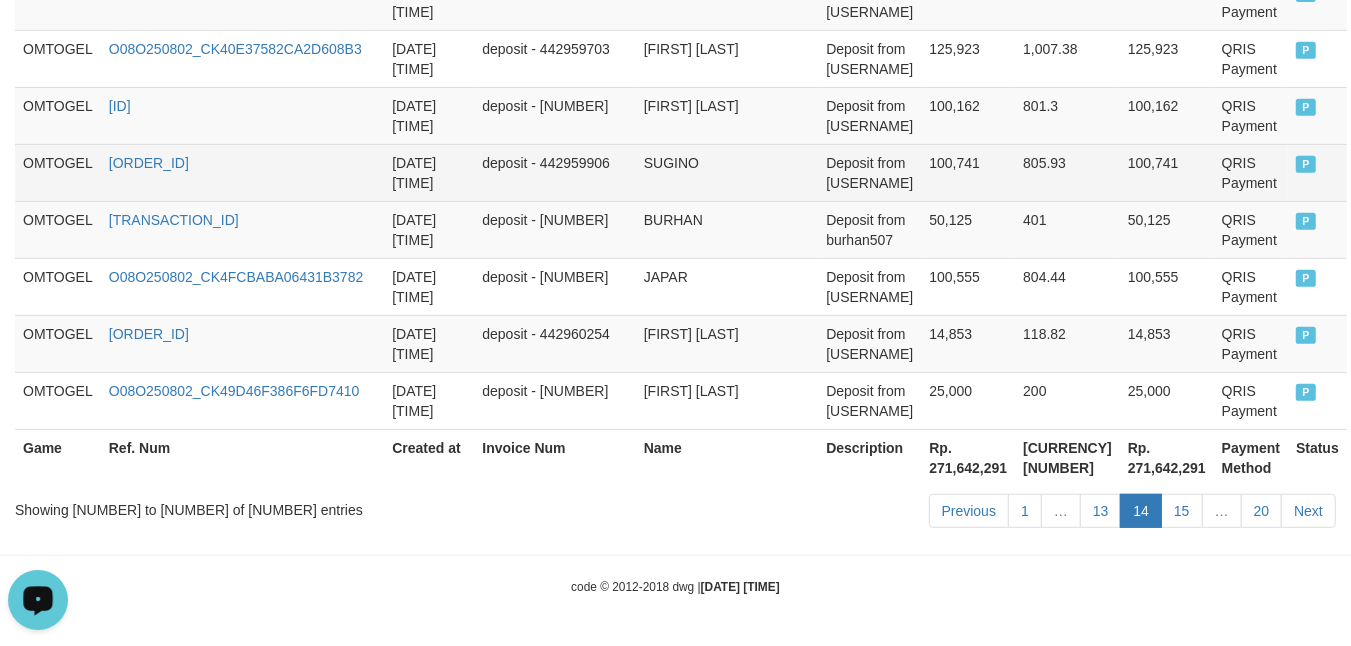 scroll, scrollTop: 6156, scrollLeft: 0, axis: vertical 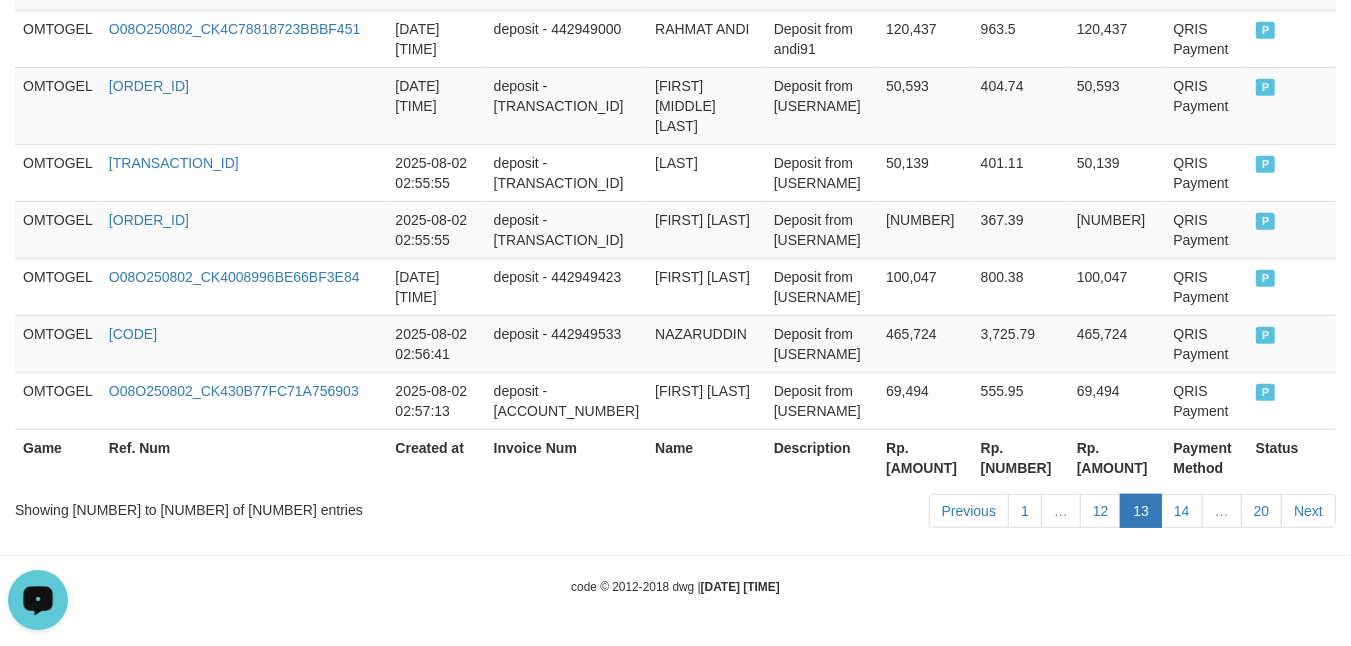 click on "[NUMBER]" at bounding box center [925, 229] 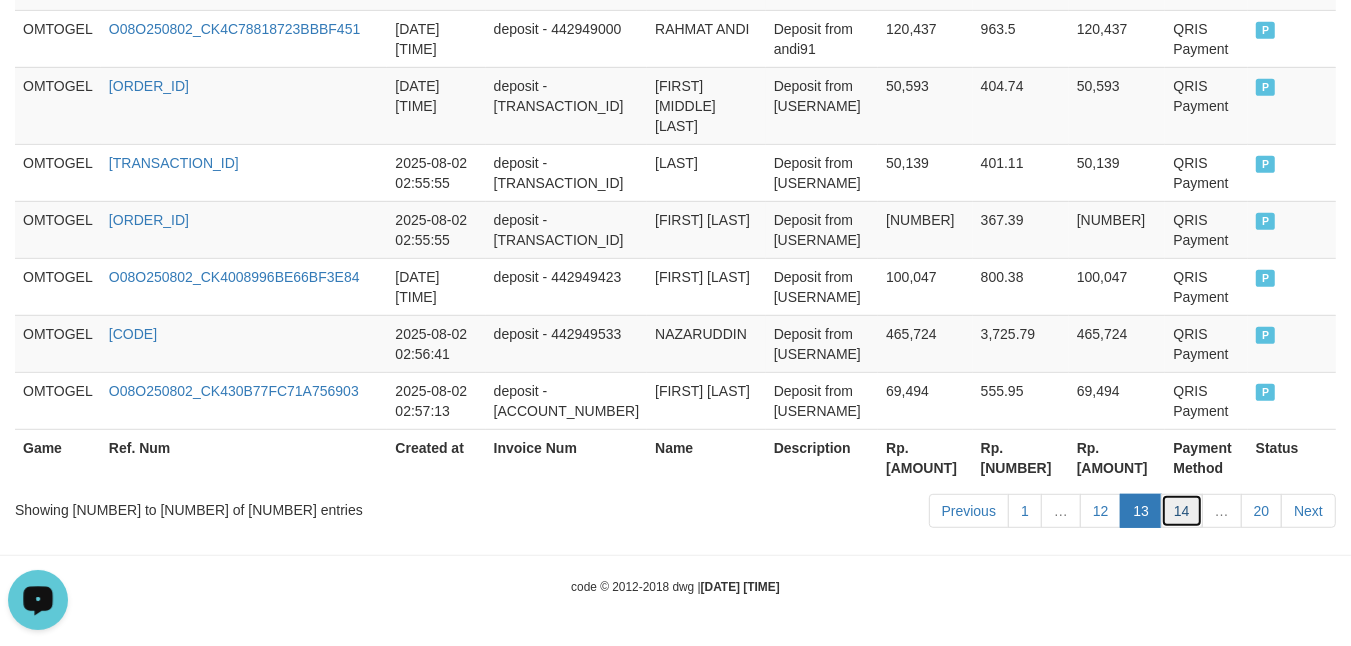 click on "14" at bounding box center (1182, 511) 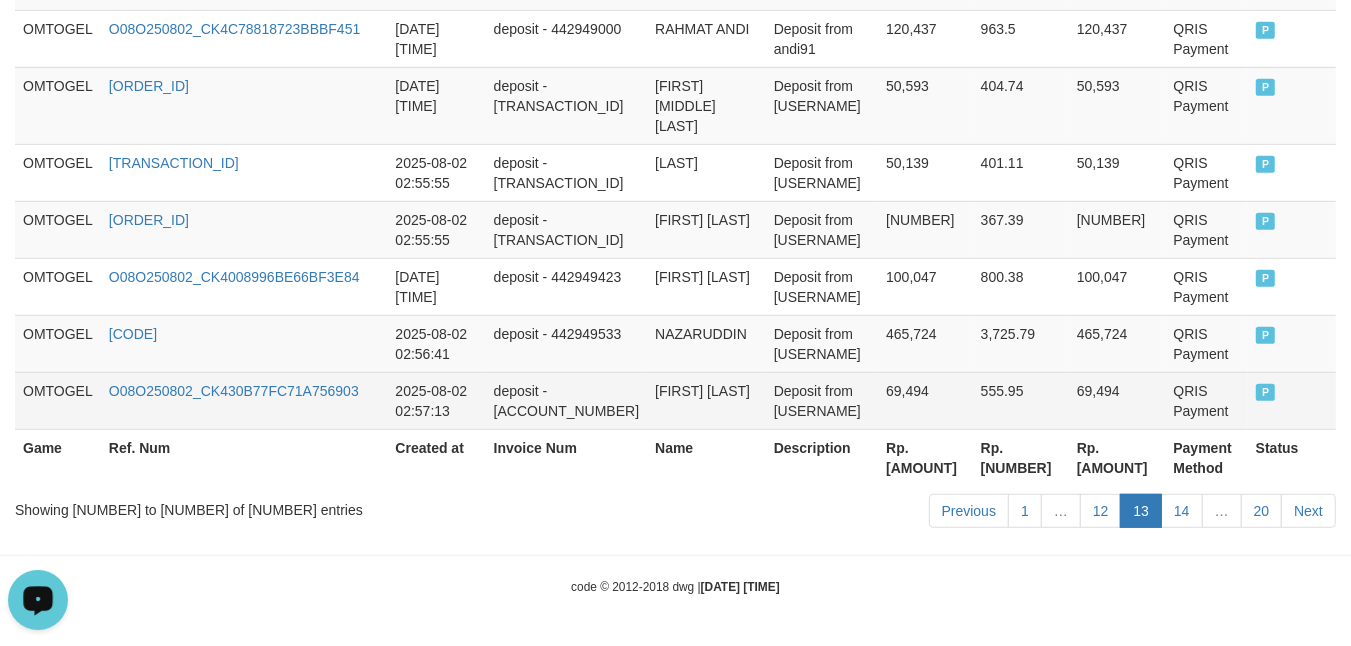 scroll, scrollTop: 6076, scrollLeft: 0, axis: vertical 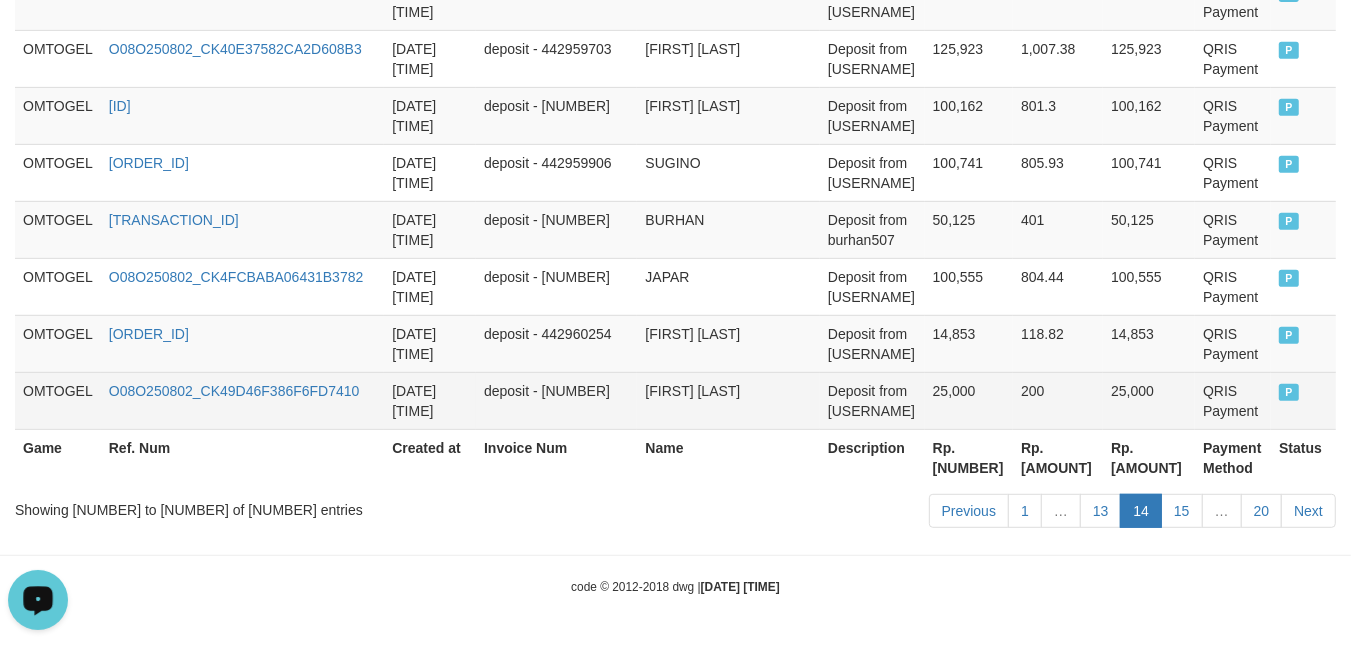 click on "QRIS Payment" at bounding box center [1233, 400] 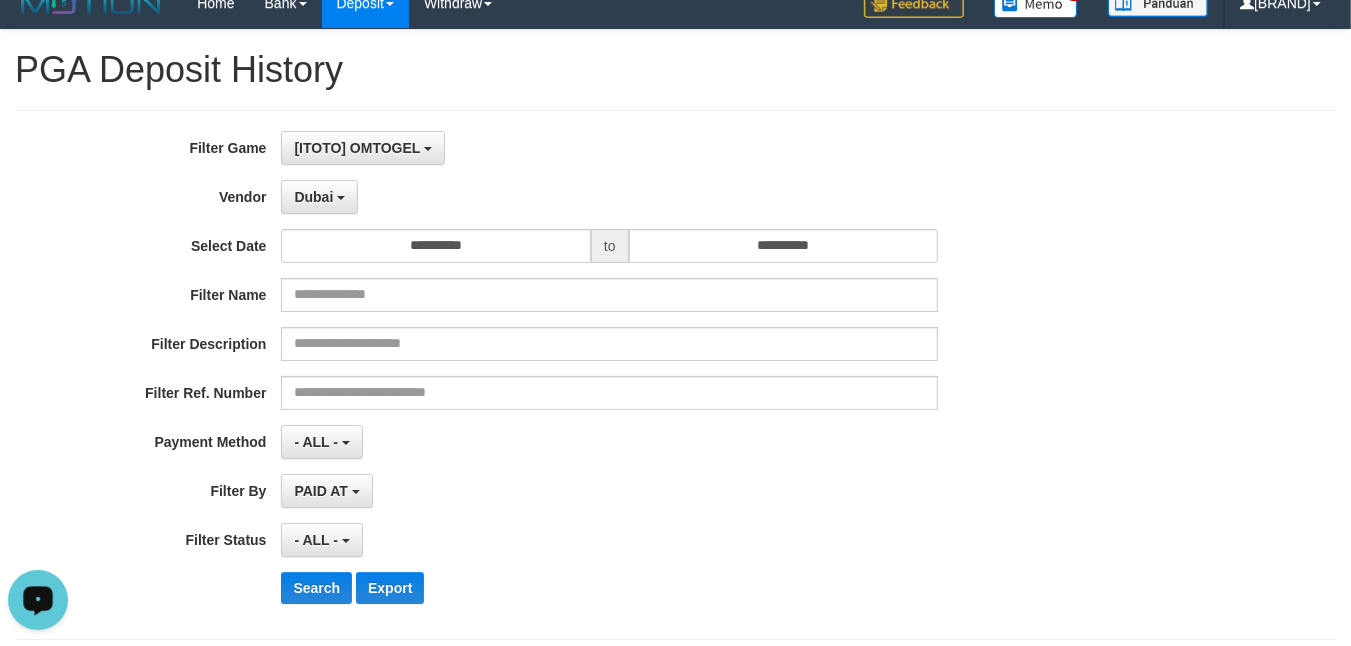 scroll, scrollTop: 333, scrollLeft: 0, axis: vertical 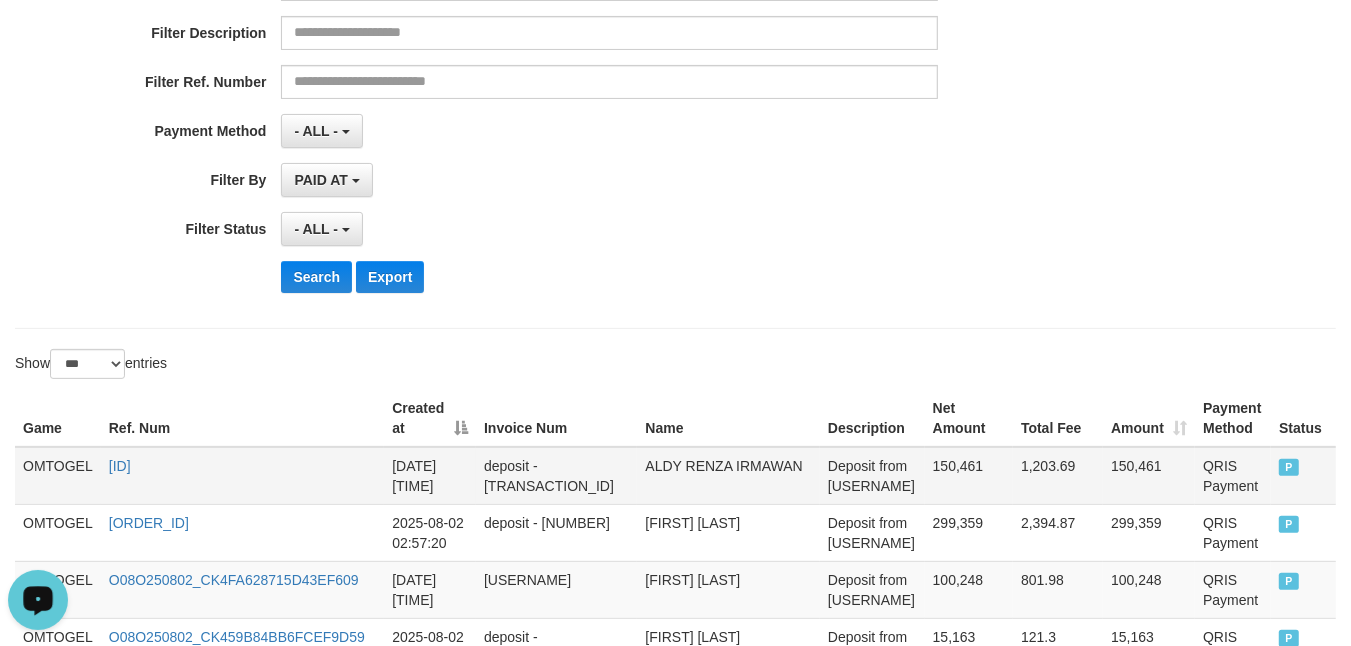 click on "OMTOGEL" at bounding box center (58, 476) 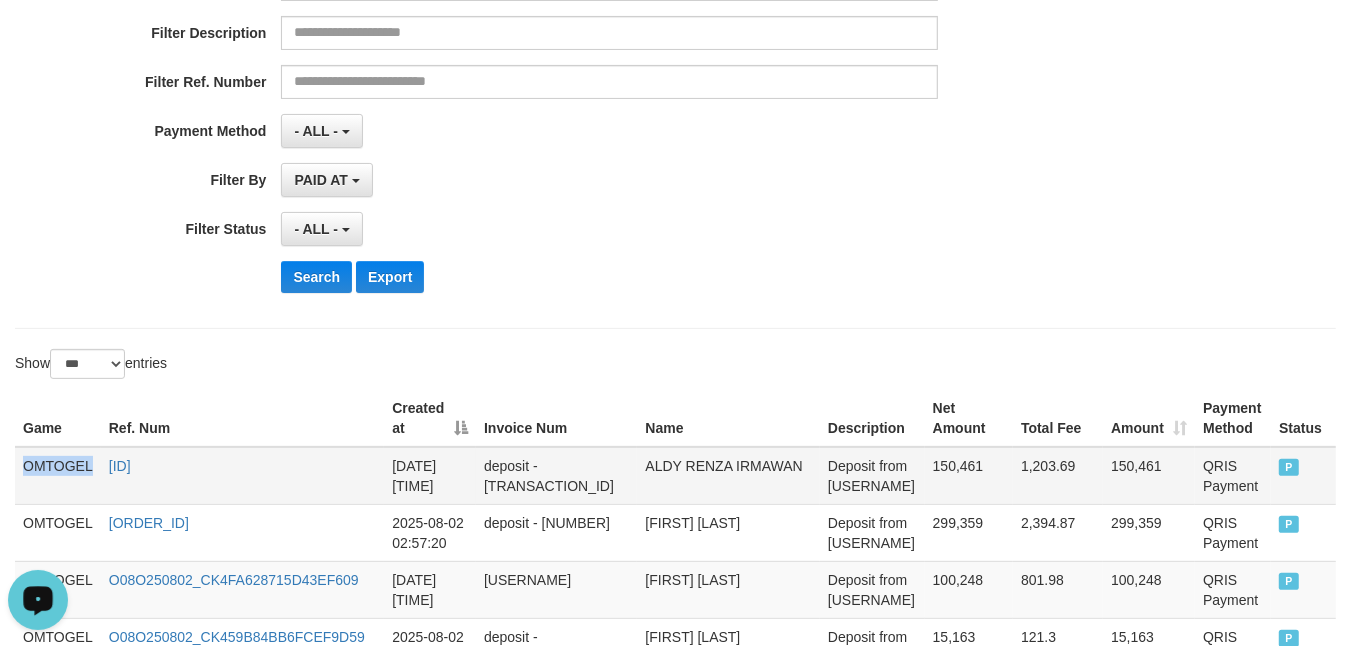 click on "OMTOGEL" at bounding box center (58, 476) 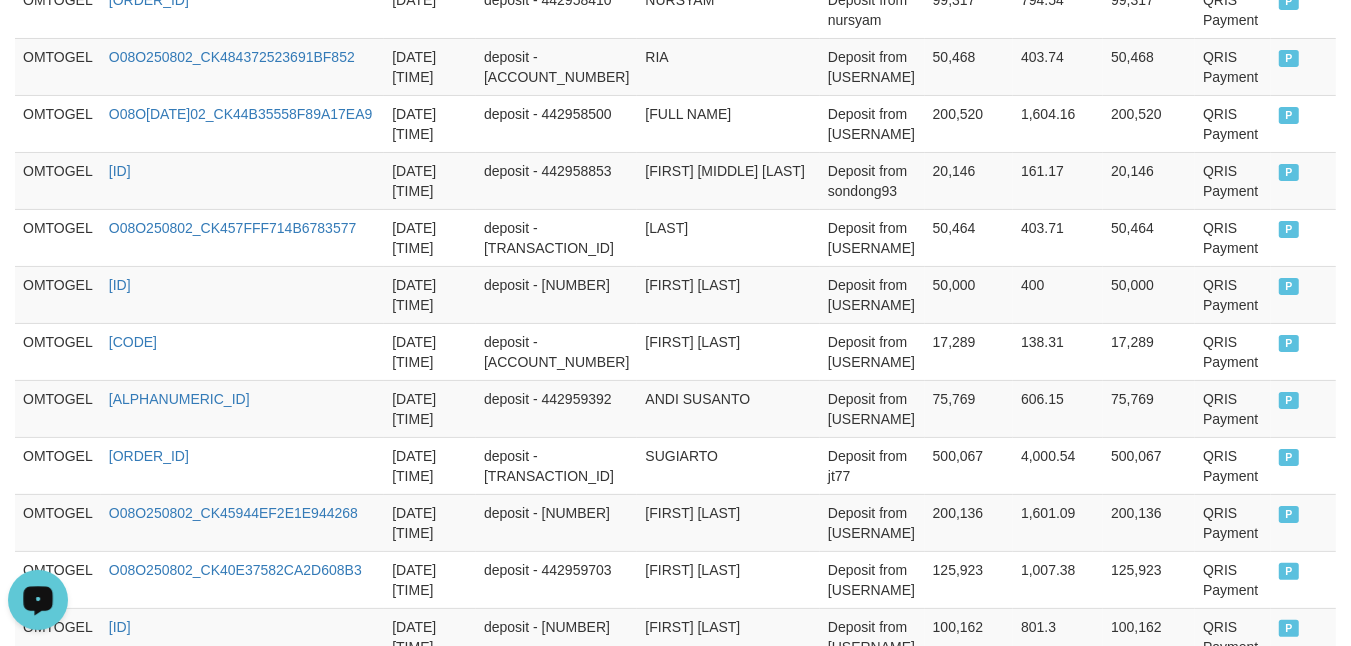 scroll, scrollTop: 6076, scrollLeft: 0, axis: vertical 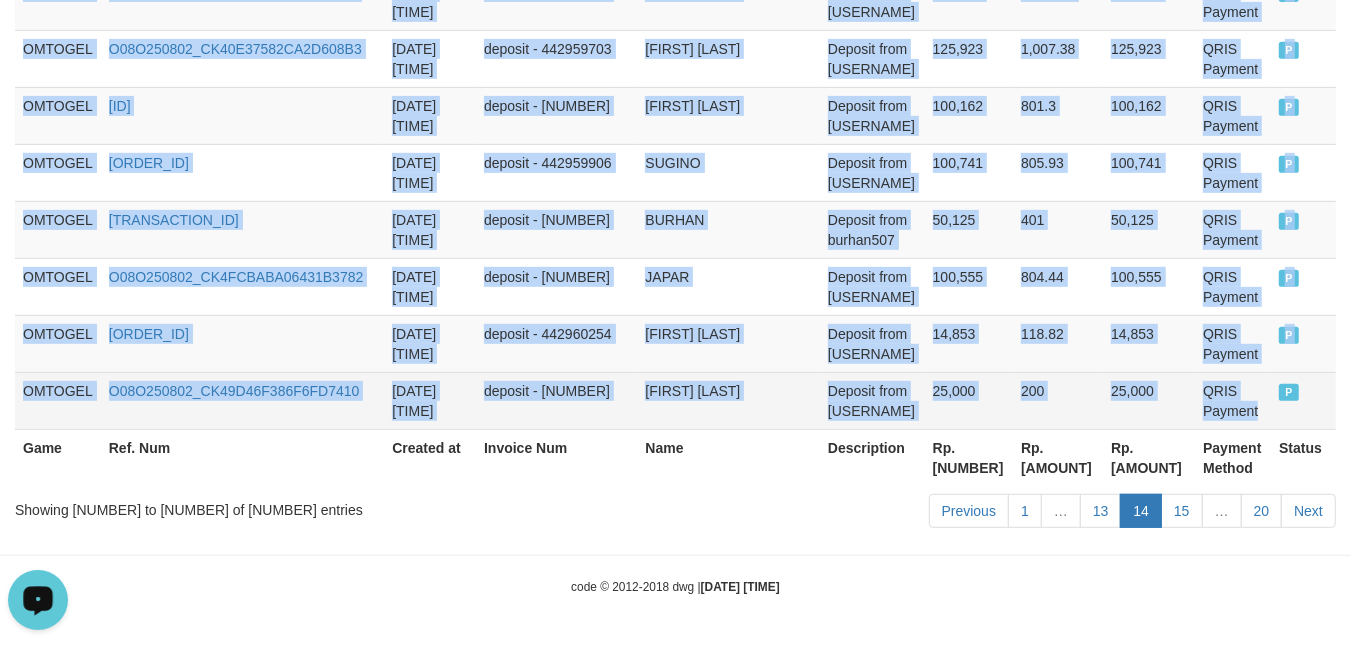 click on "QRIS Payment" at bounding box center (1233, 400) 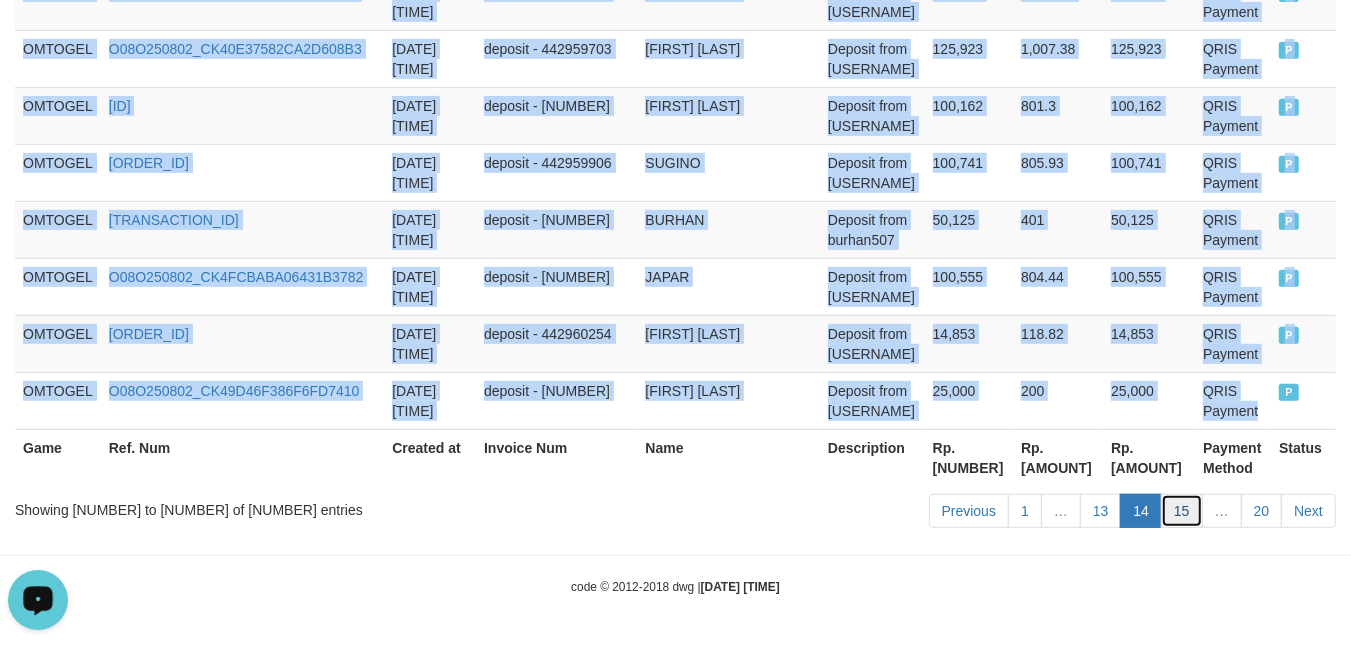 click on "15" at bounding box center [1182, 511] 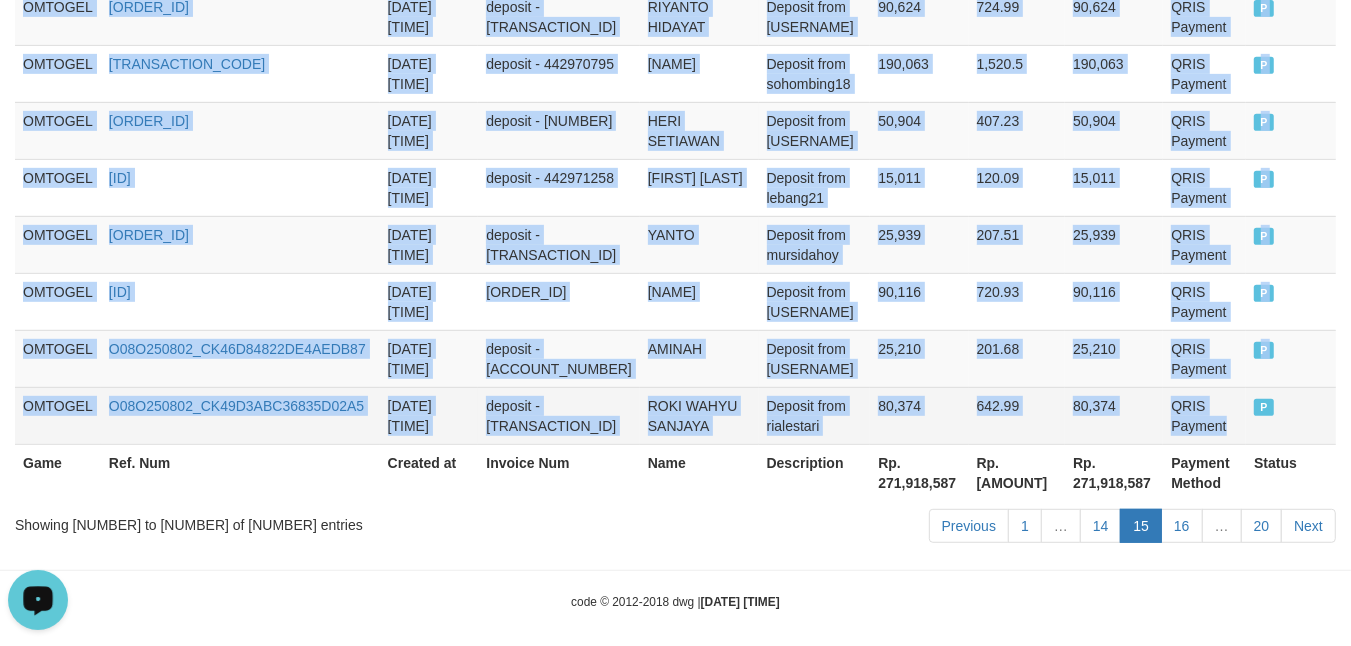 click on "QRIS Payment" at bounding box center (1204, 415) 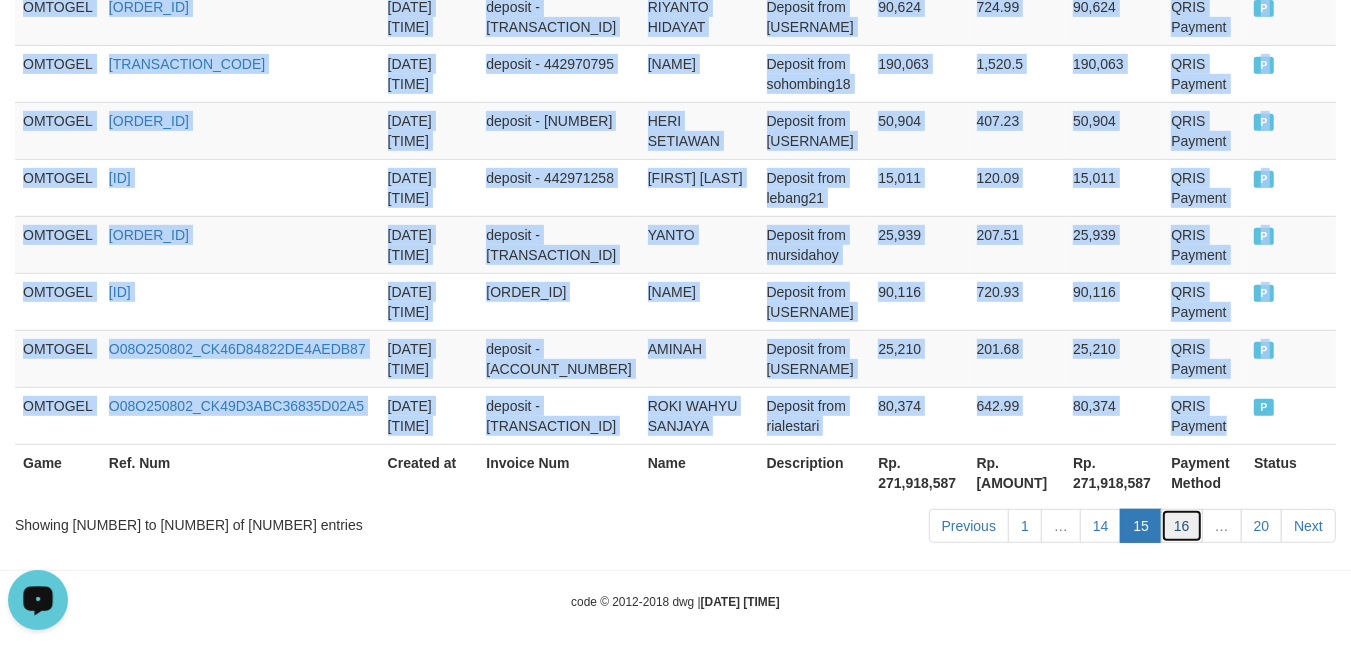 click on "16" at bounding box center [1182, 526] 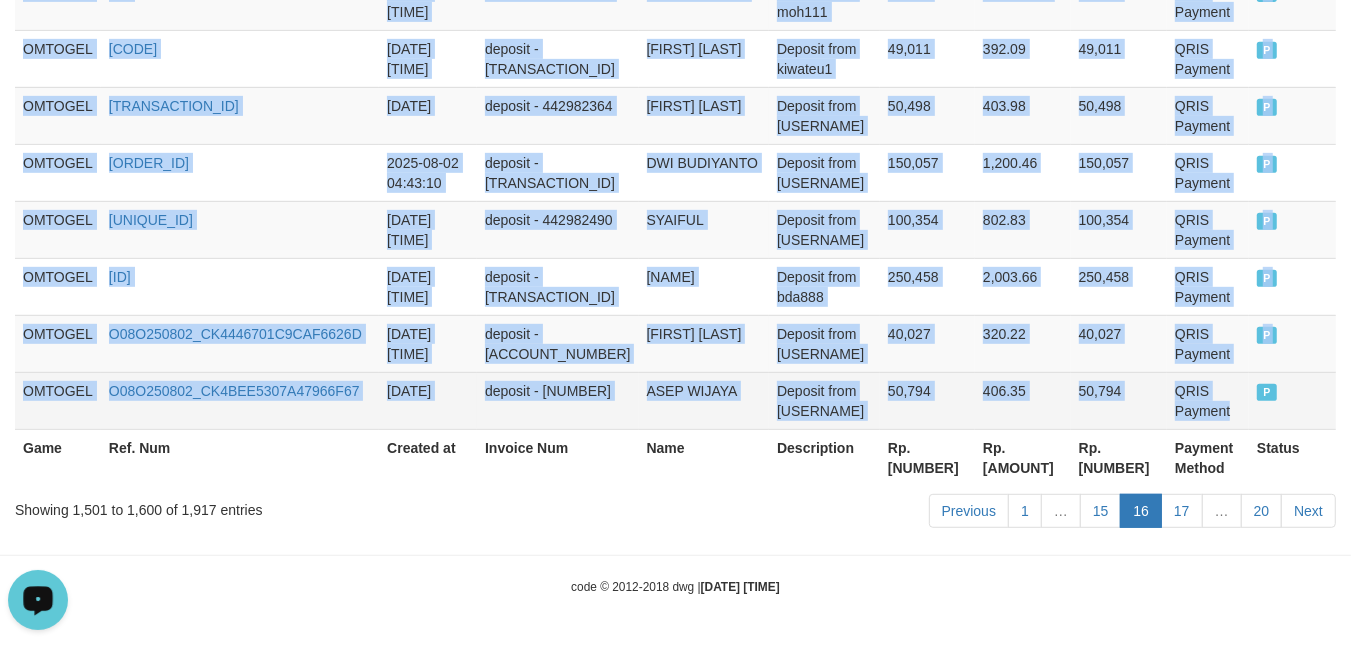 click on "QRIS Payment" at bounding box center (1208, 400) 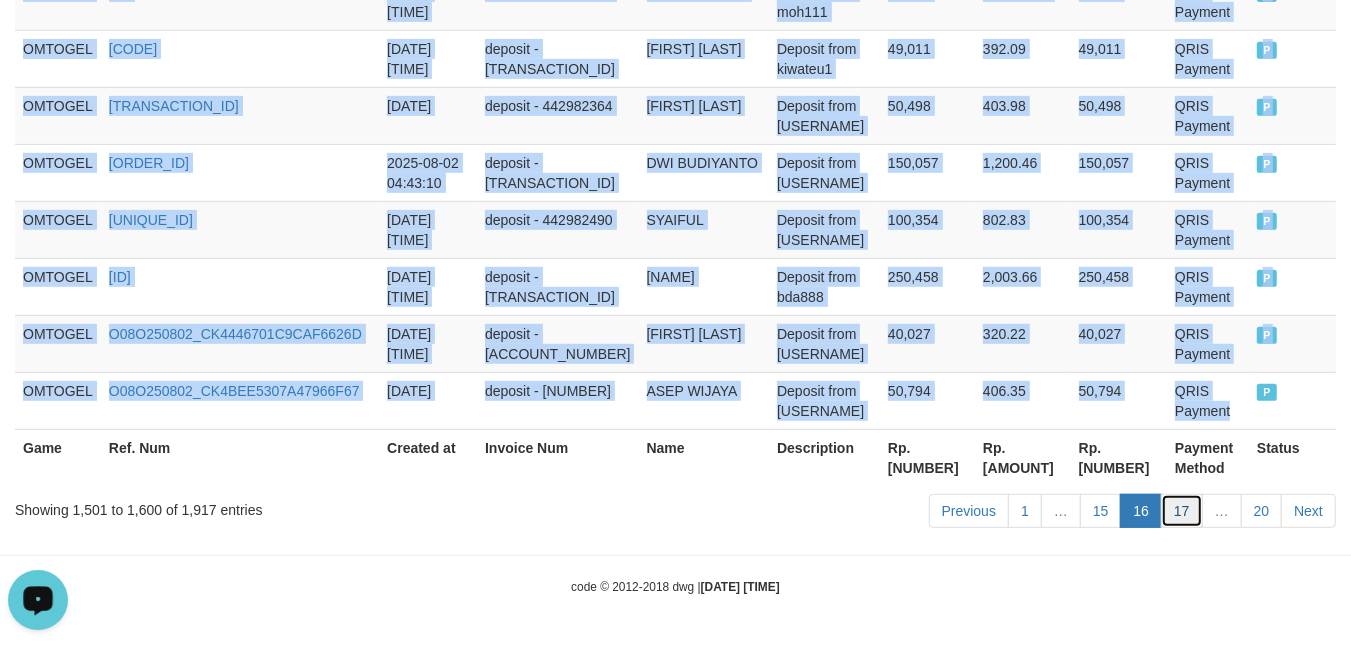 click on "17" at bounding box center [1182, 511] 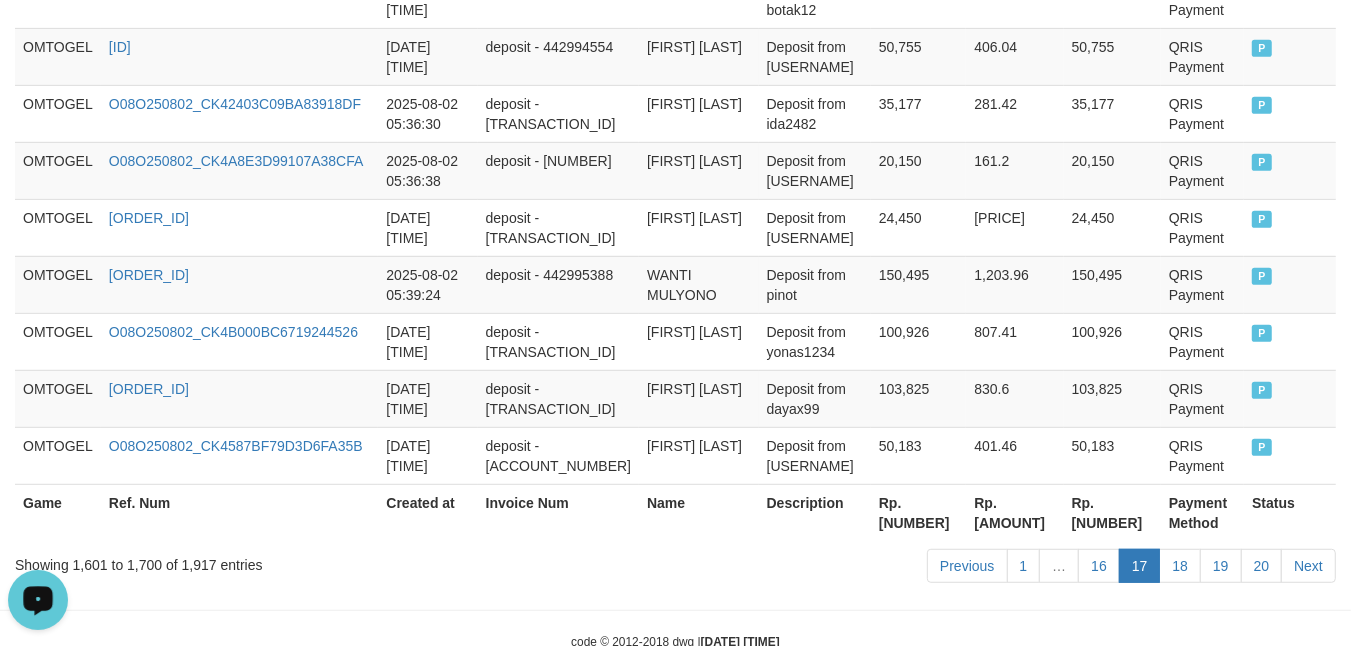 scroll, scrollTop: 6116, scrollLeft: 0, axis: vertical 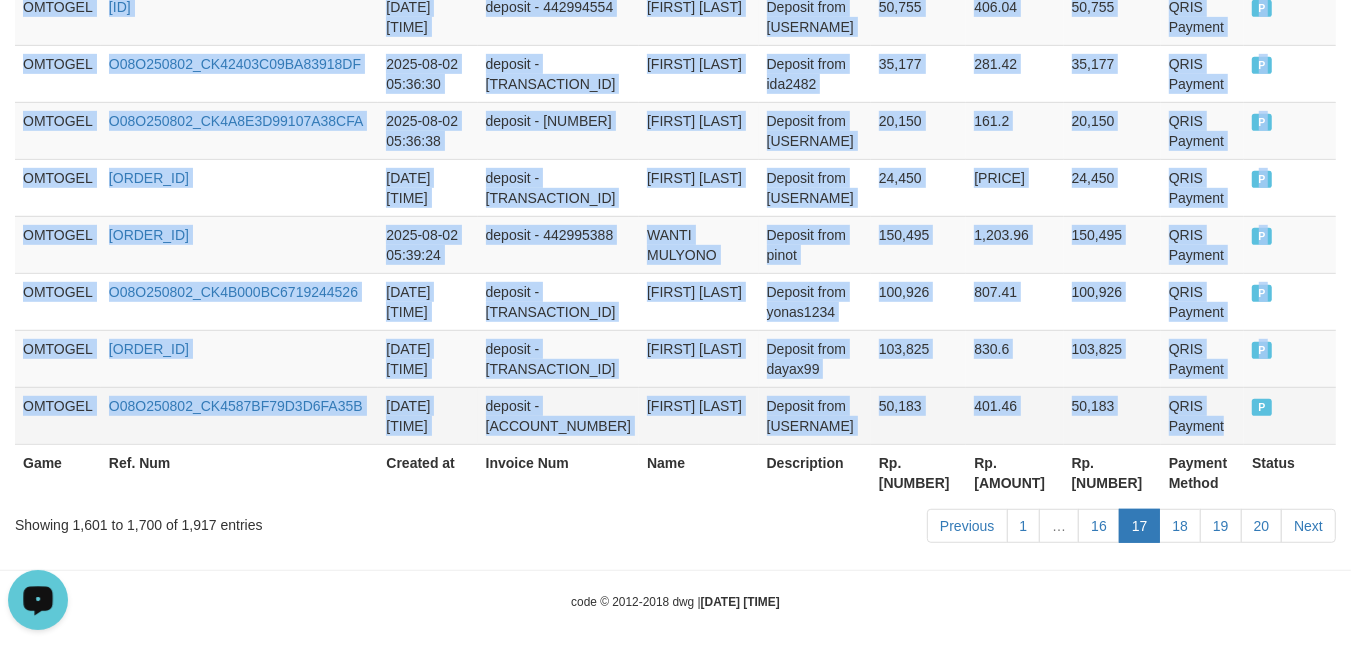 click on "QRIS Payment" at bounding box center (1202, 415) 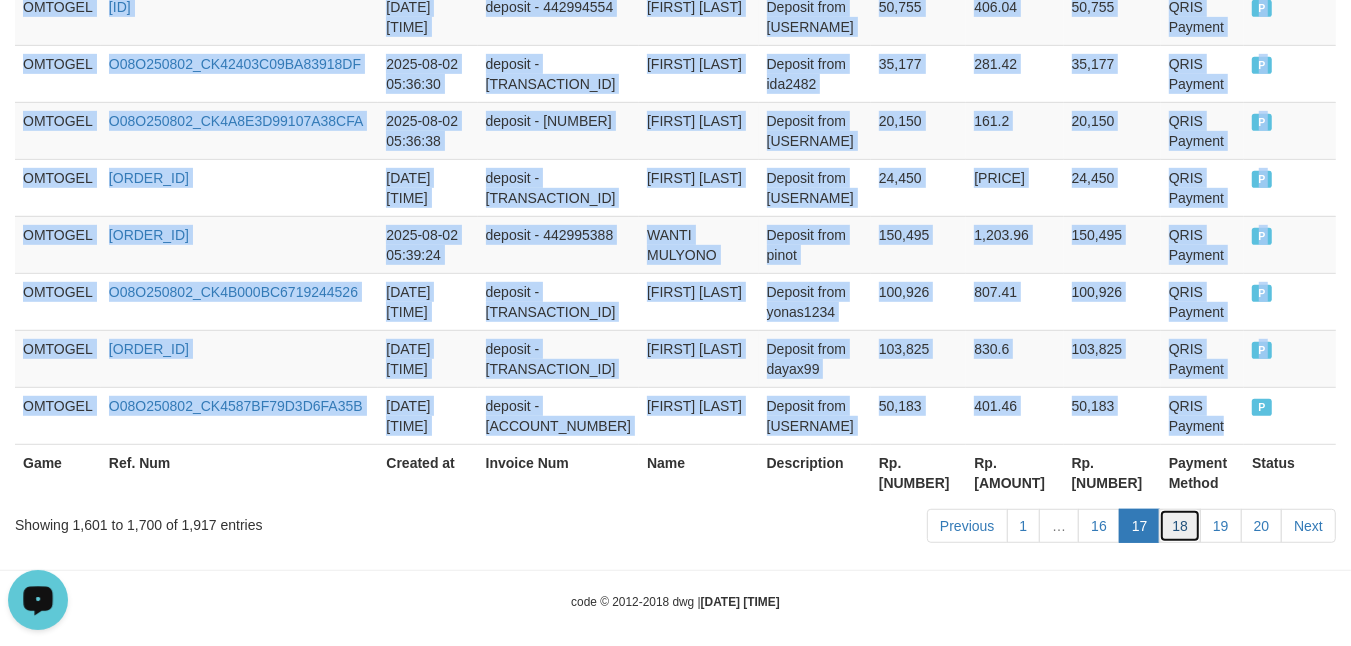 click on "18" at bounding box center [1180, 526] 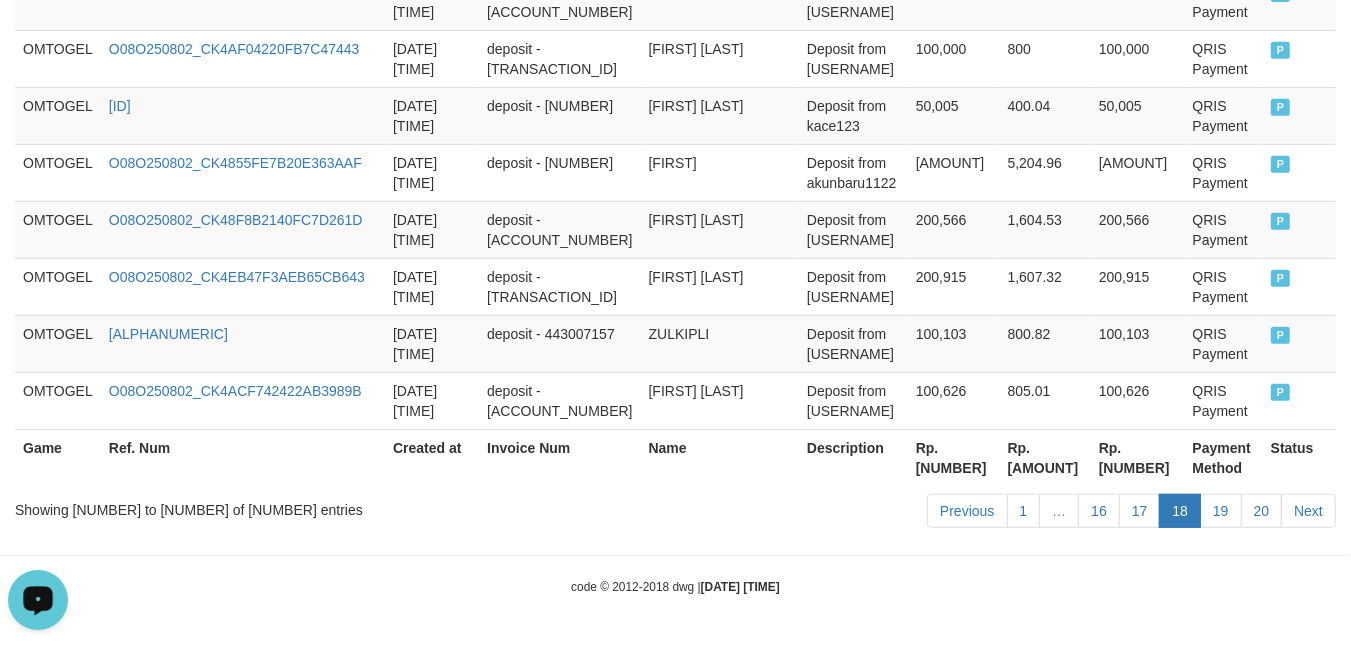scroll, scrollTop: 6076, scrollLeft: 0, axis: vertical 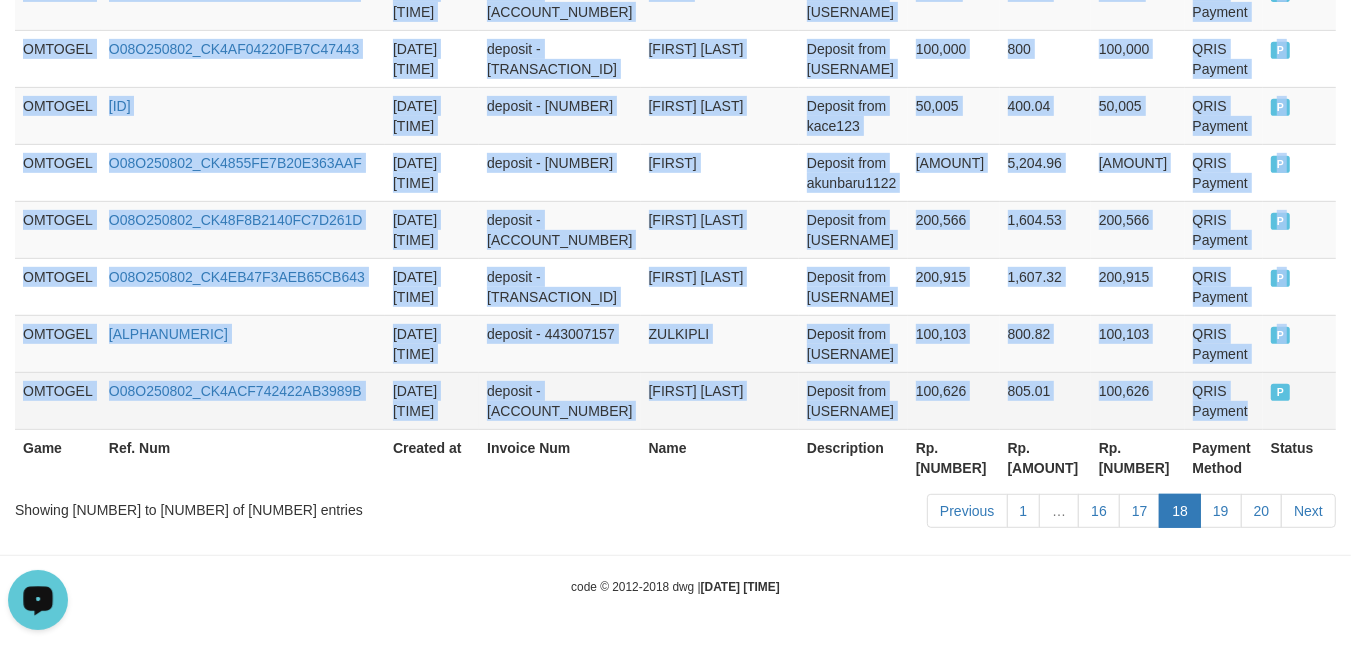 click on "QRIS Payment" at bounding box center (1224, 400) 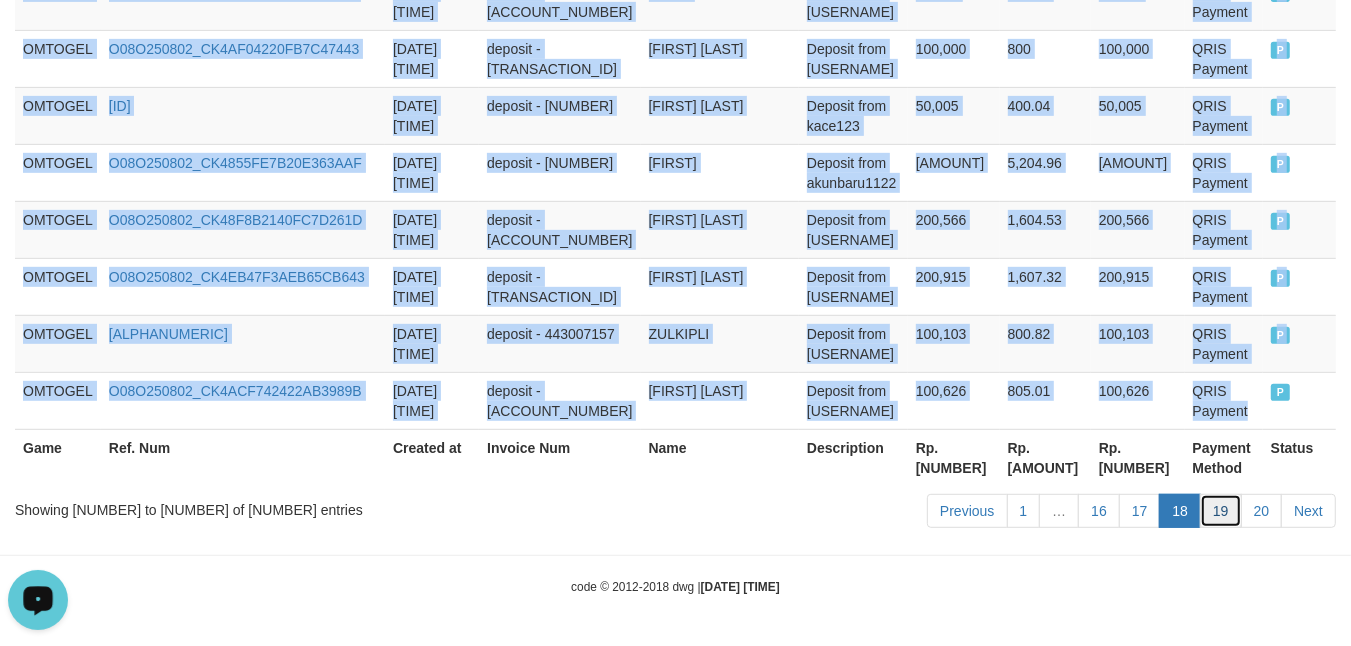 click on "19" at bounding box center [1221, 511] 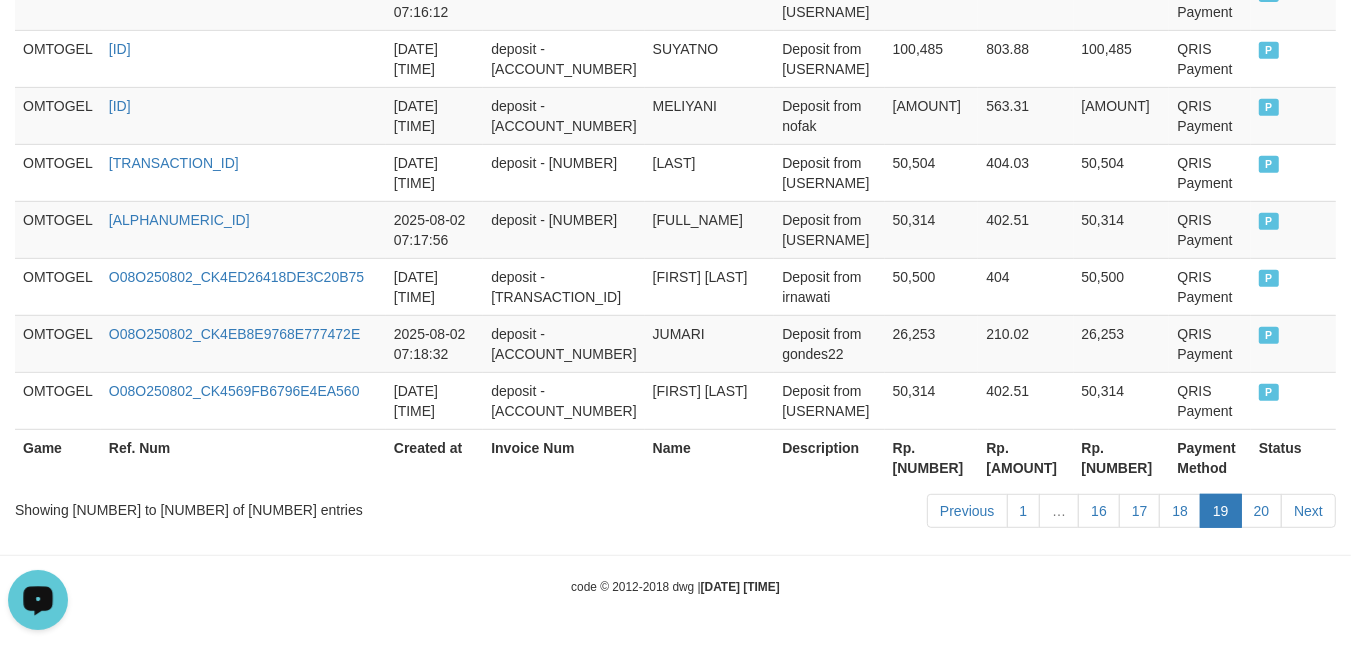 scroll, scrollTop: 6156, scrollLeft: 0, axis: vertical 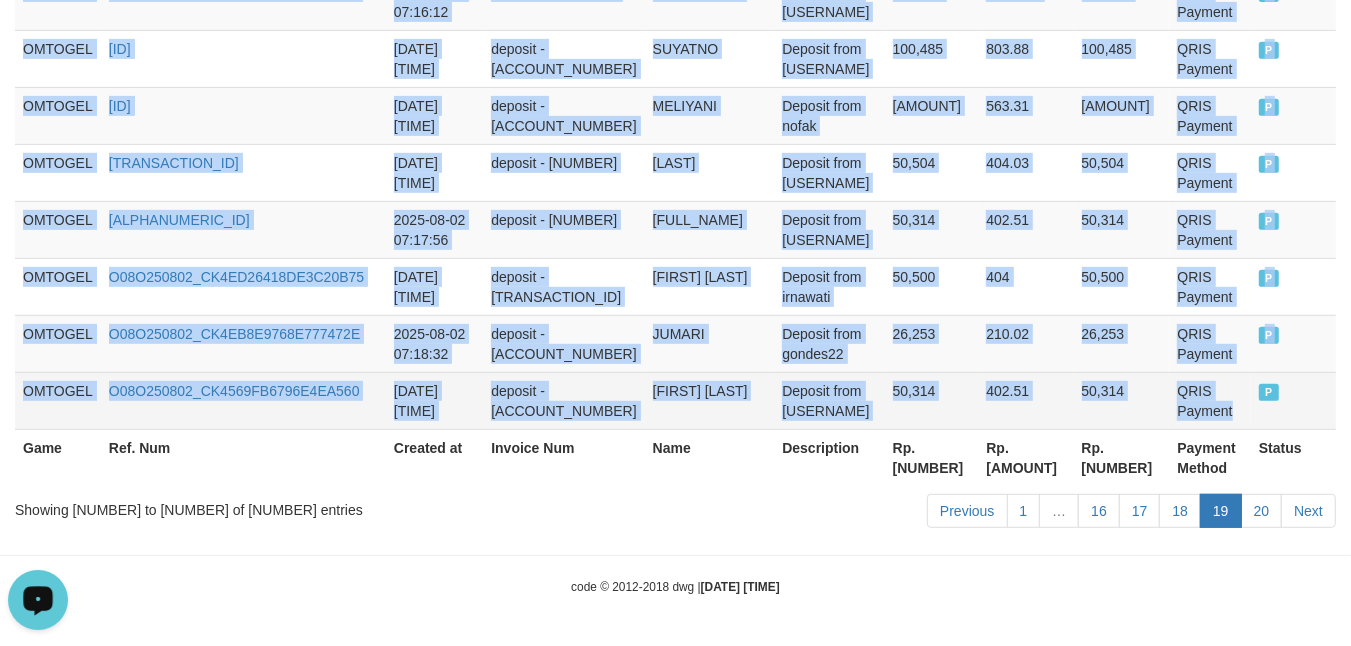 click on "QRIS Payment" at bounding box center [1210, 400] 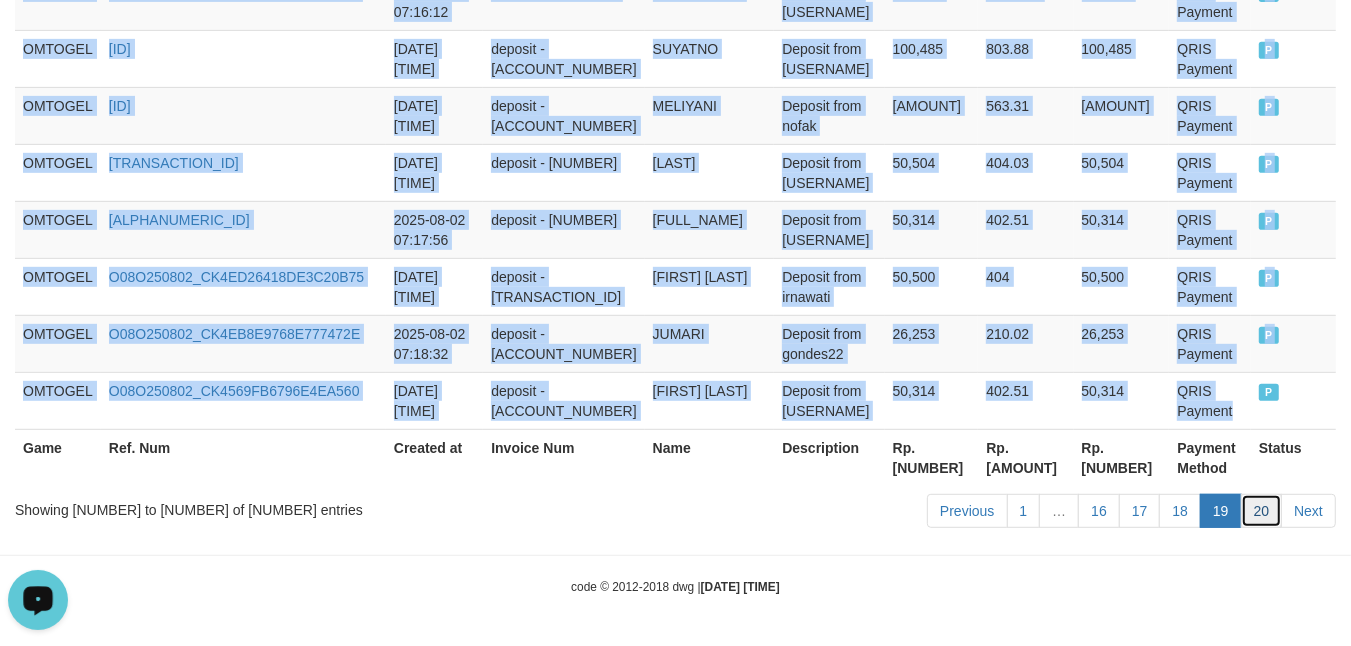 click on "20" at bounding box center (1262, 511) 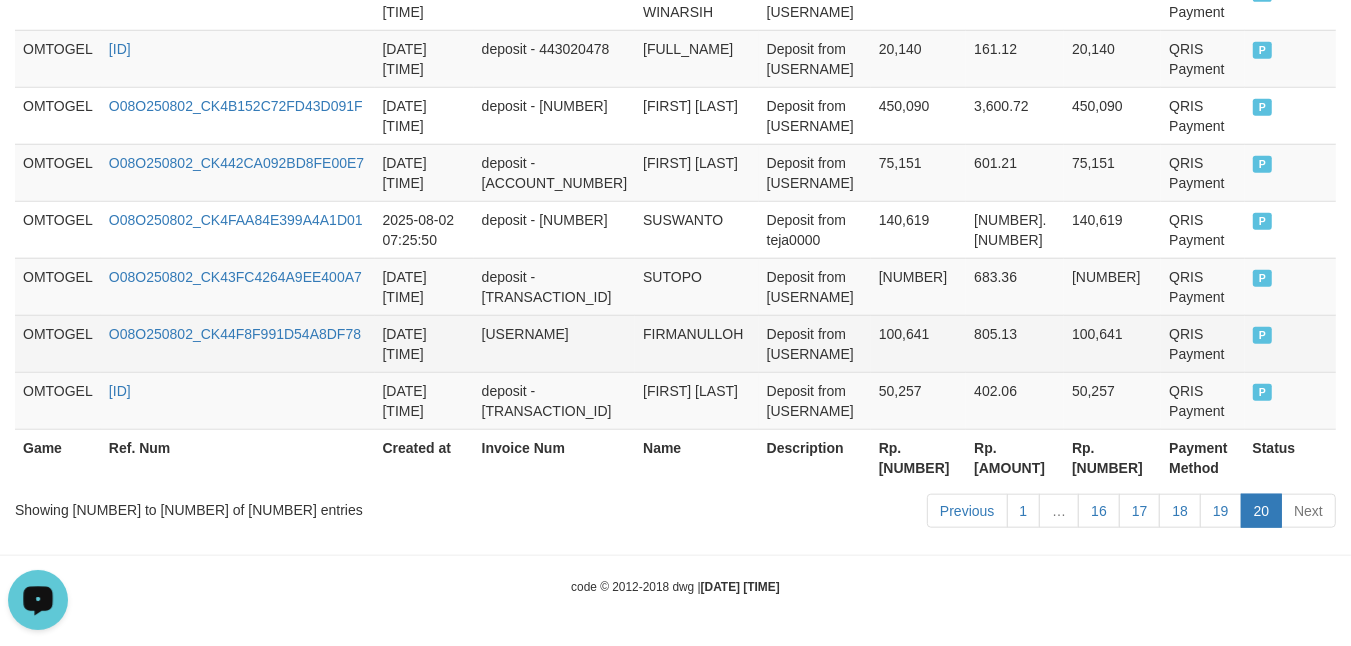 scroll, scrollTop: 1346, scrollLeft: 0, axis: vertical 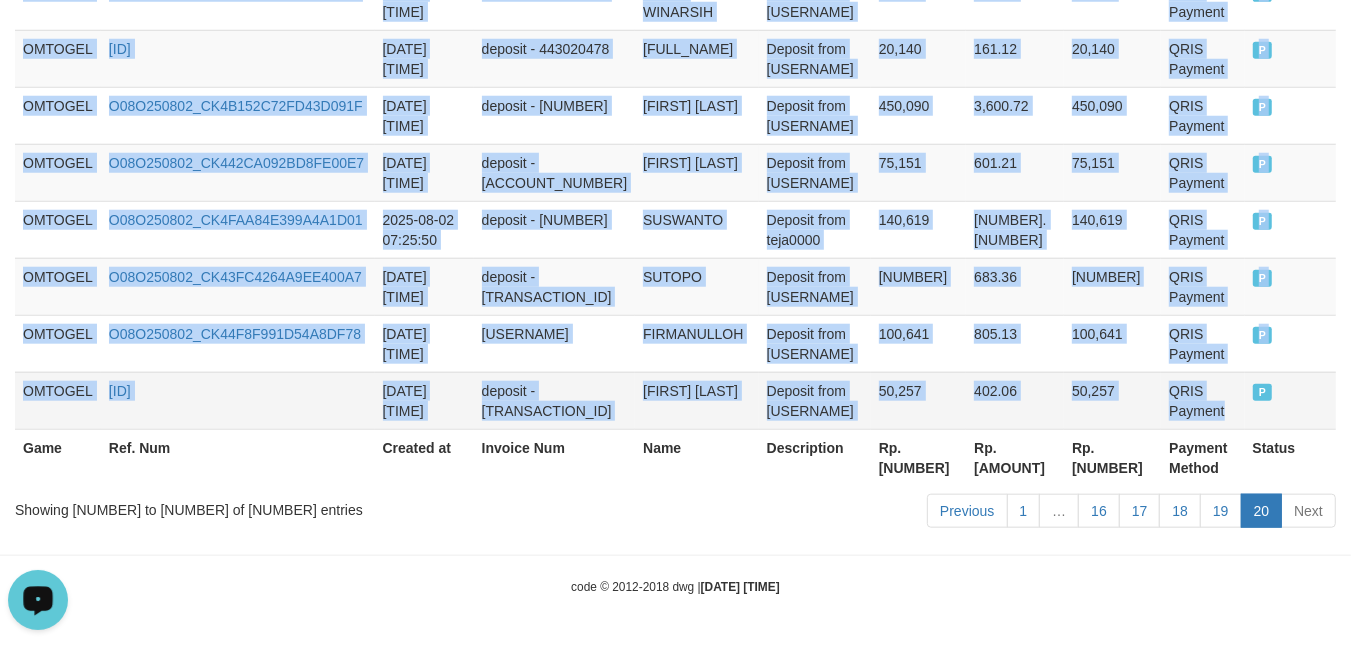 click on "QRIS Payment" at bounding box center [1202, 400] 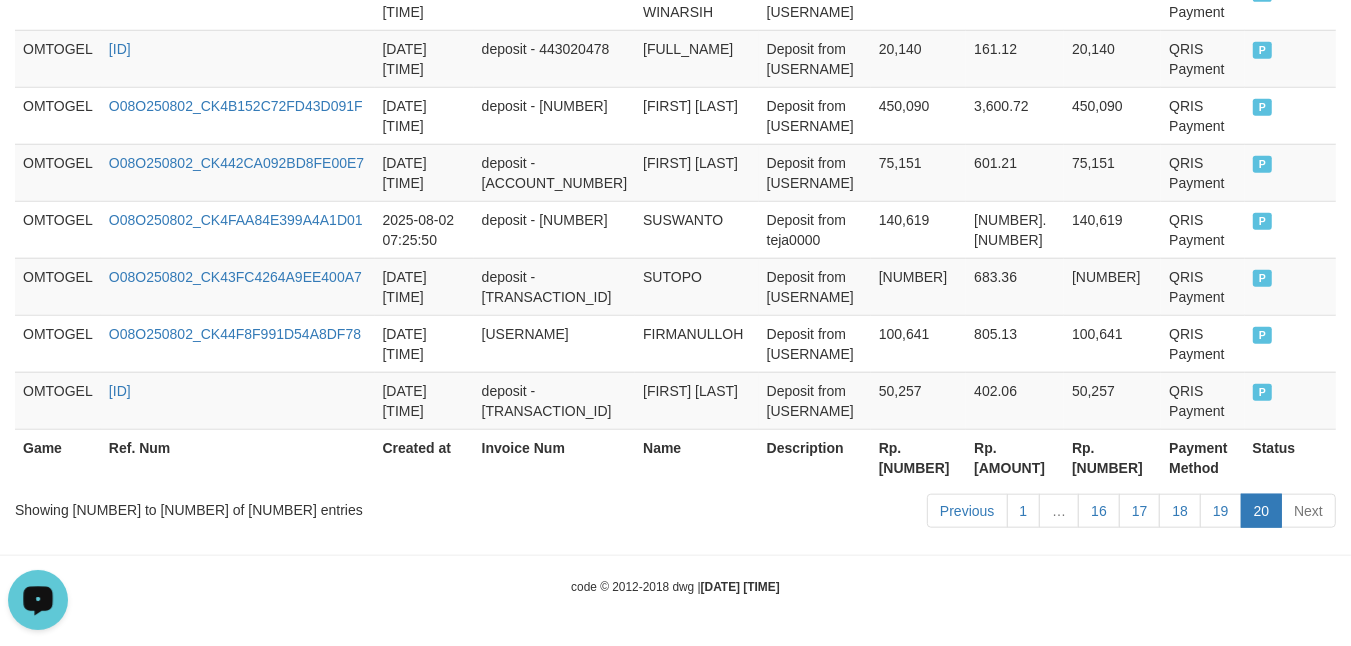 click on "Rp. [NUMBER]" at bounding box center [918, 457] 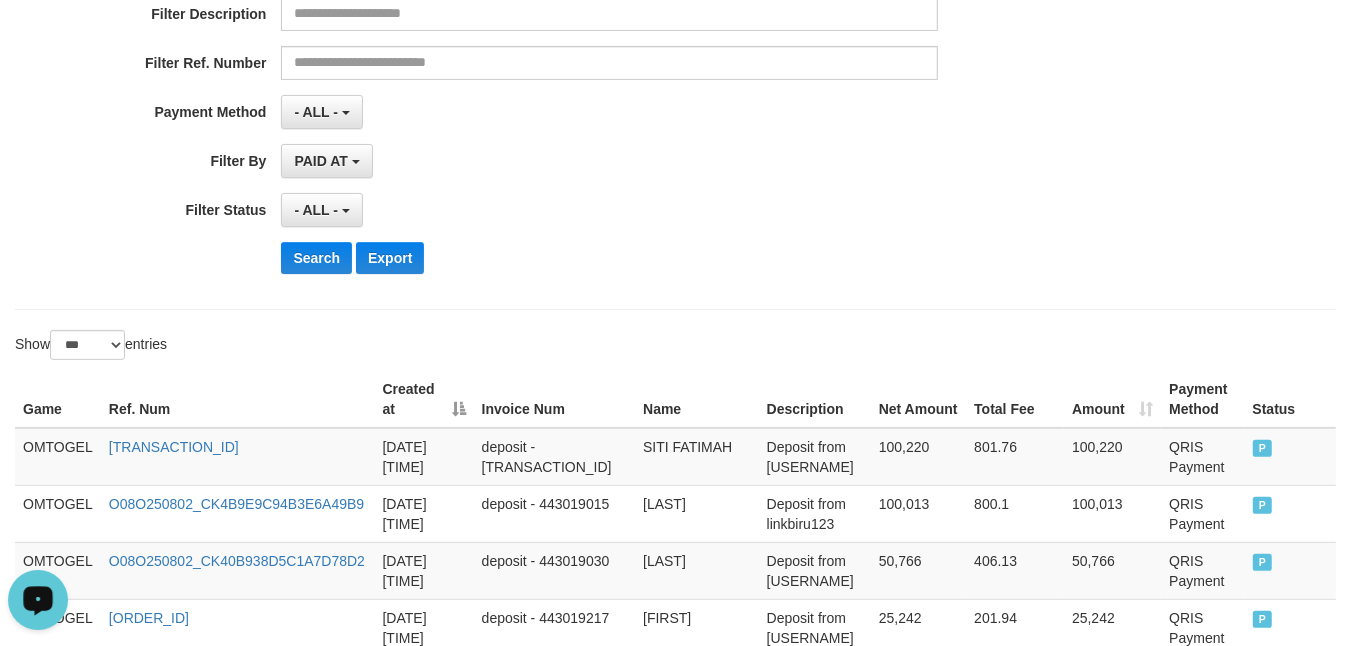 scroll, scrollTop: 0, scrollLeft: 0, axis: both 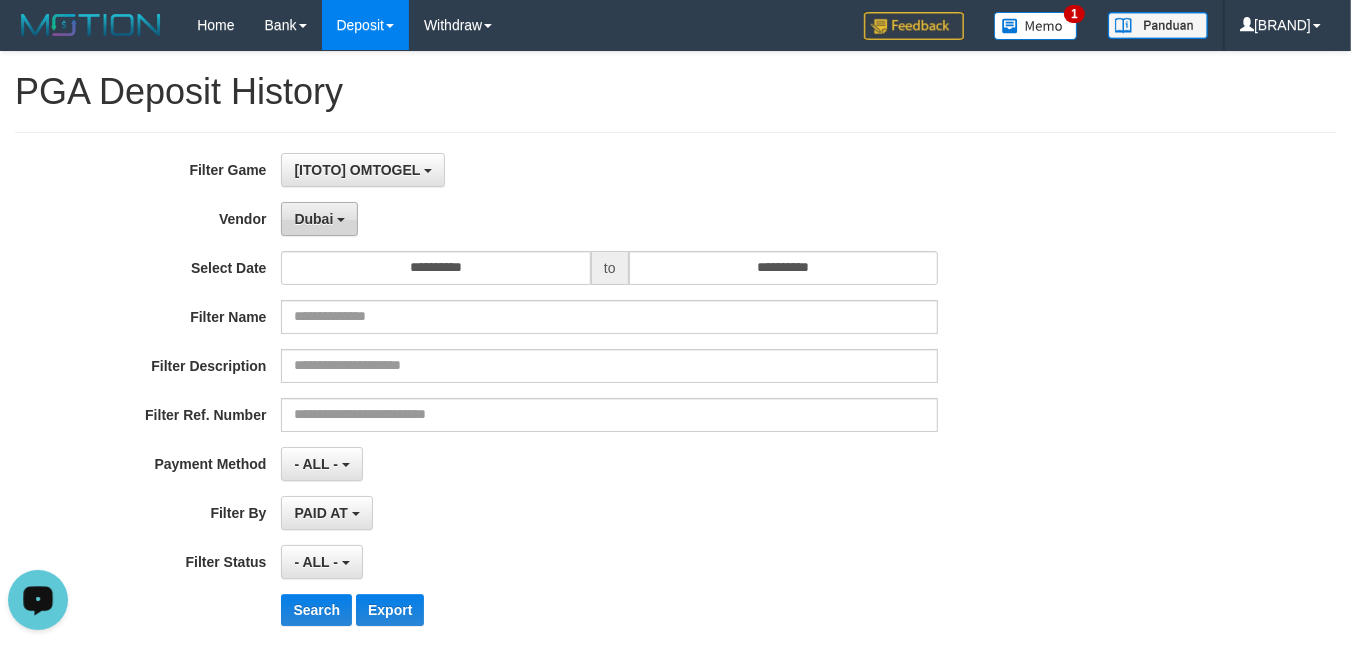 click on "Dubai" at bounding box center (319, 219) 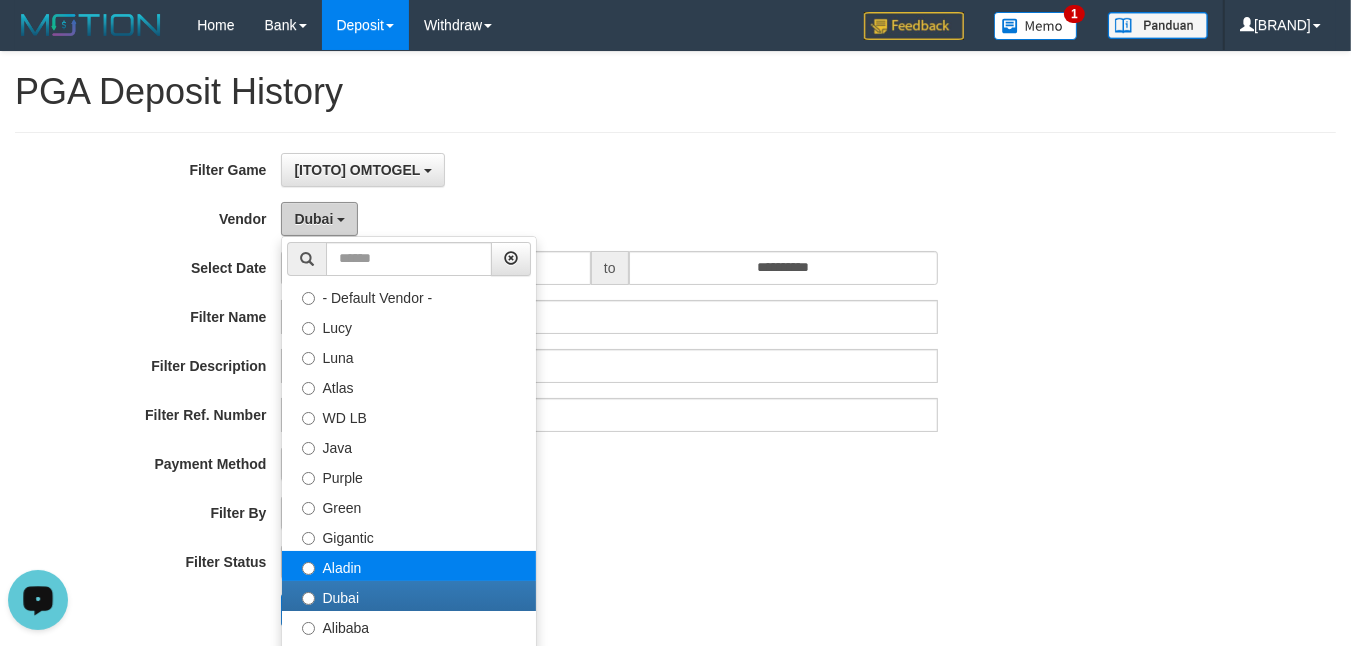 scroll, scrollTop: 166, scrollLeft: 0, axis: vertical 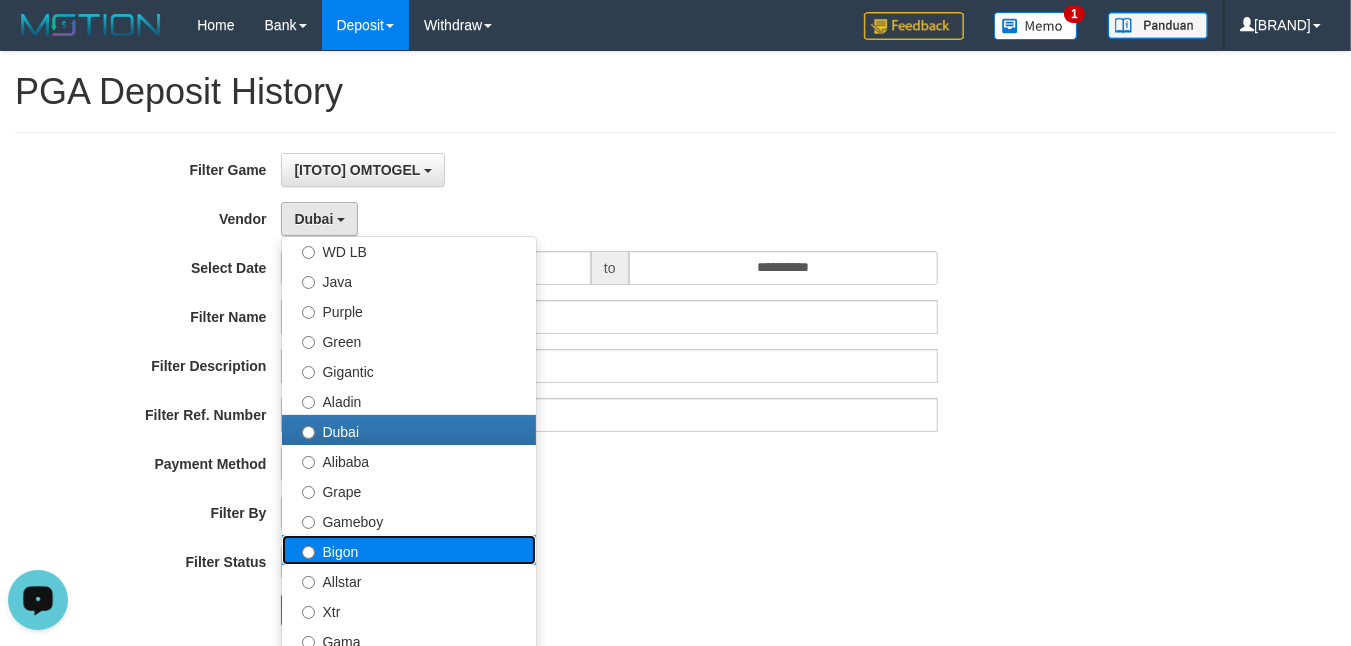 click on "Bigon" at bounding box center [409, 550] 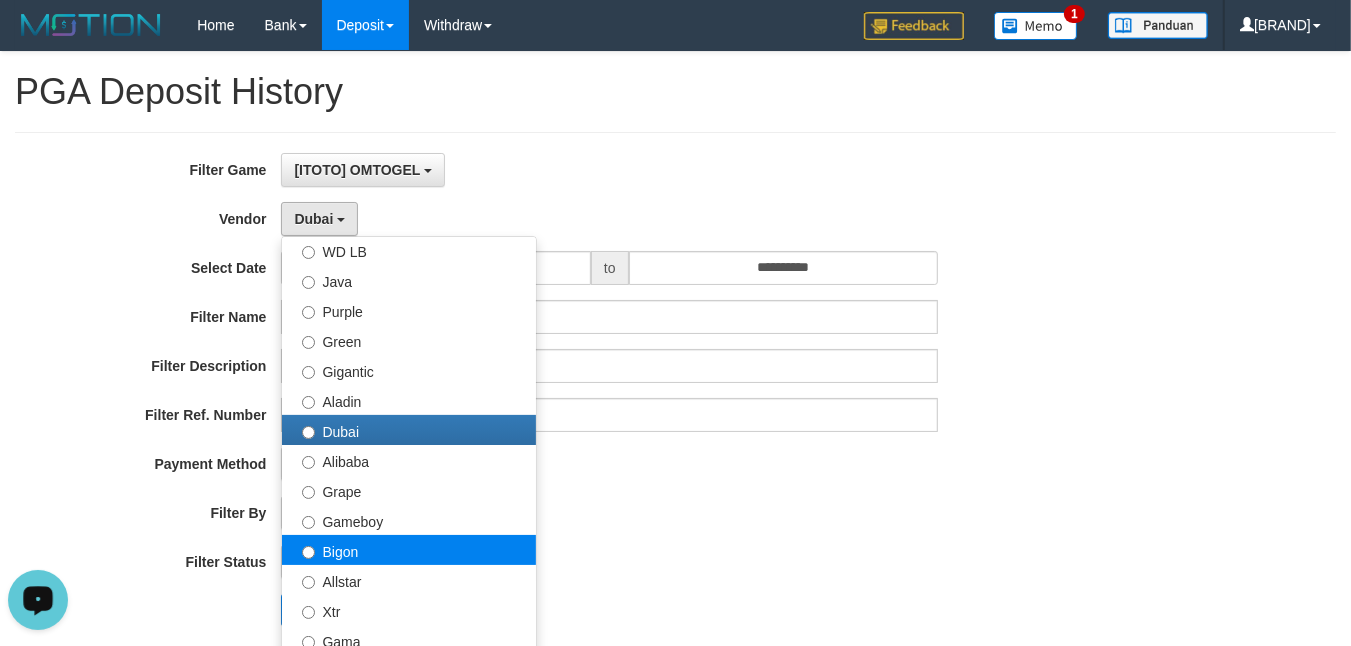 select on "**********" 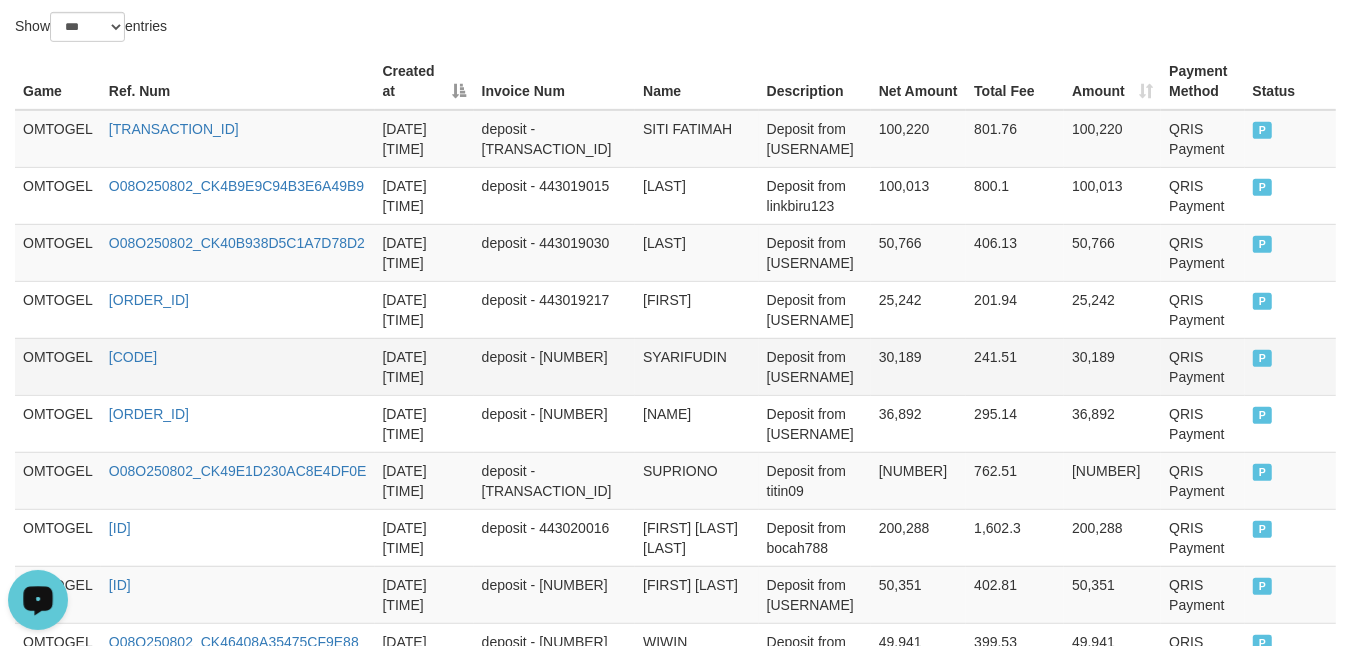 scroll, scrollTop: 500, scrollLeft: 0, axis: vertical 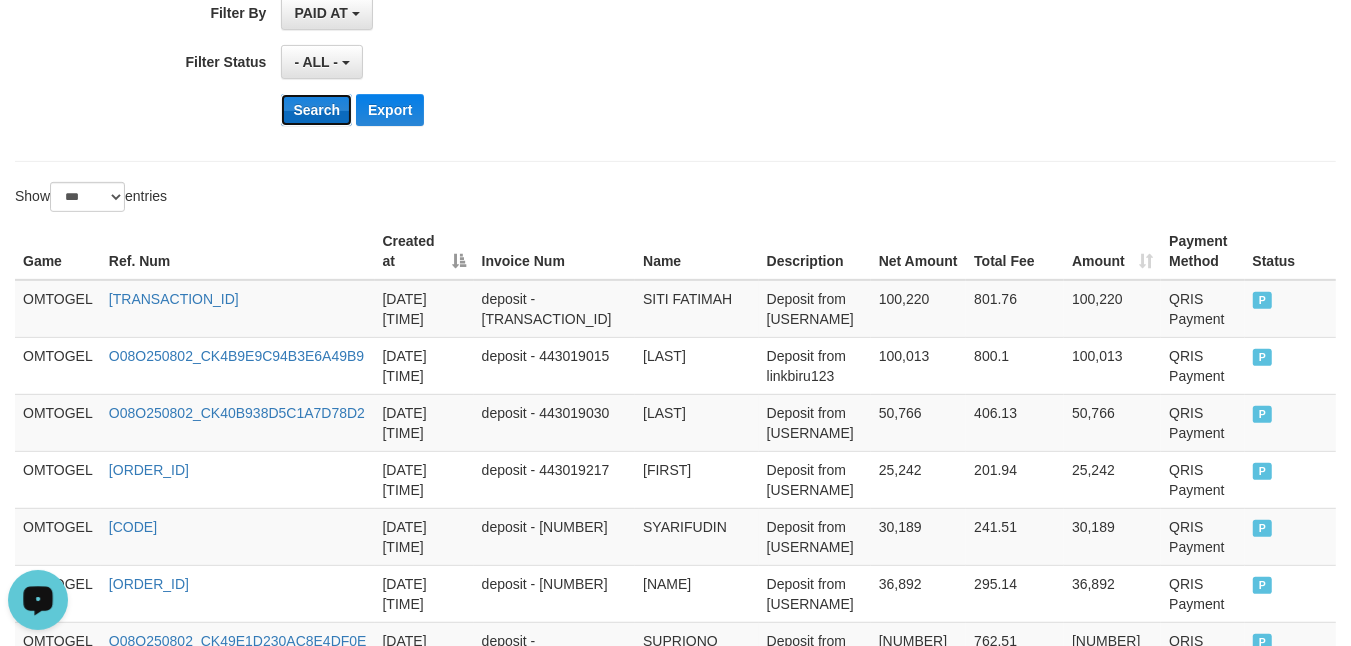 click on "Search" at bounding box center (316, 110) 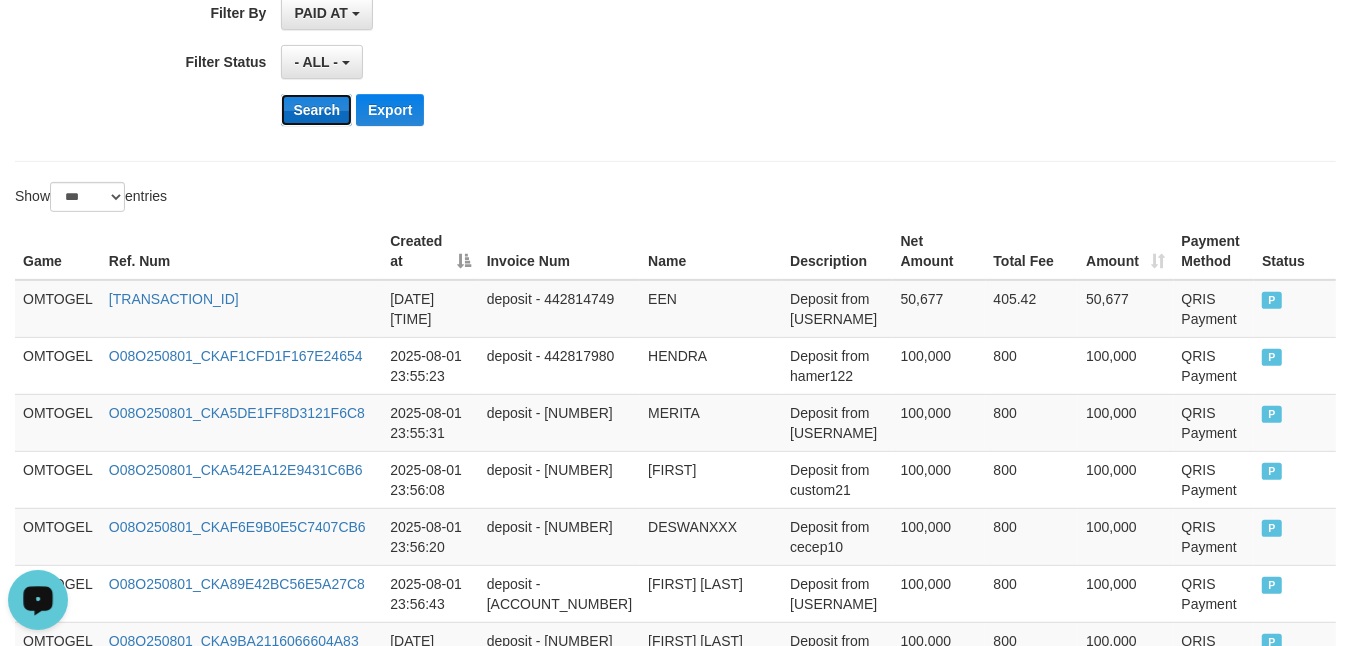 click on "Search" at bounding box center (316, 110) 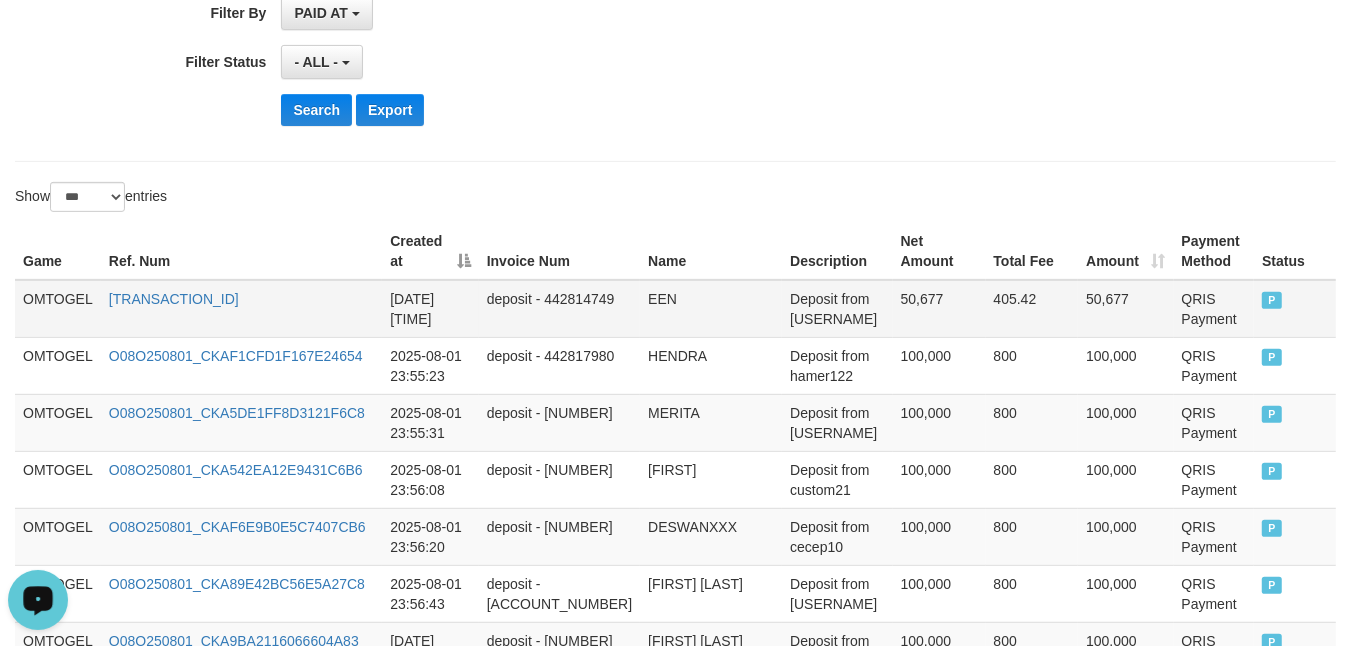 click on "OMTOGEL" at bounding box center (58, 309) 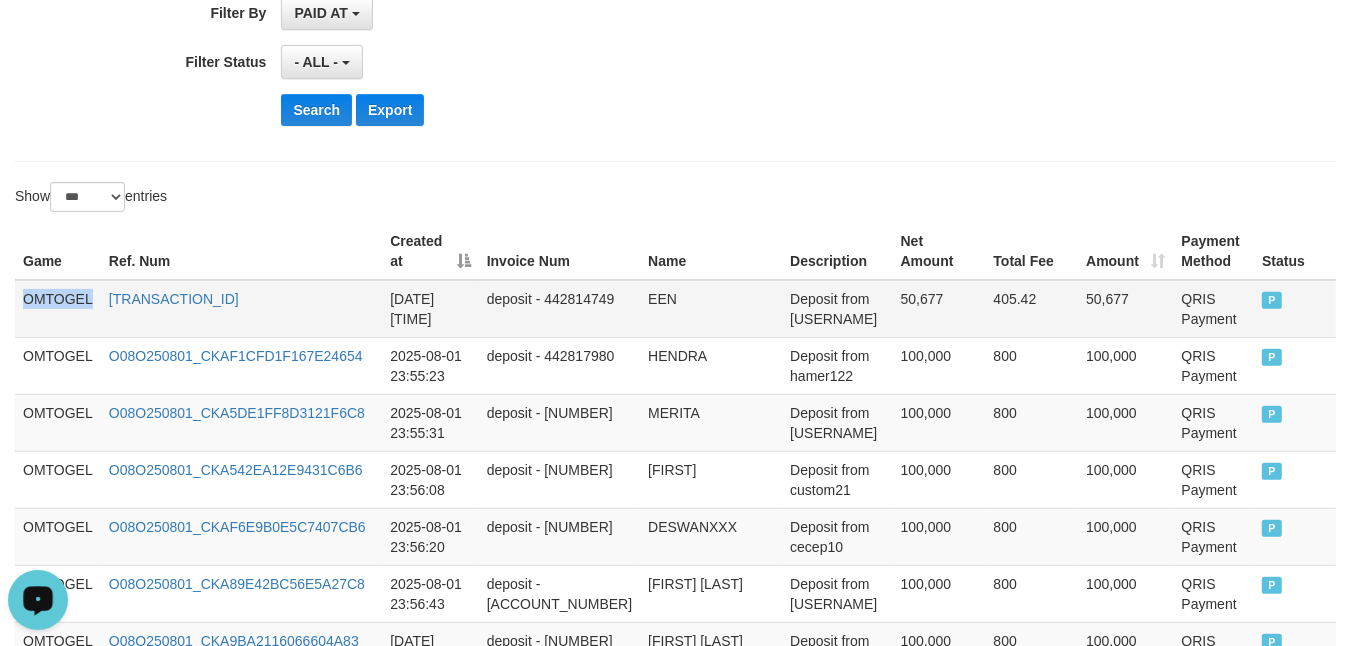 click on "OMTOGEL" at bounding box center [58, 309] 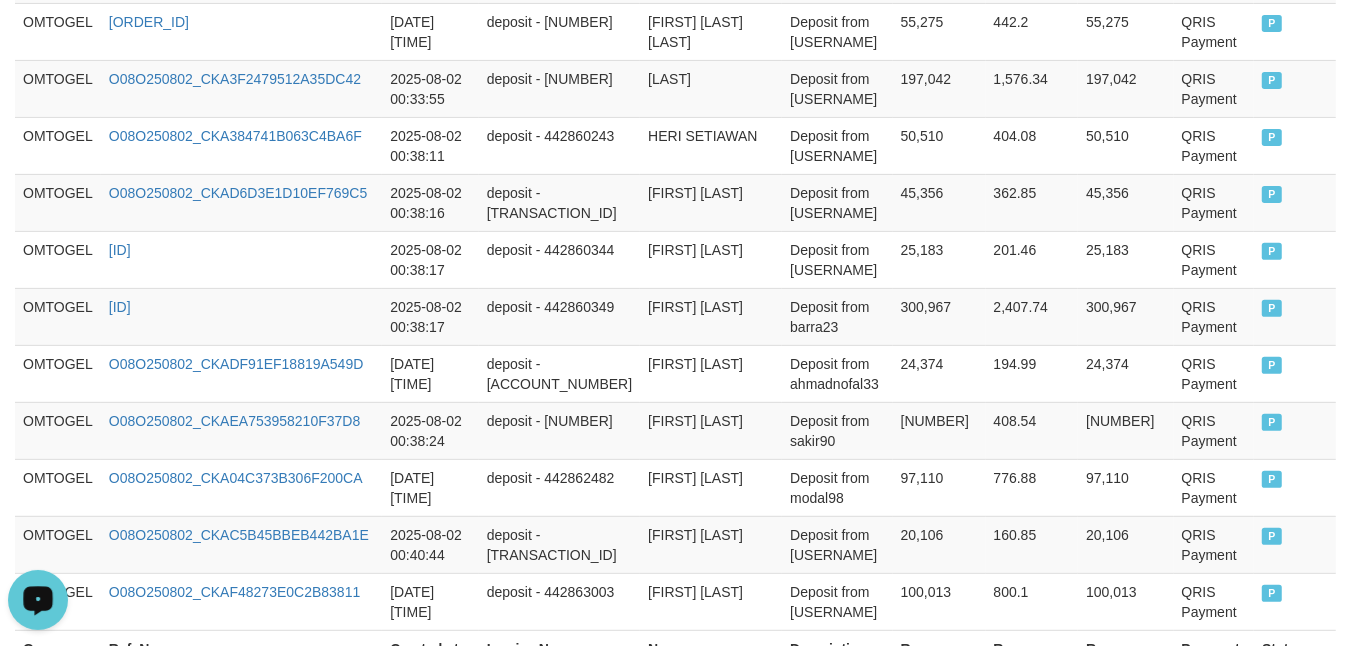 scroll, scrollTop: 6096, scrollLeft: 0, axis: vertical 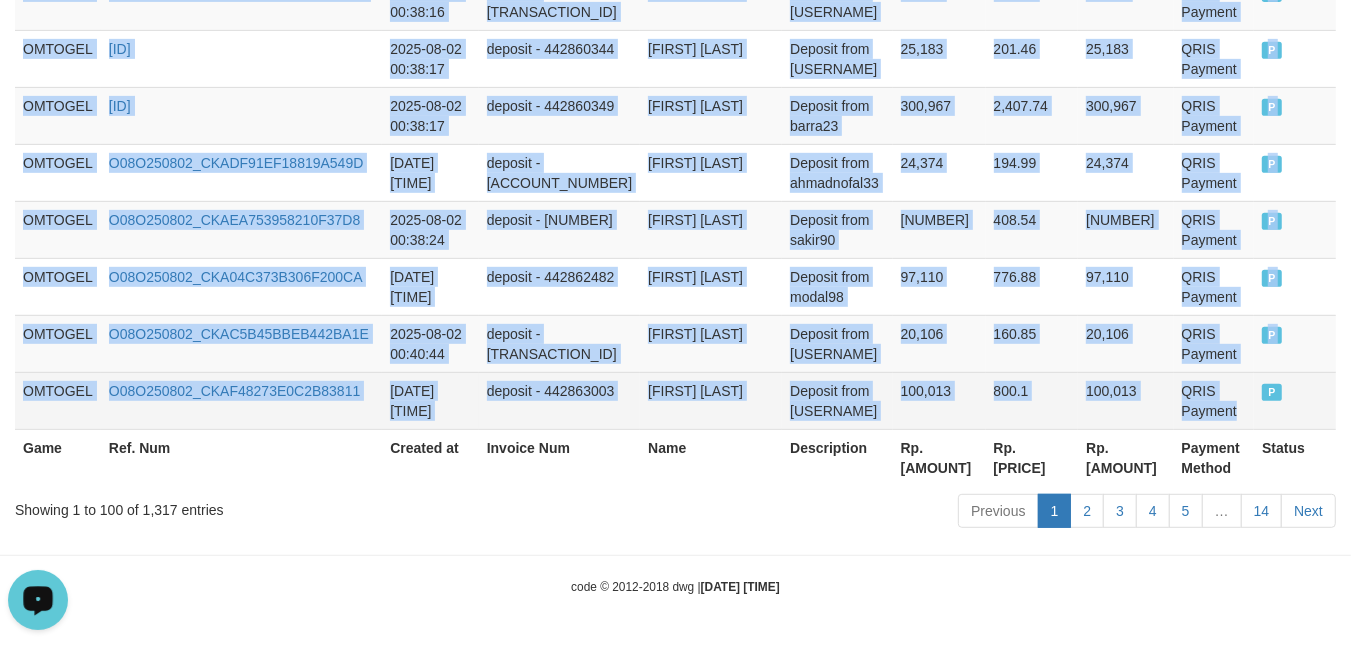 click on "QRIS Payment" at bounding box center (1214, 400) 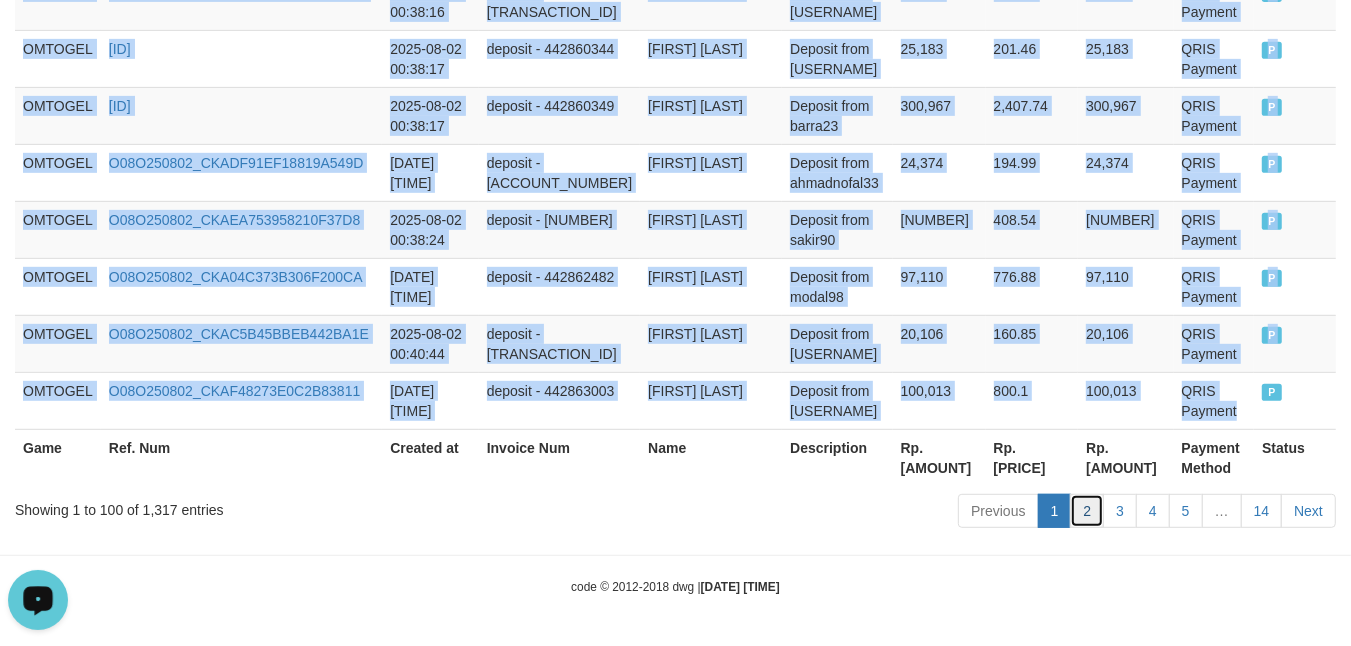 click on "2" at bounding box center [1087, 511] 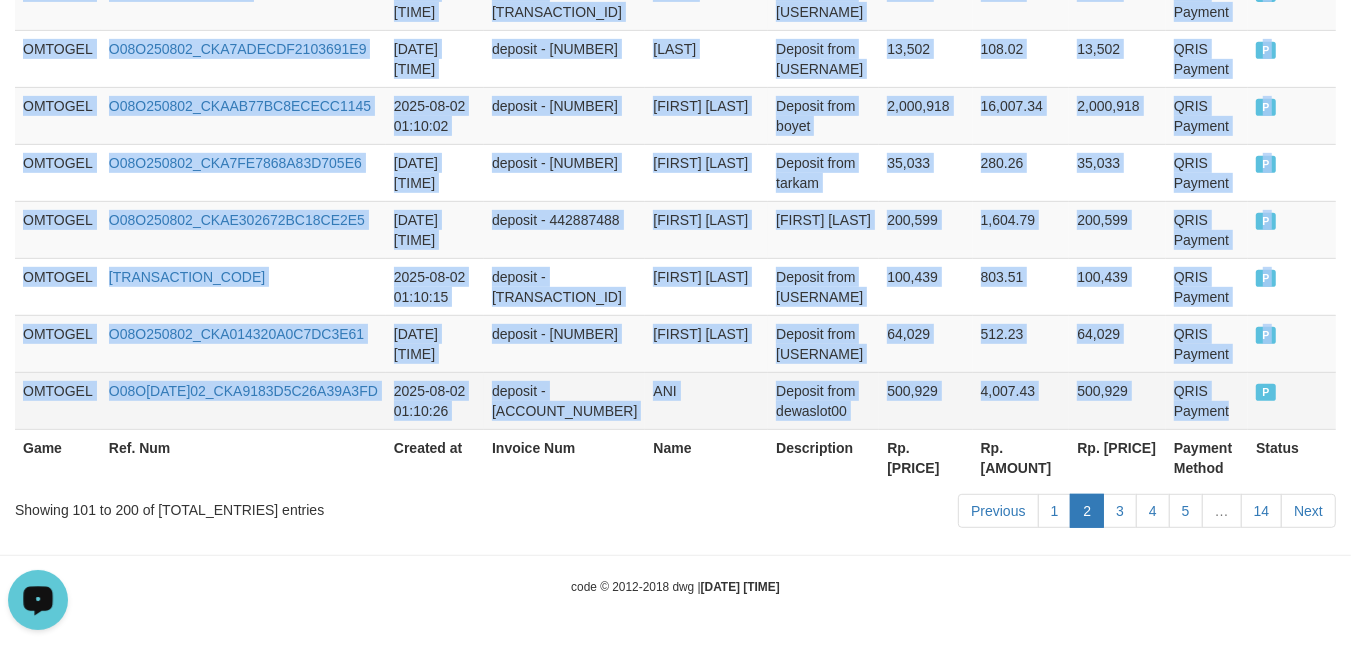 click on "QRIS Payment" at bounding box center [1207, 400] 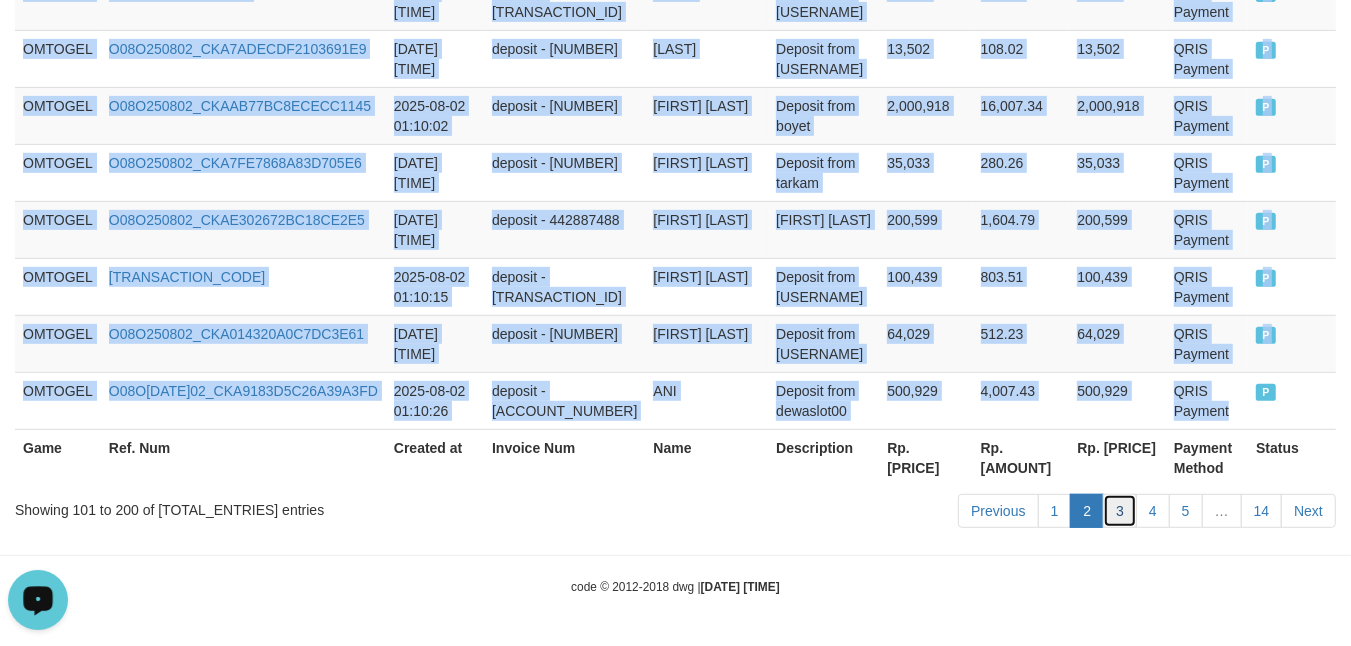 click on "3" at bounding box center [1120, 511] 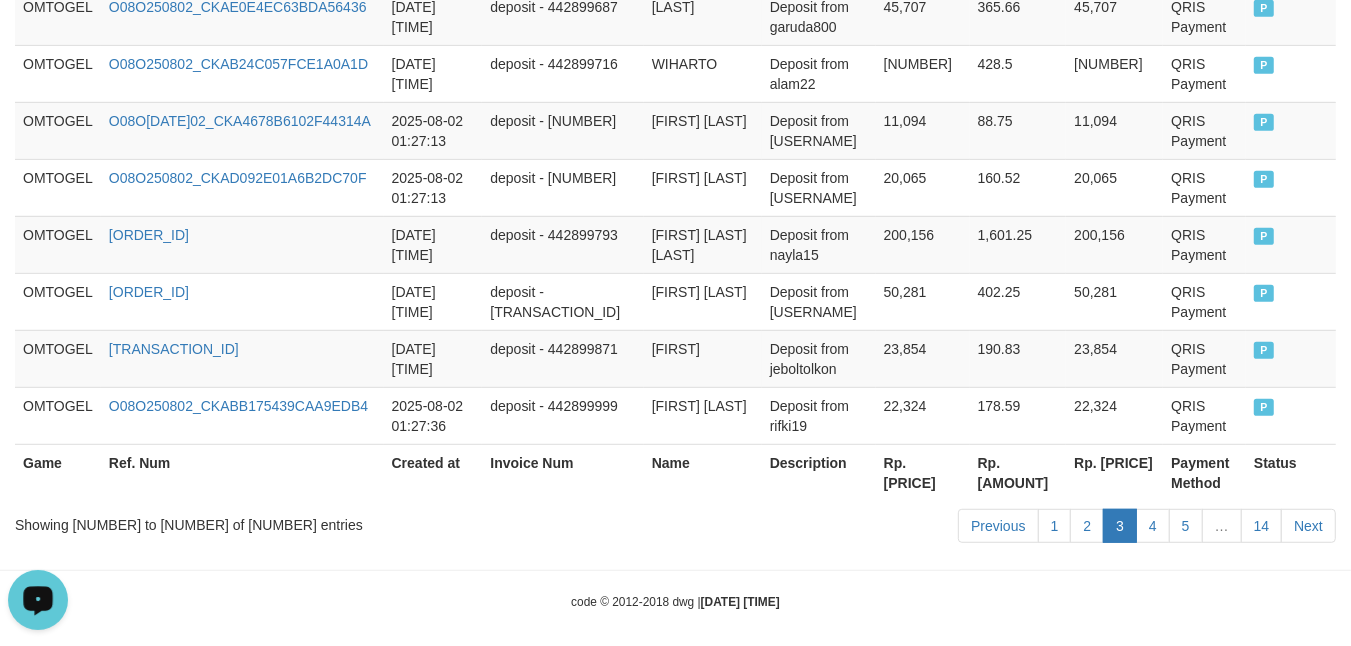 scroll, scrollTop: 6076, scrollLeft: 0, axis: vertical 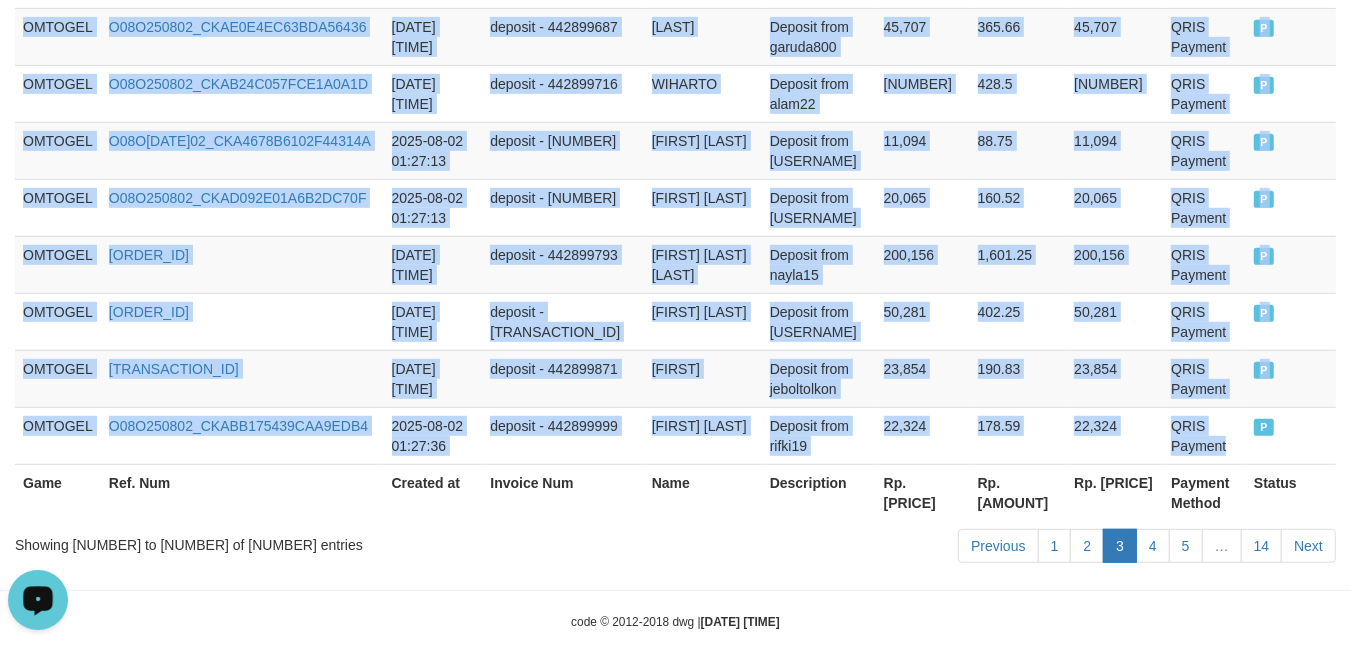 click on "QRIS Payment" at bounding box center (1204, 435) 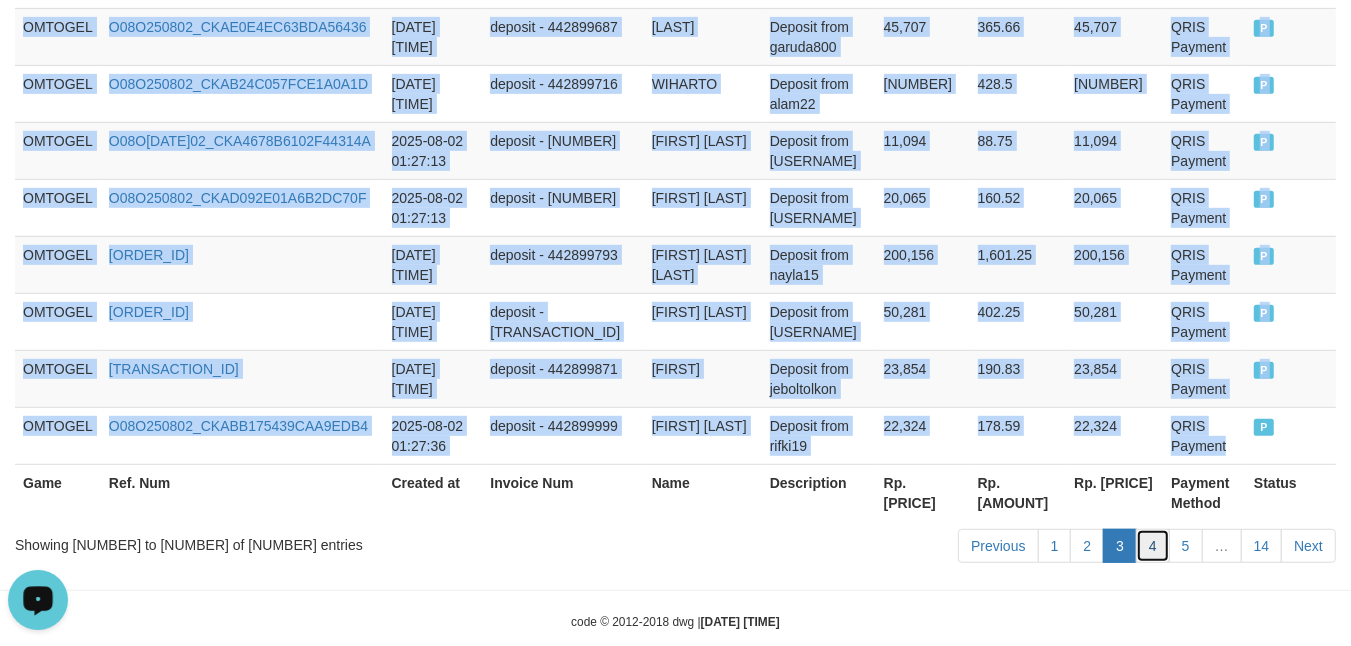 click on "4" at bounding box center (1153, 546) 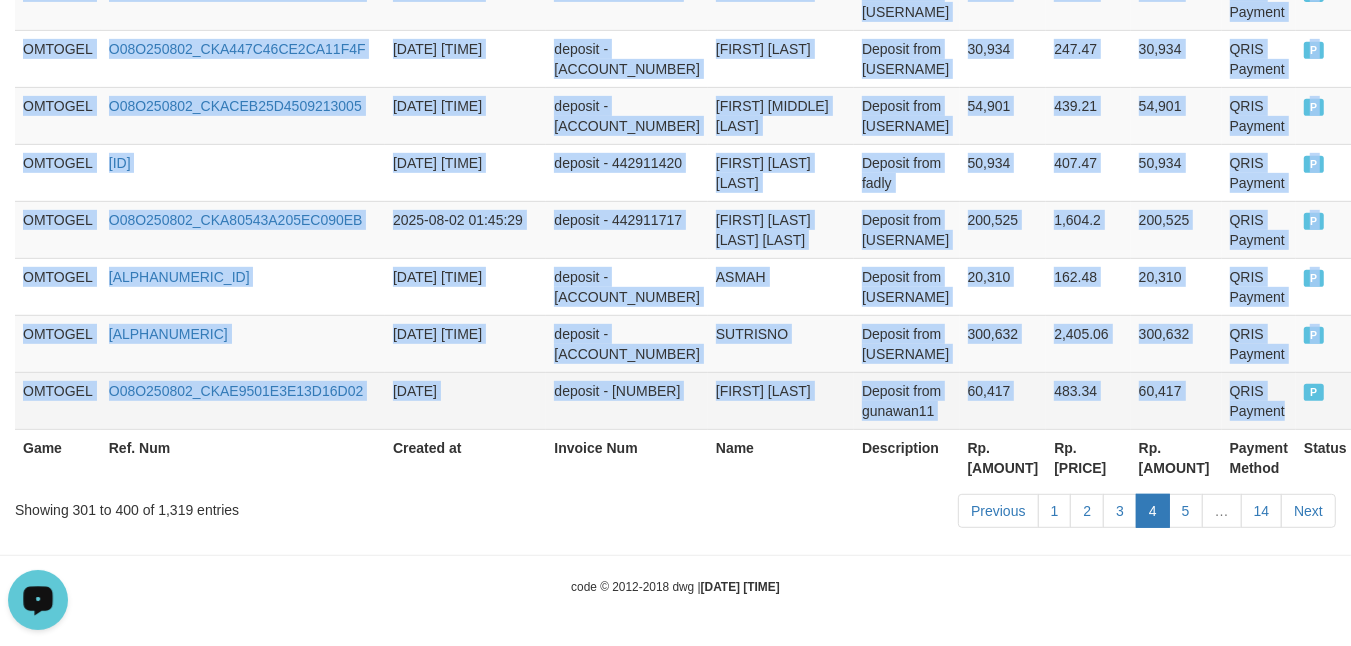 click on "QRIS Payment" at bounding box center [1259, 400] 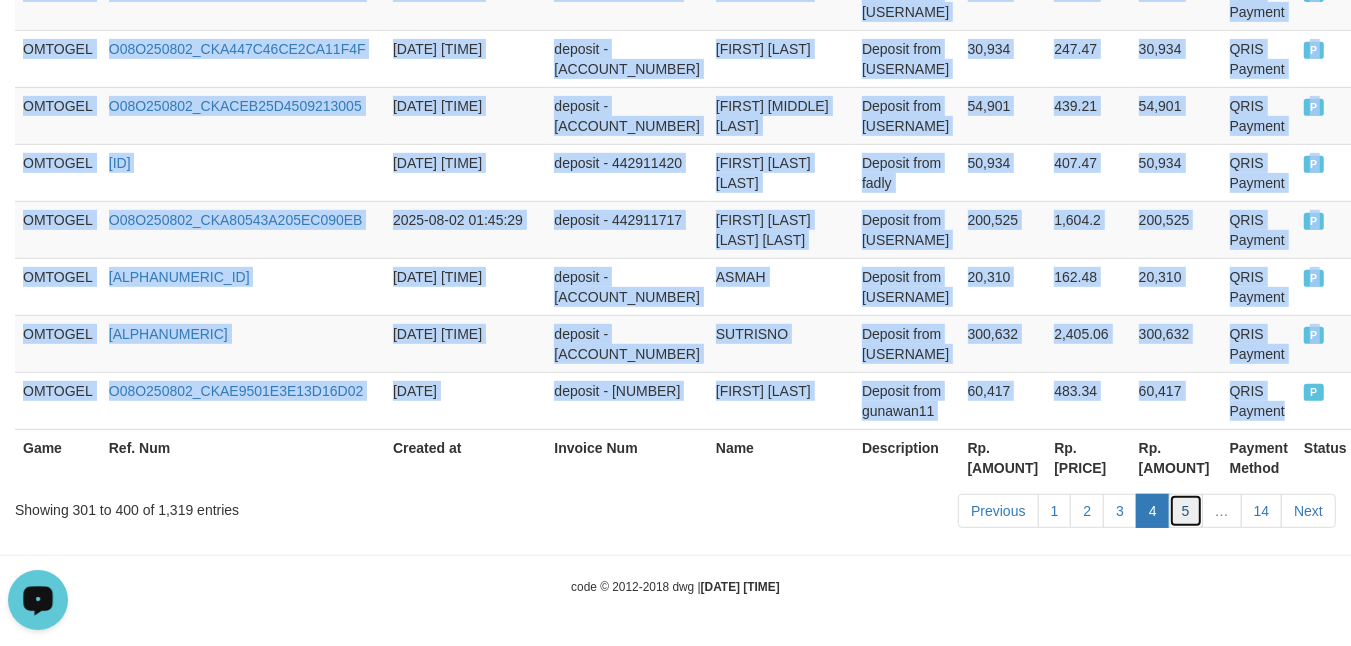 click on "5" at bounding box center (1186, 511) 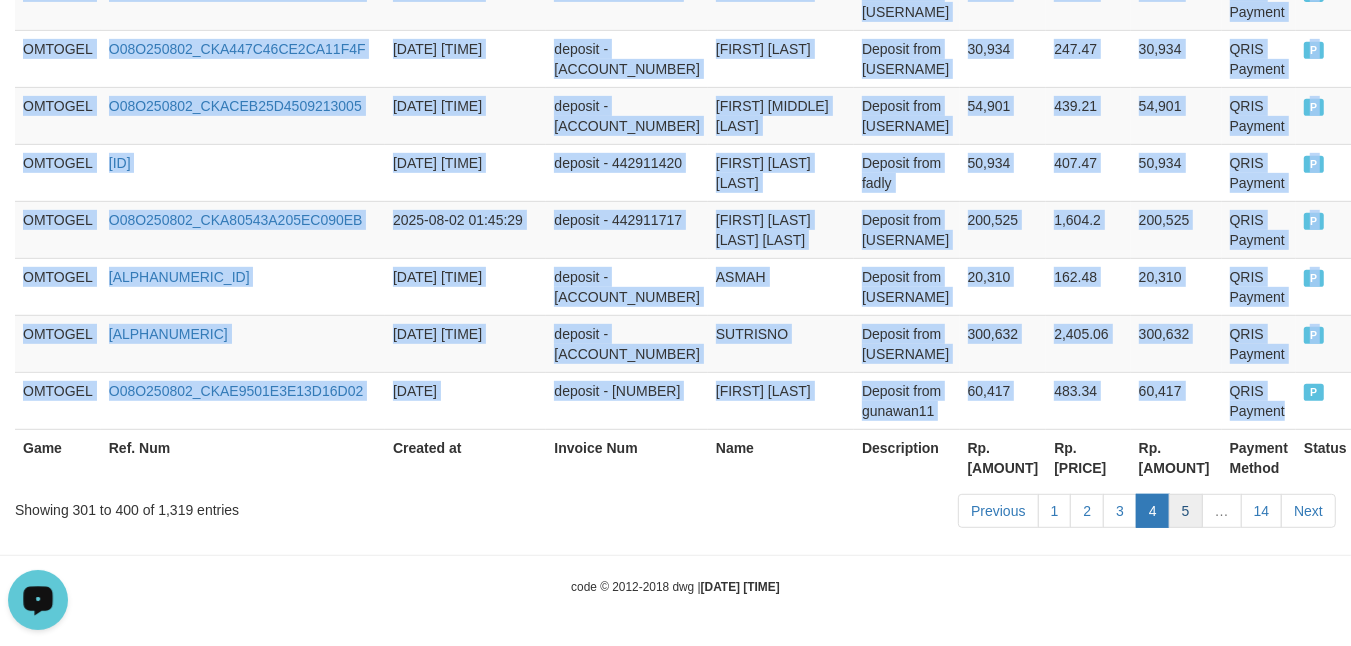 scroll, scrollTop: 6176, scrollLeft: 0, axis: vertical 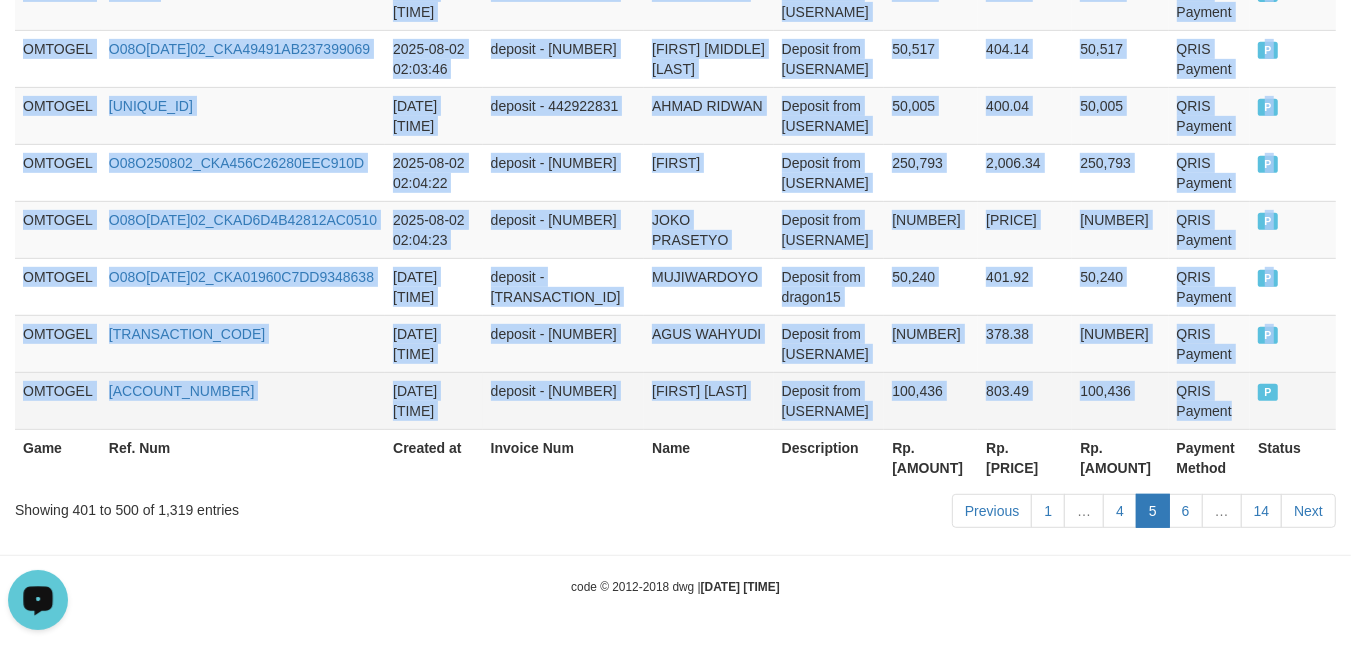click on "QRIS Payment" at bounding box center [1210, 400] 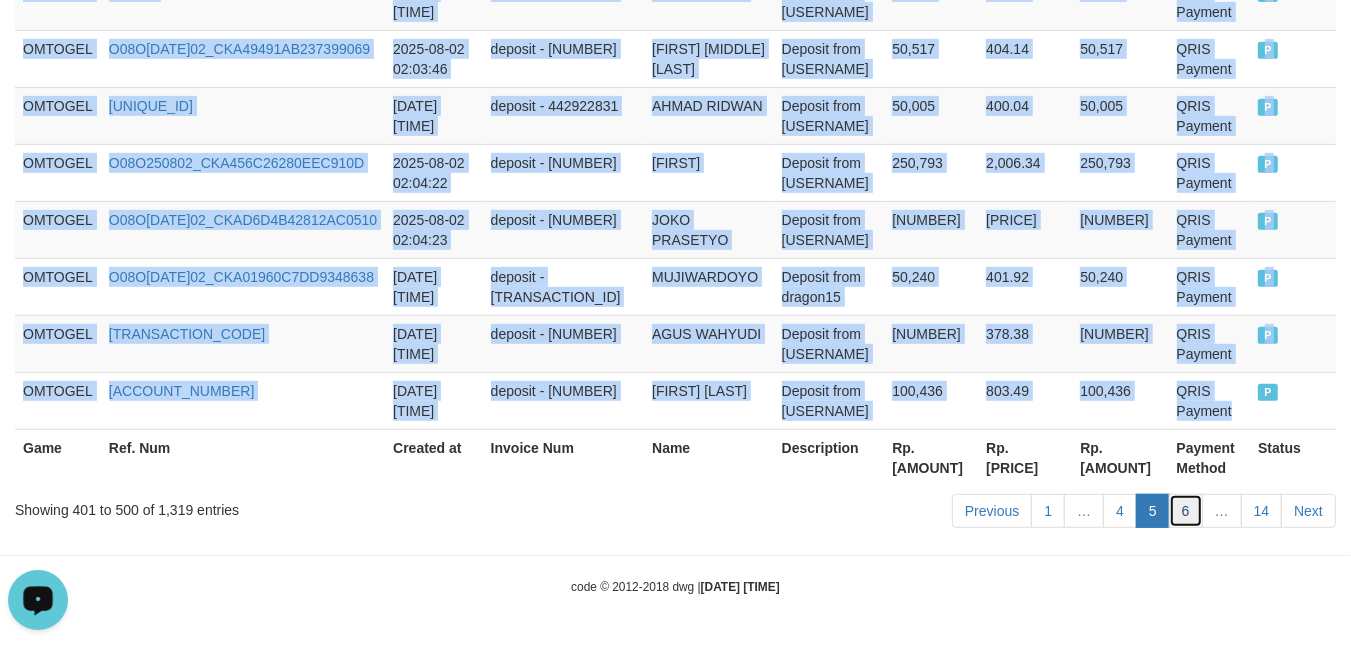 click on "6" at bounding box center [1186, 511] 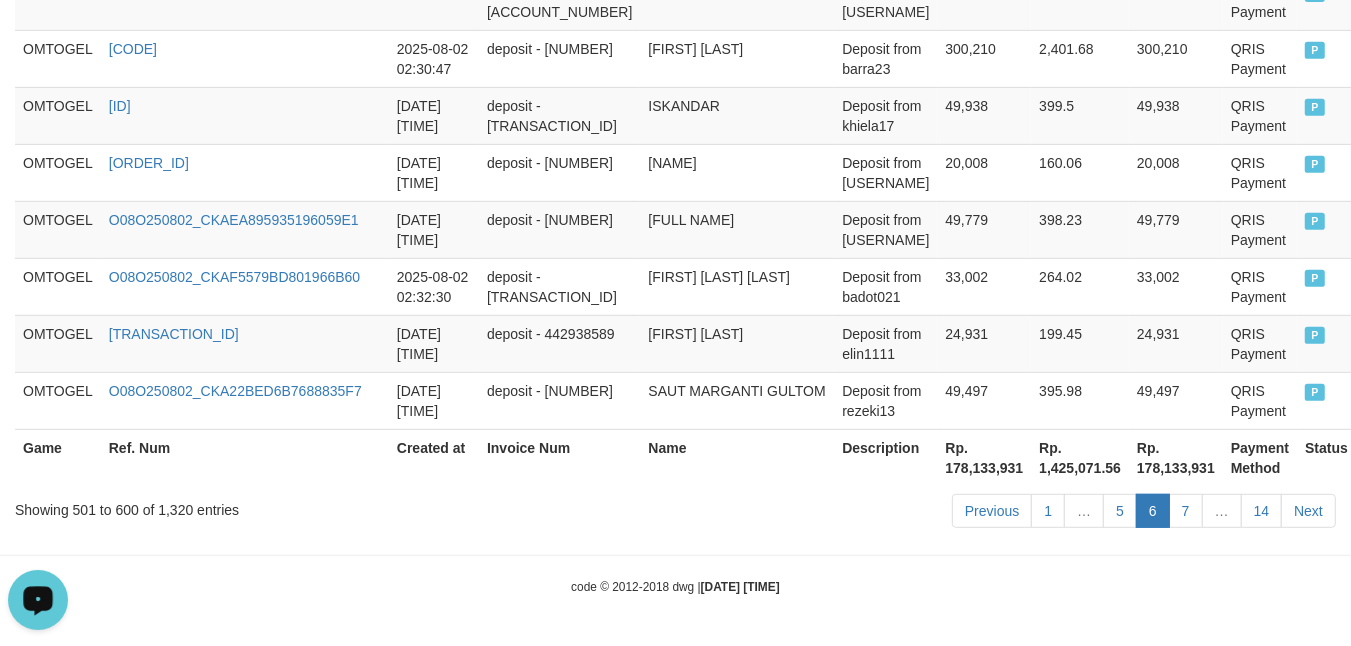 scroll, scrollTop: 6076, scrollLeft: 0, axis: vertical 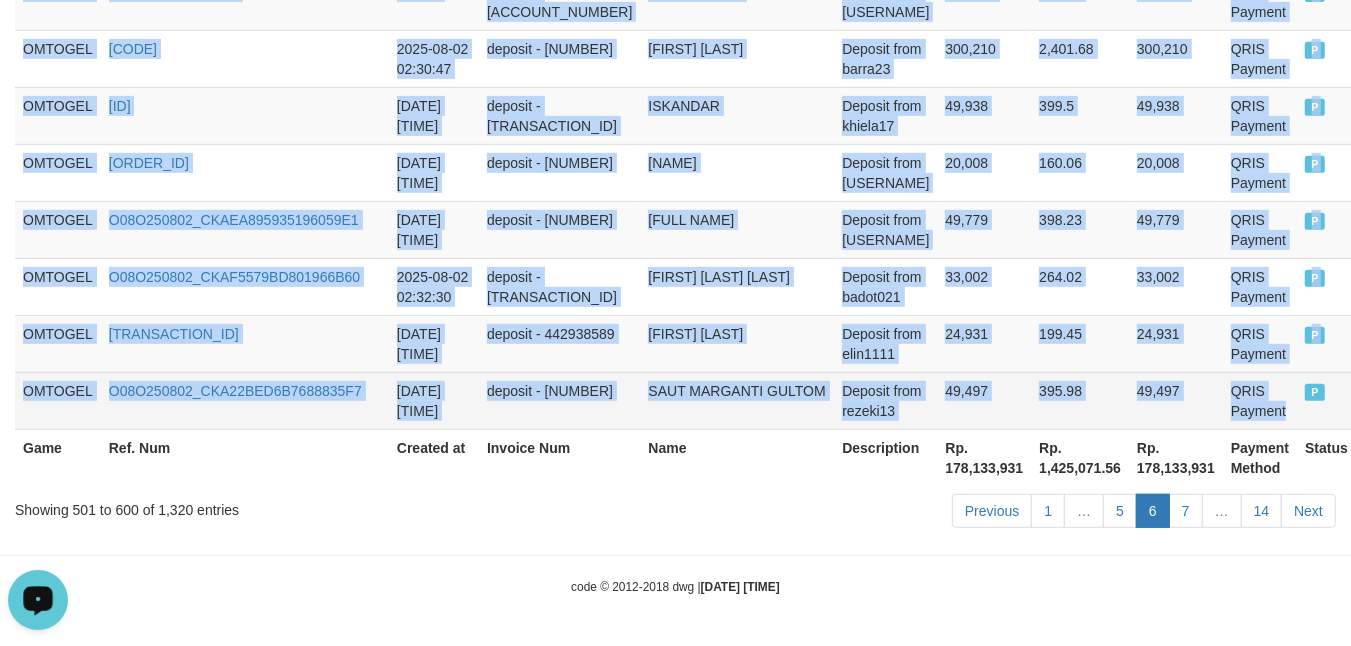 click on "QRIS Payment" at bounding box center (1260, 400) 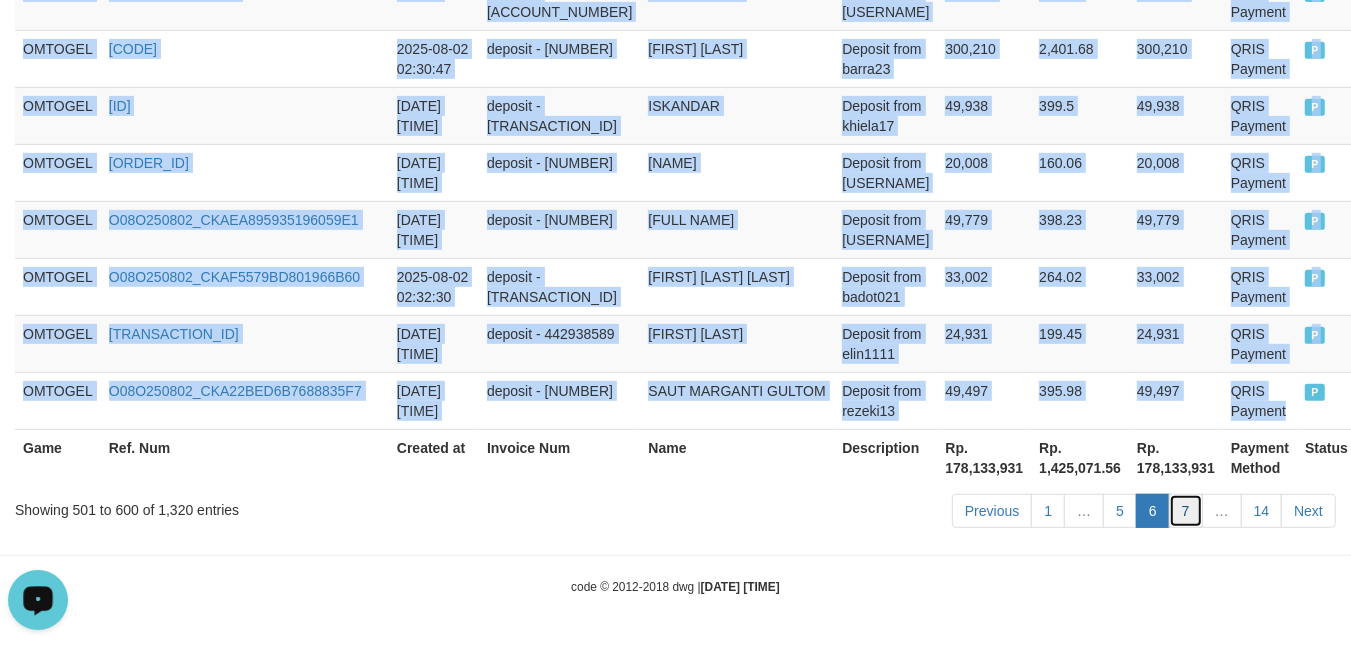 click on "7" at bounding box center [1186, 511] 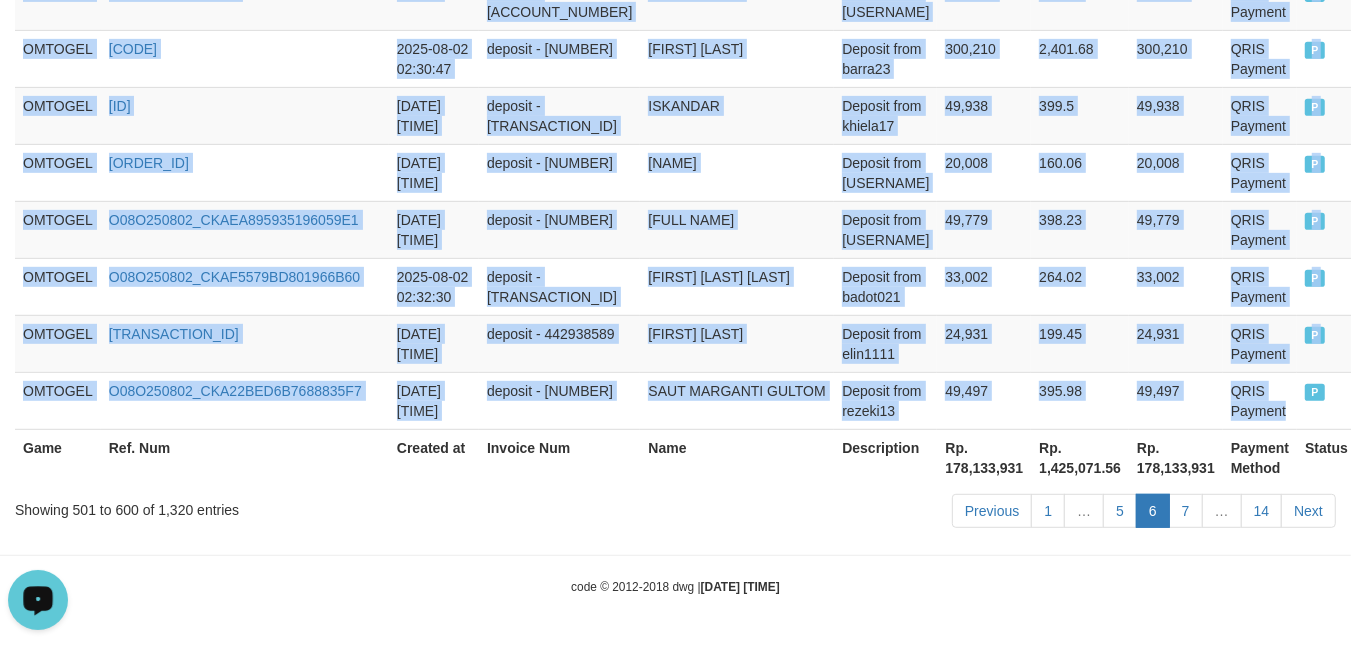 click on "Rp. 178,133,931" at bounding box center [1176, 457] 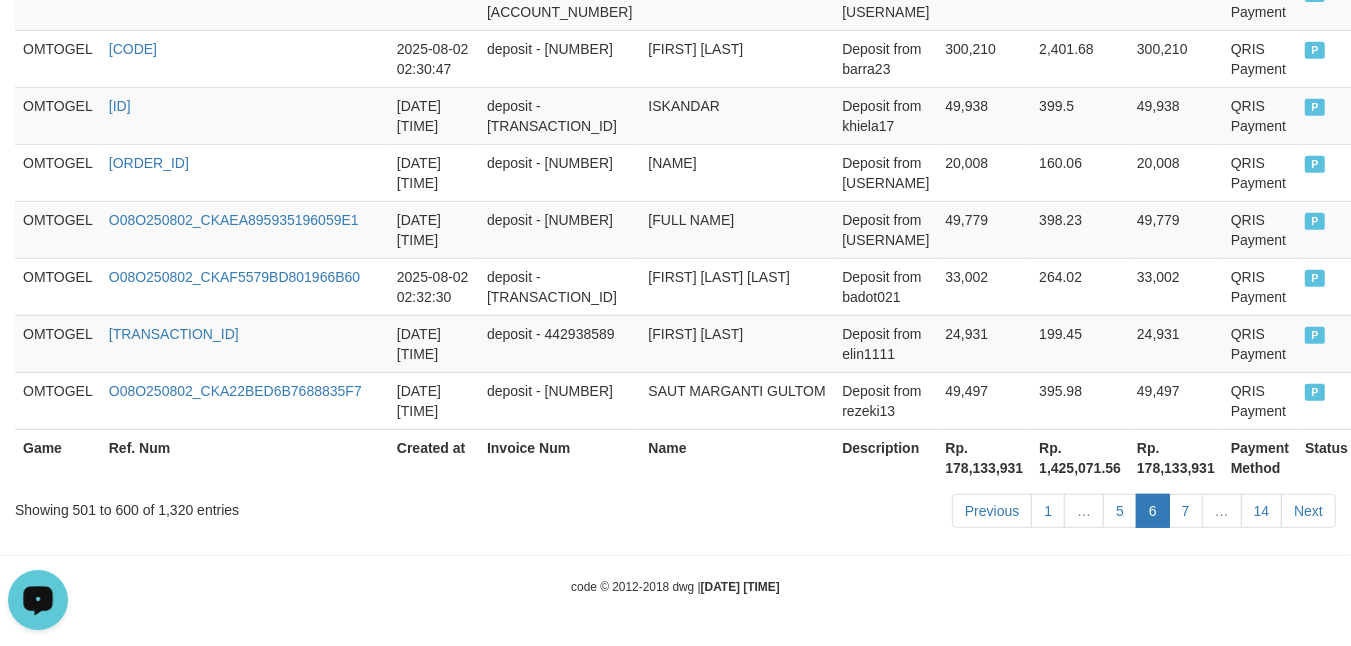 click on "Rp. 178,133,931" at bounding box center [1176, 457] 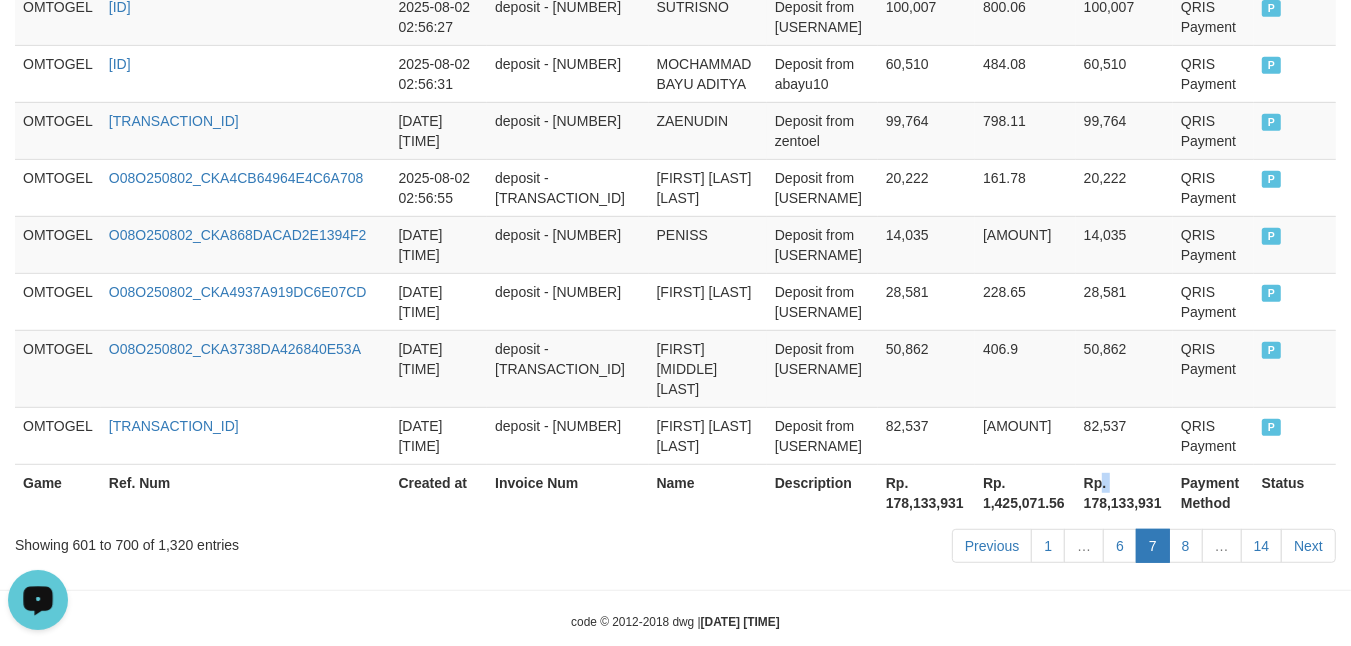 click on "Rp. 178,133,931" at bounding box center [1124, 492] 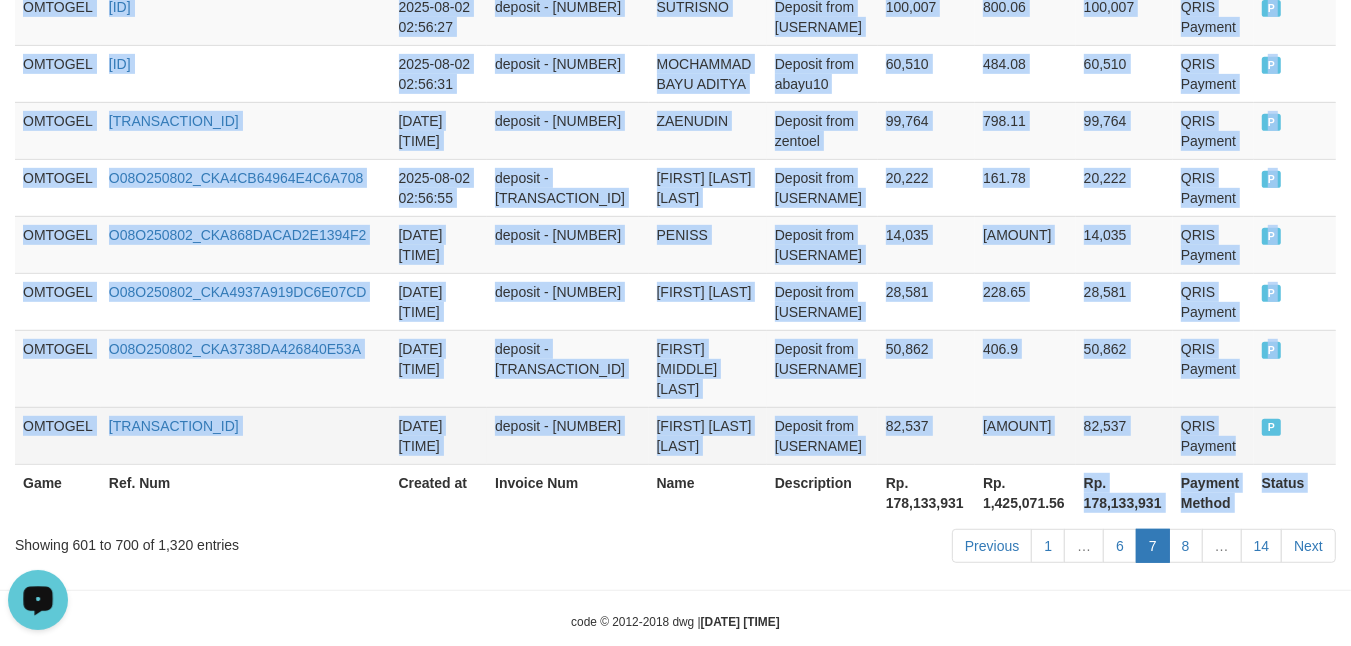 click on "QRIS Payment" at bounding box center (1213, 435) 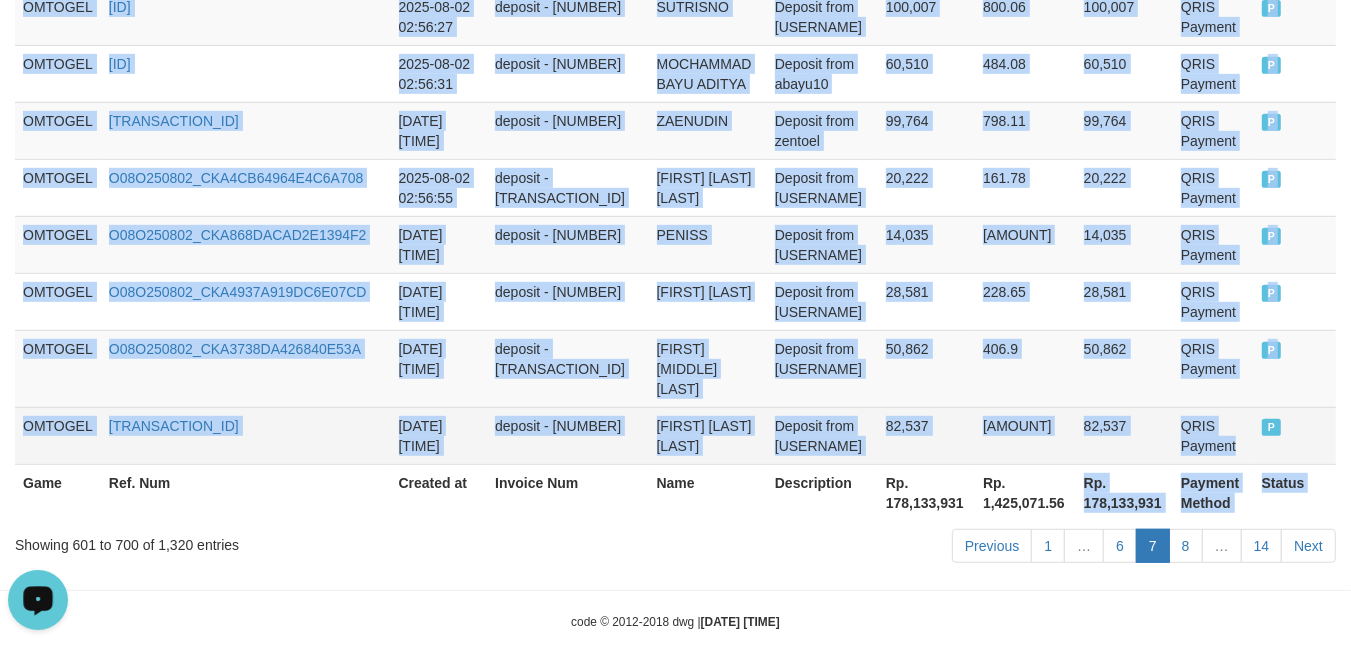 click on "QRIS Payment" at bounding box center (1213, 435) 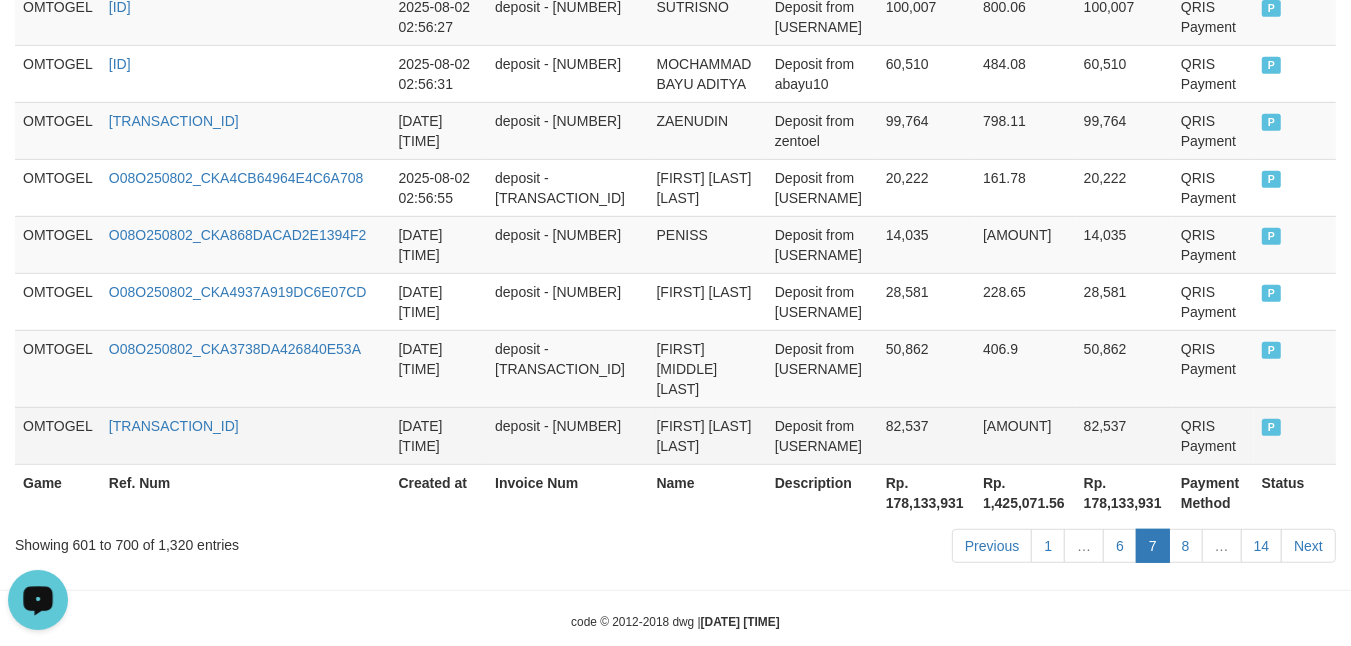 click on "QRIS Payment" at bounding box center (1213, 435) 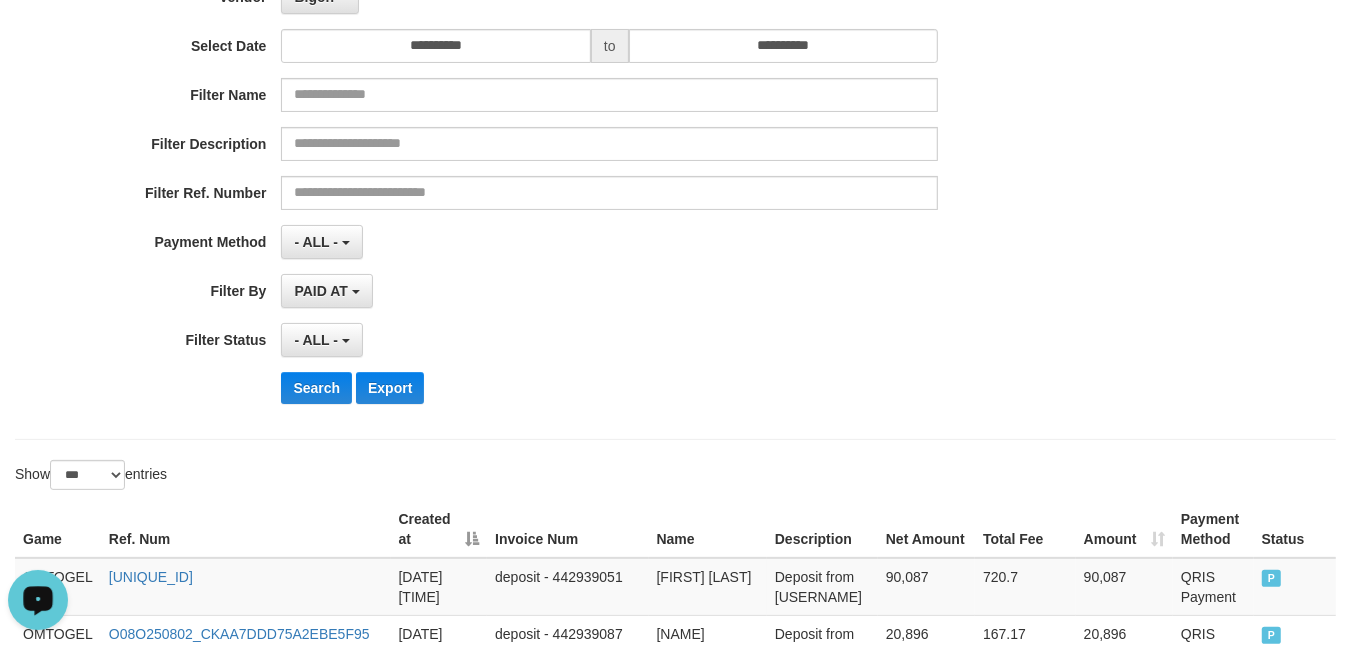 scroll, scrollTop: 500, scrollLeft: 0, axis: vertical 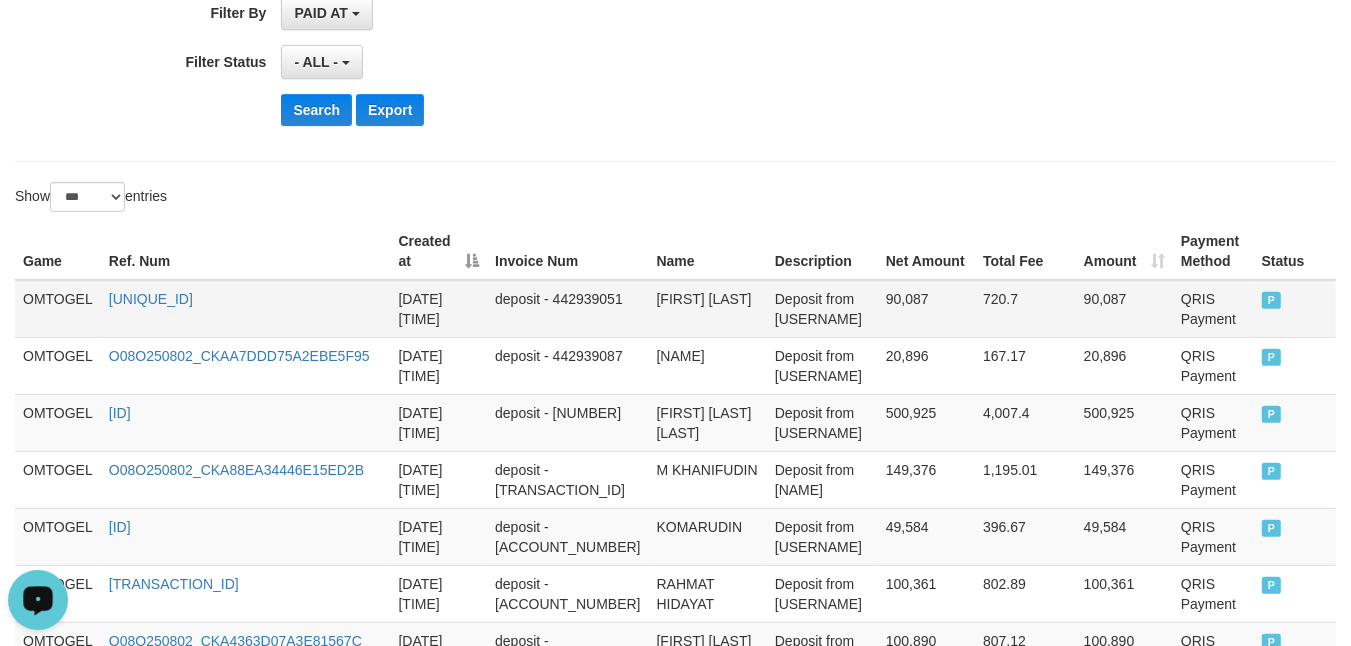 click on "OMTOGEL" at bounding box center [58, 309] 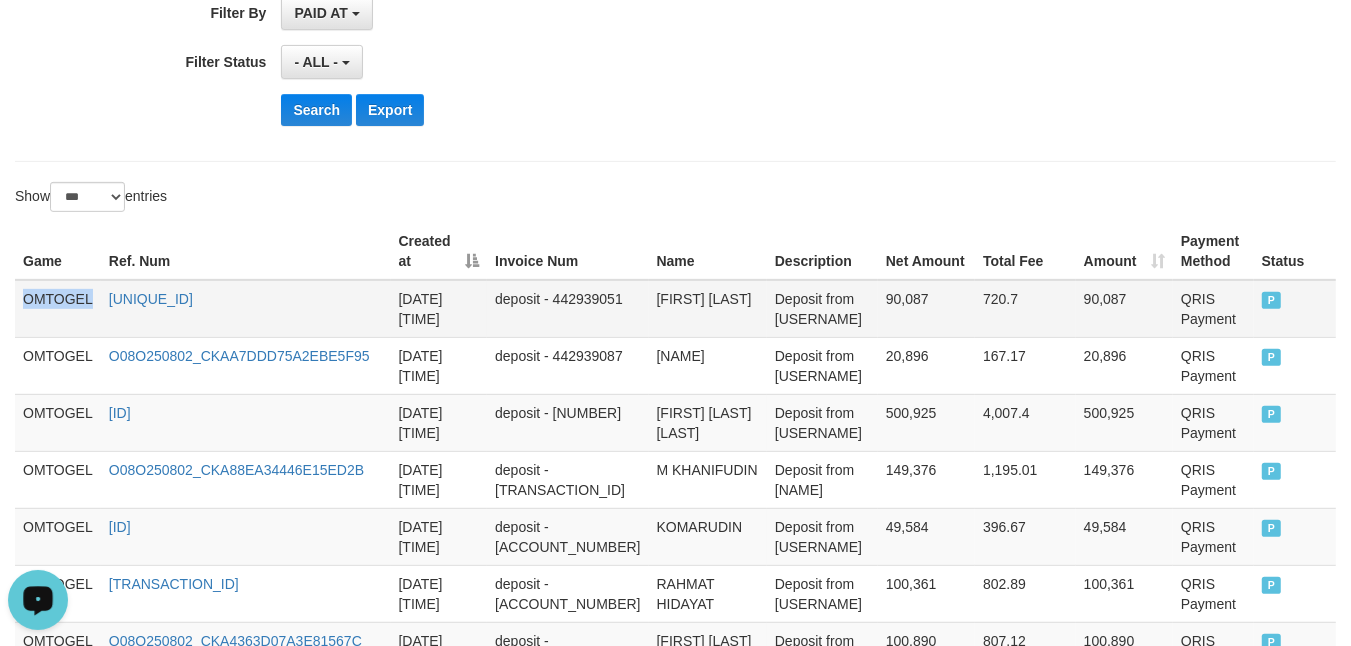 click on "OMTOGEL" at bounding box center [58, 309] 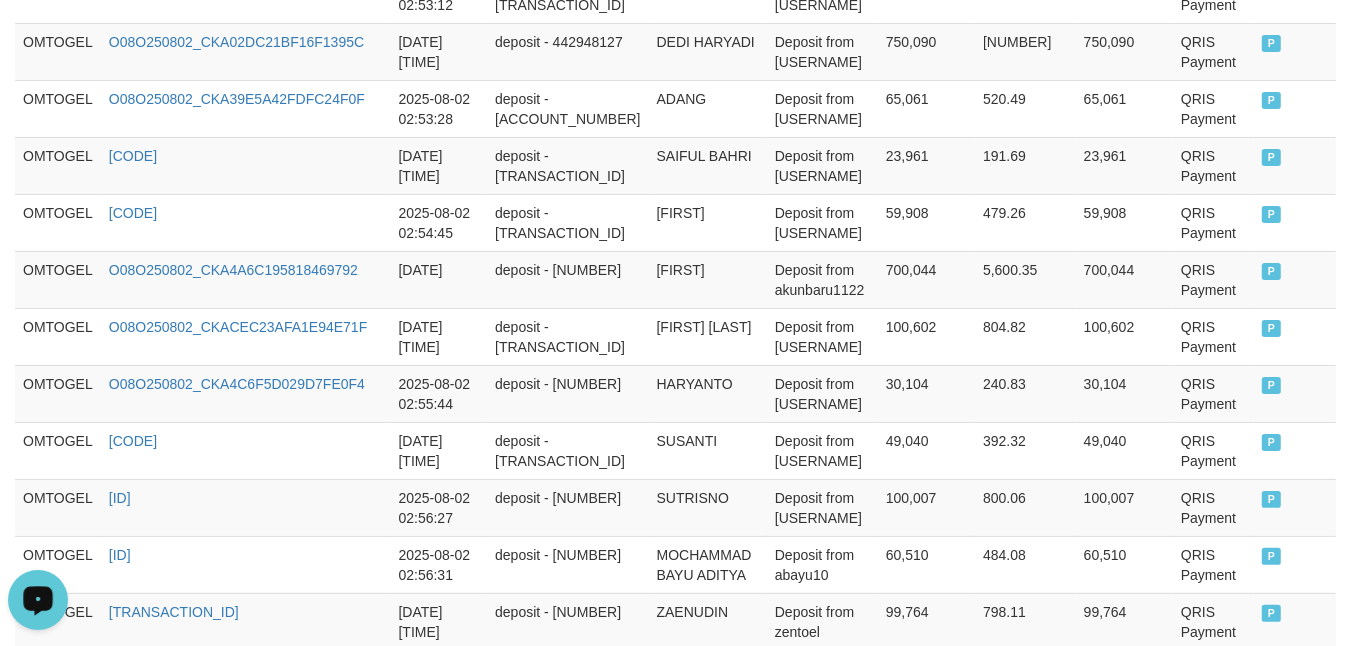 scroll, scrollTop: 6076, scrollLeft: 0, axis: vertical 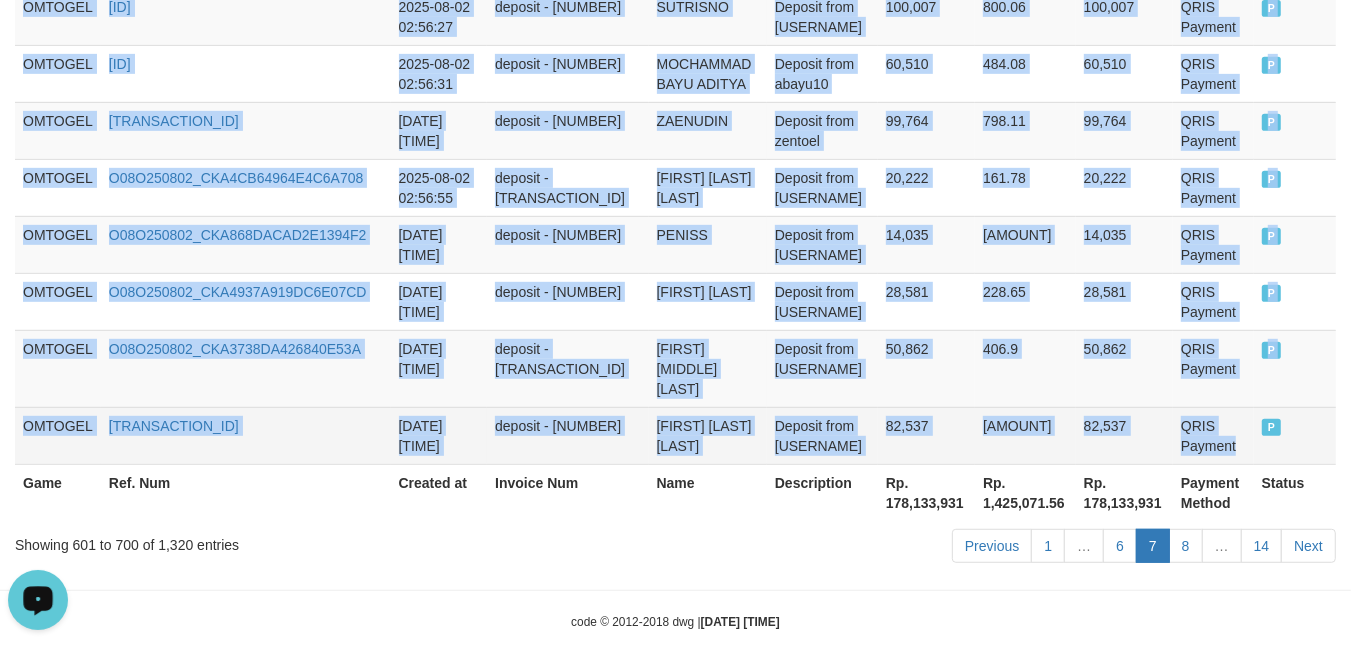 click on "QRIS Payment" at bounding box center (1213, 435) 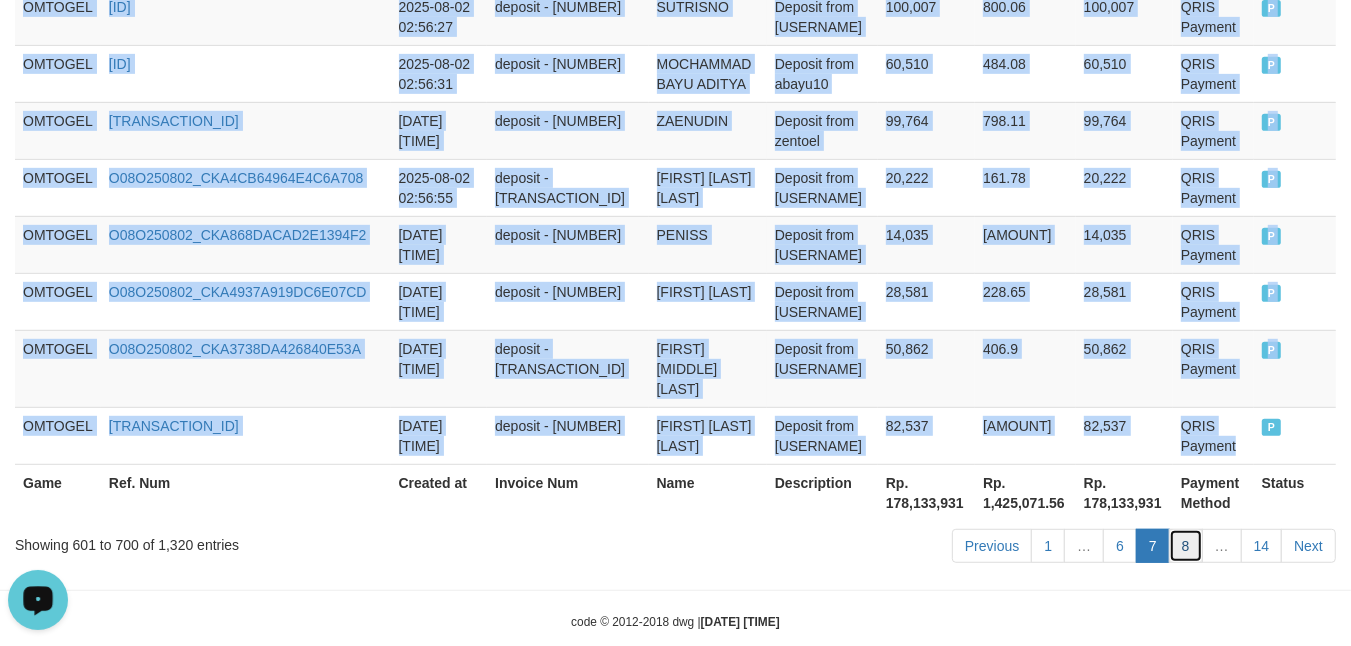 click on "8" at bounding box center [1186, 546] 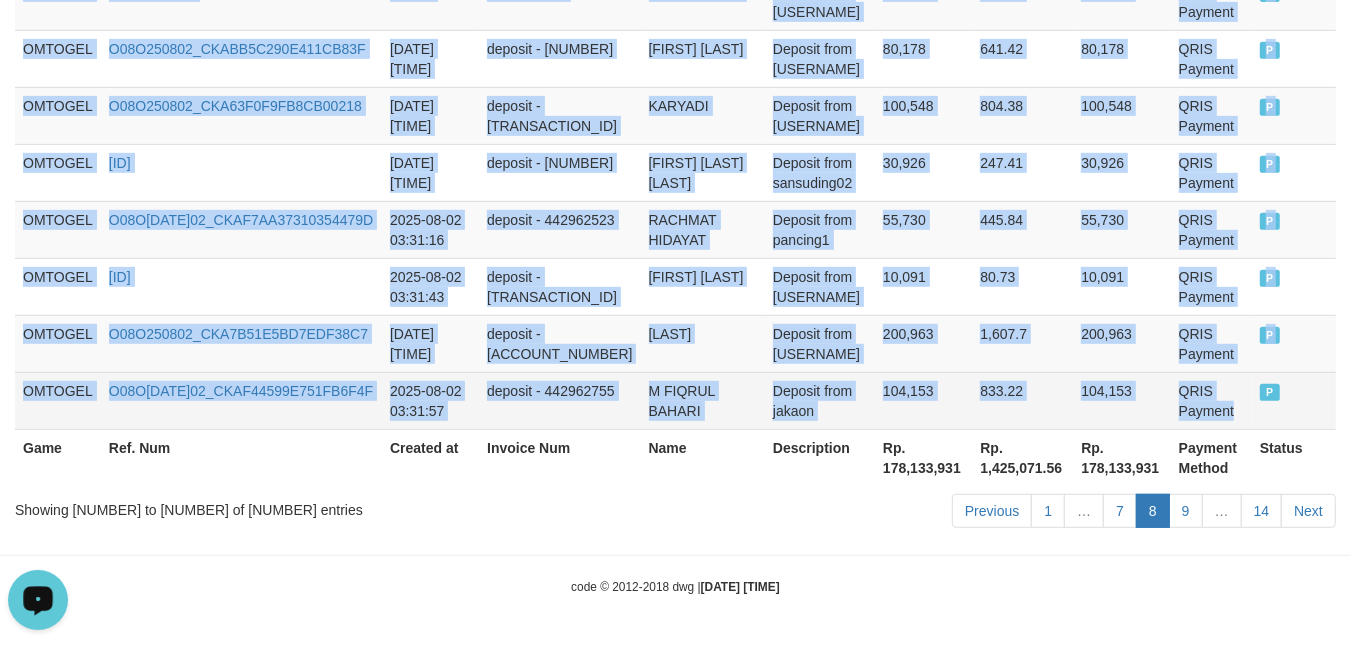 click on "QRIS Payment" at bounding box center [1211, 400] 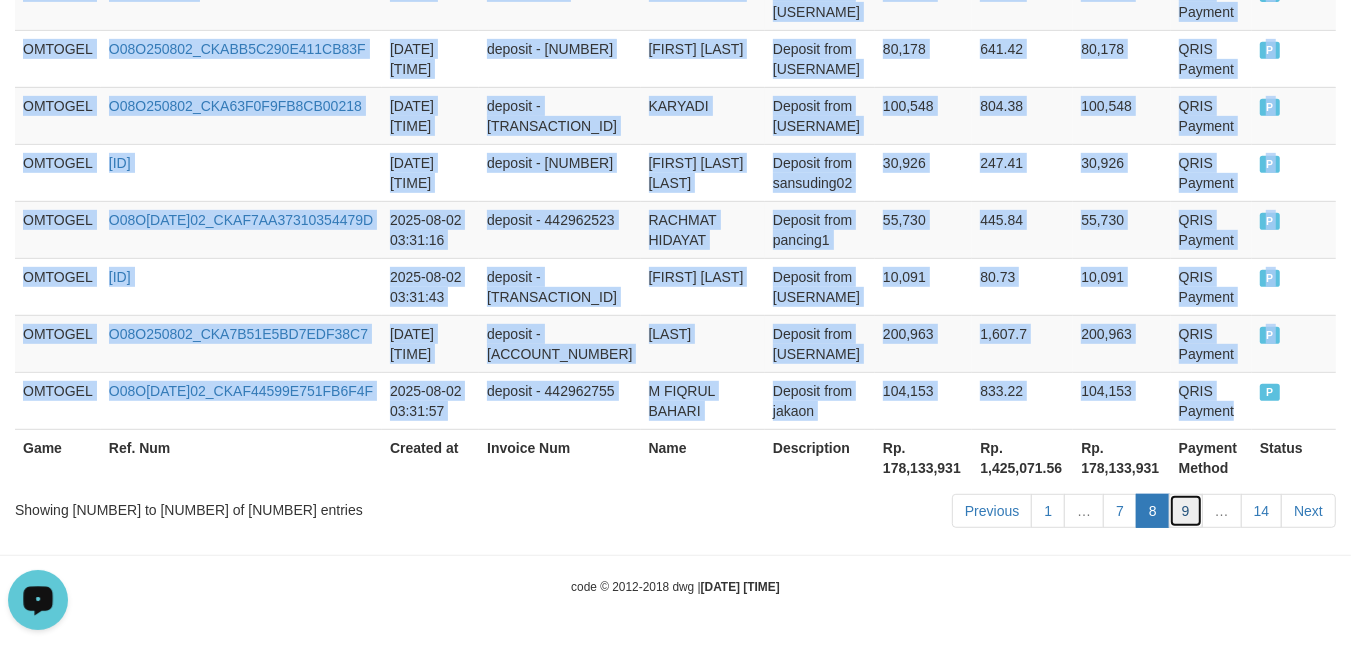click on "9" at bounding box center [1186, 511] 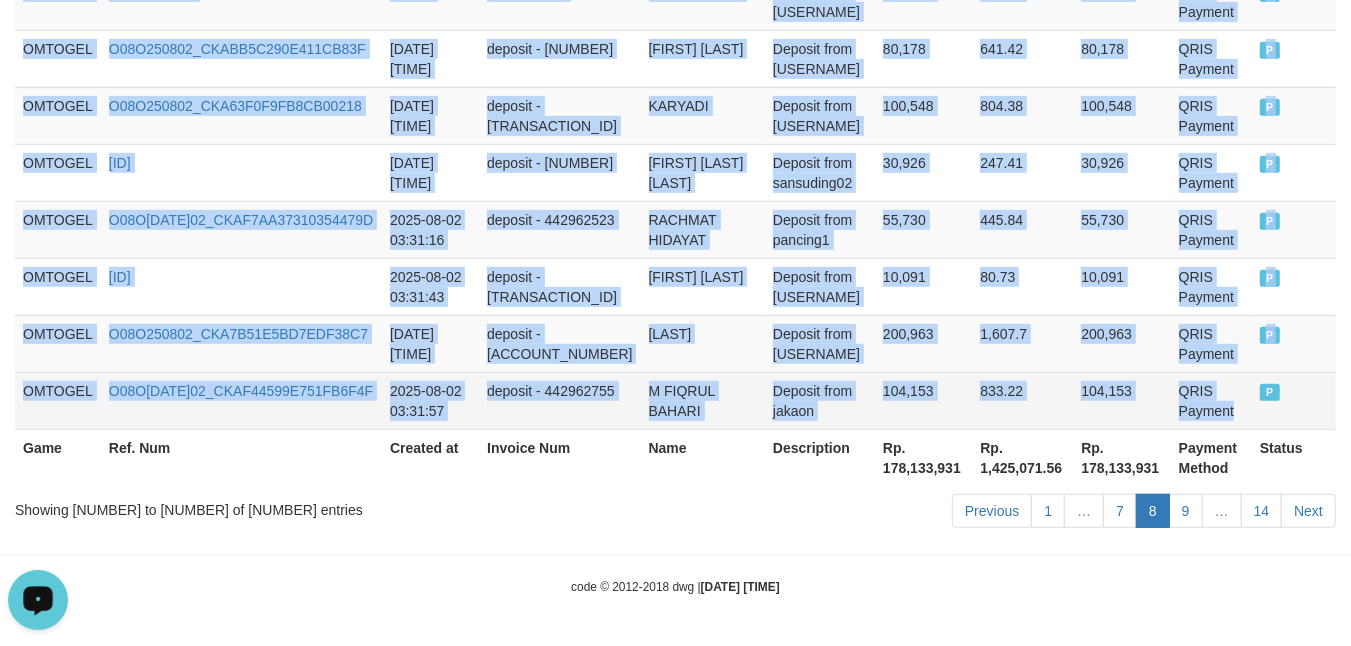 scroll, scrollTop: 6196, scrollLeft: 0, axis: vertical 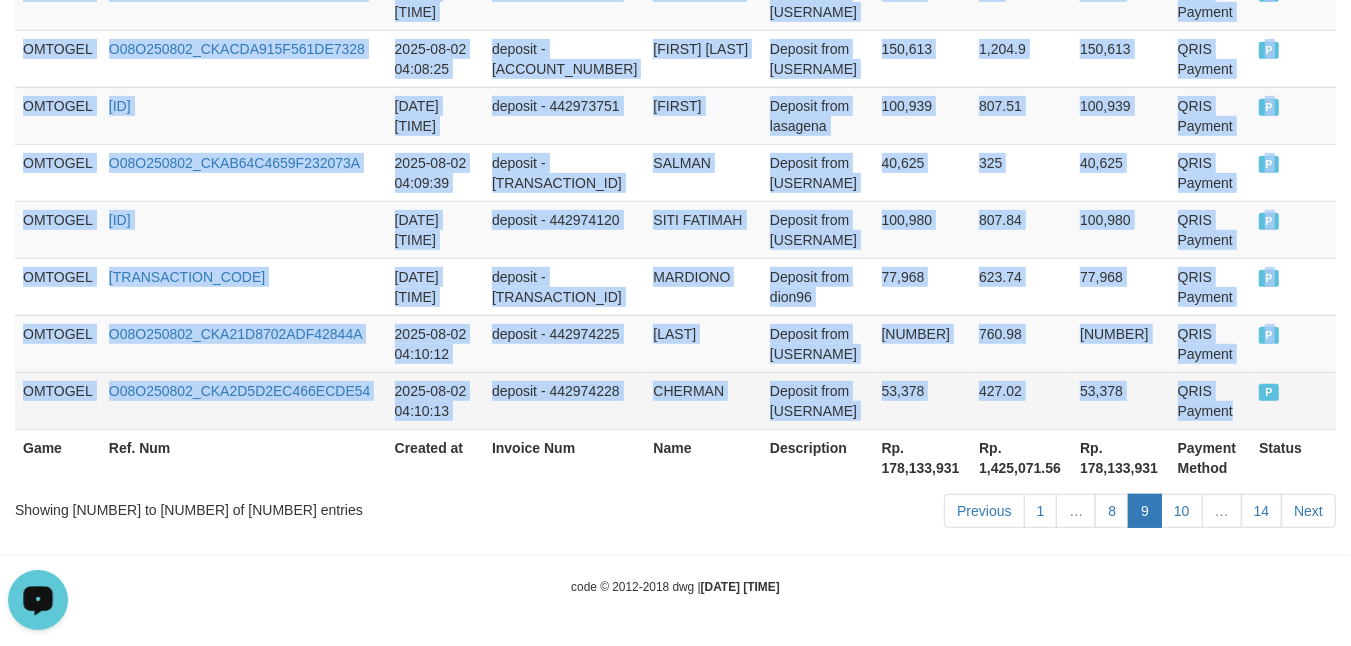 click on "QRIS Payment" at bounding box center (1210, 400) 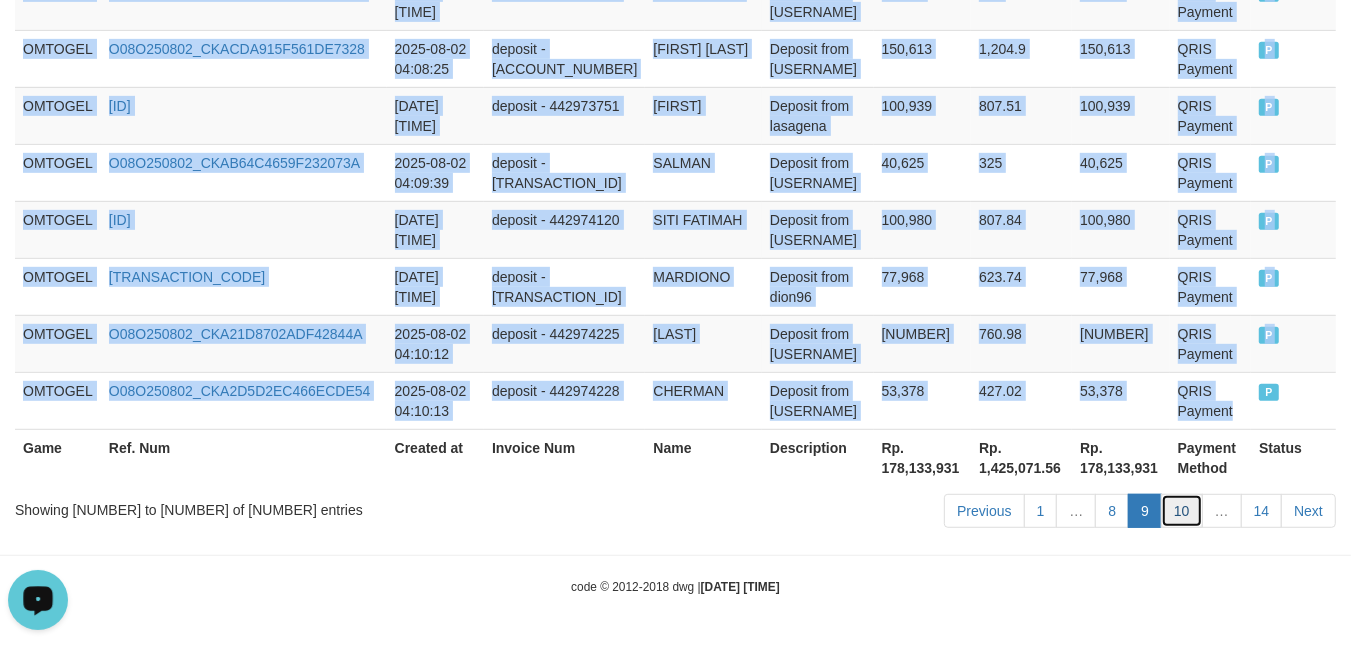 click on "10" at bounding box center (1182, 511) 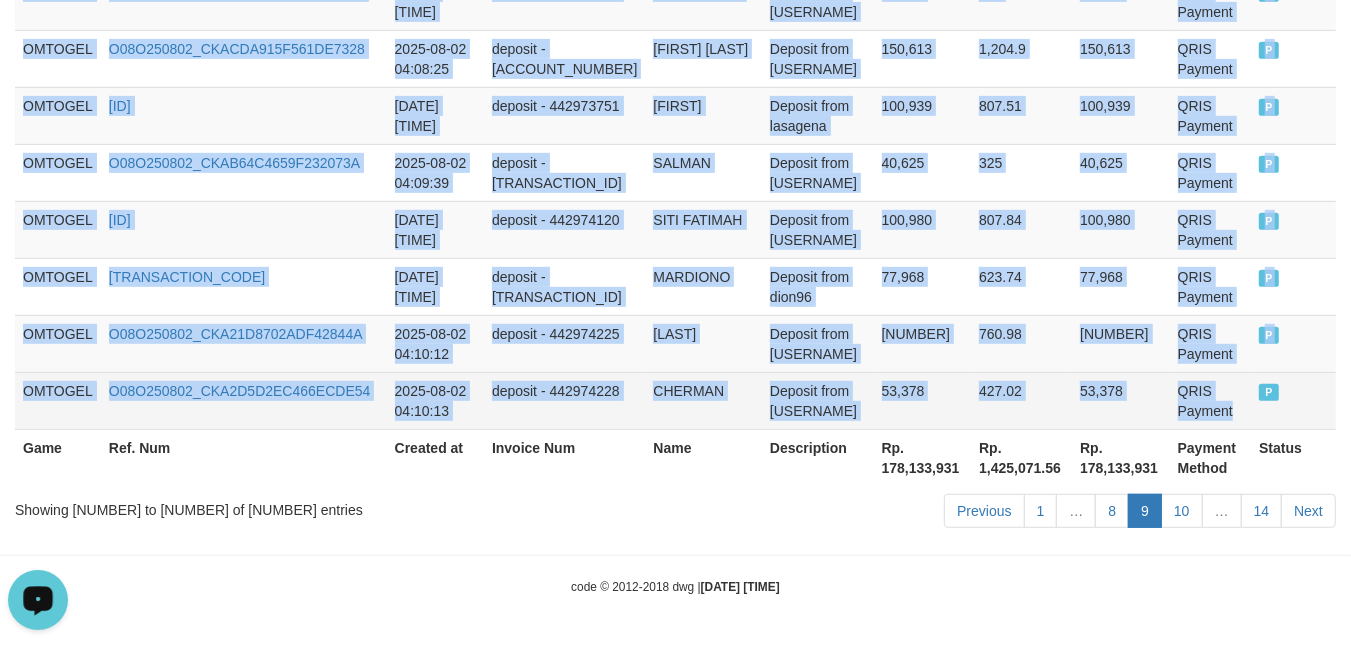 scroll, scrollTop: 6076, scrollLeft: 0, axis: vertical 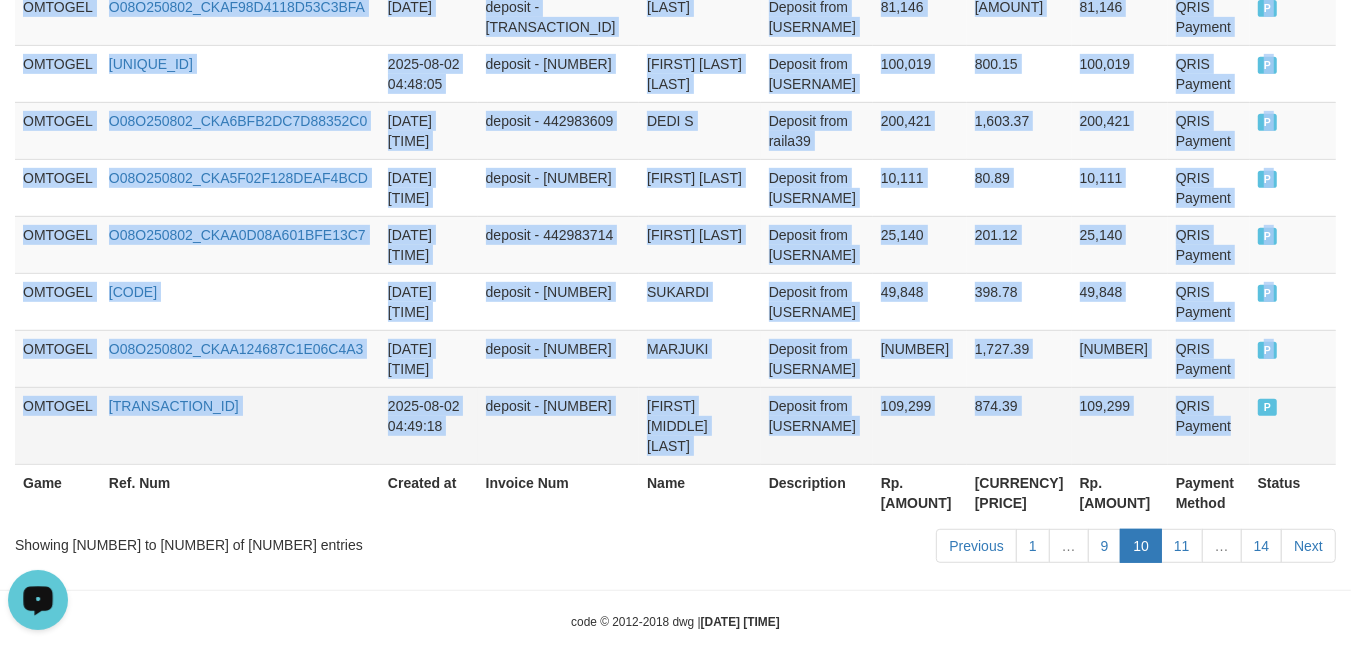 click on "QRIS Payment" at bounding box center (1209, 425) 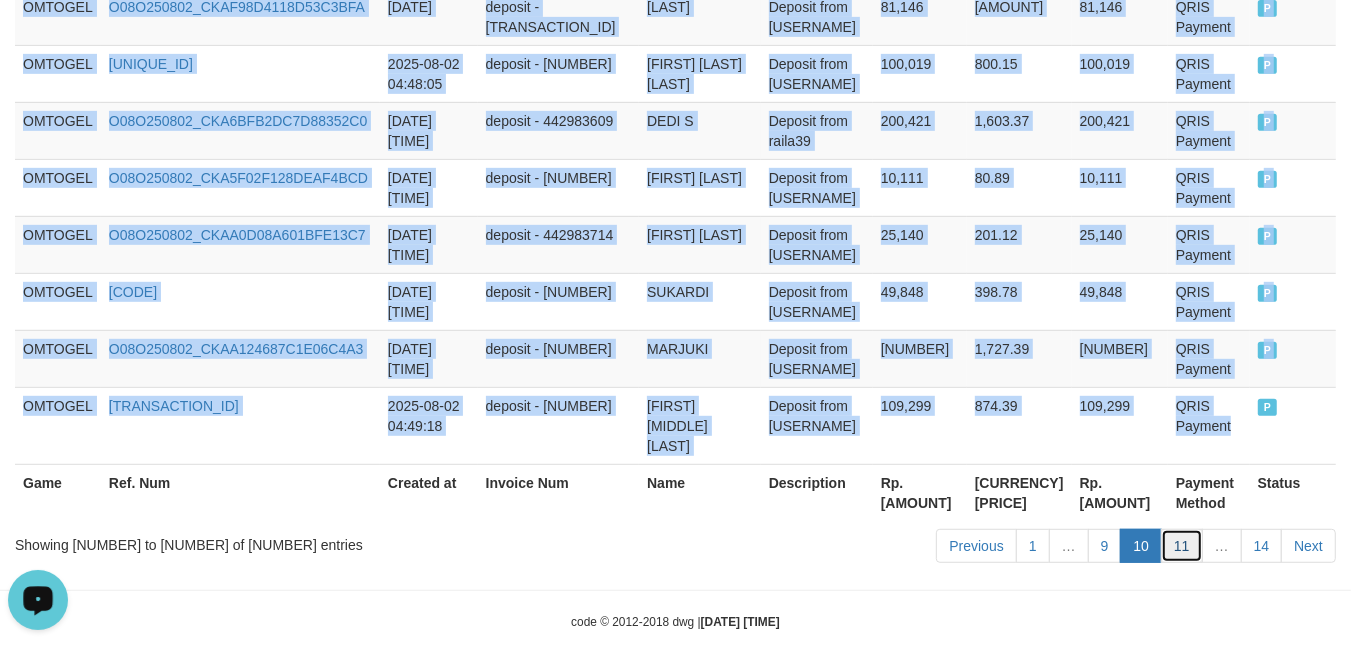 click on "11" at bounding box center (1182, 546) 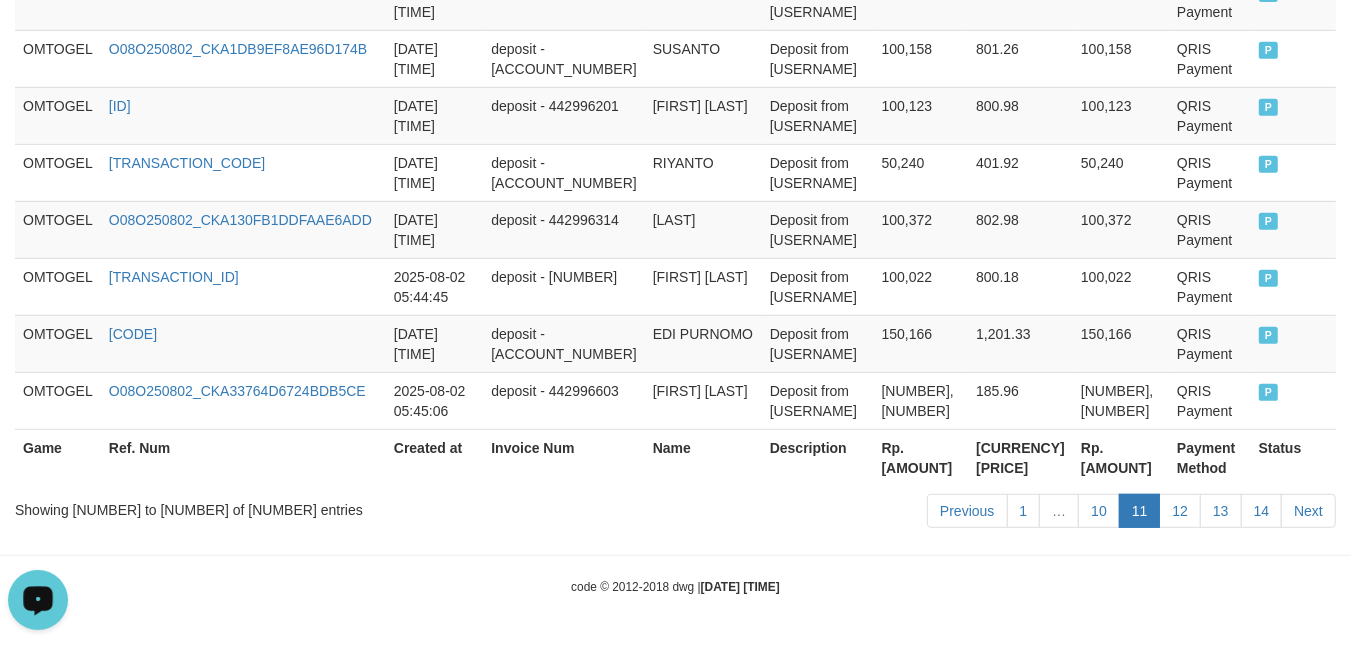 scroll, scrollTop: 6196, scrollLeft: 0, axis: vertical 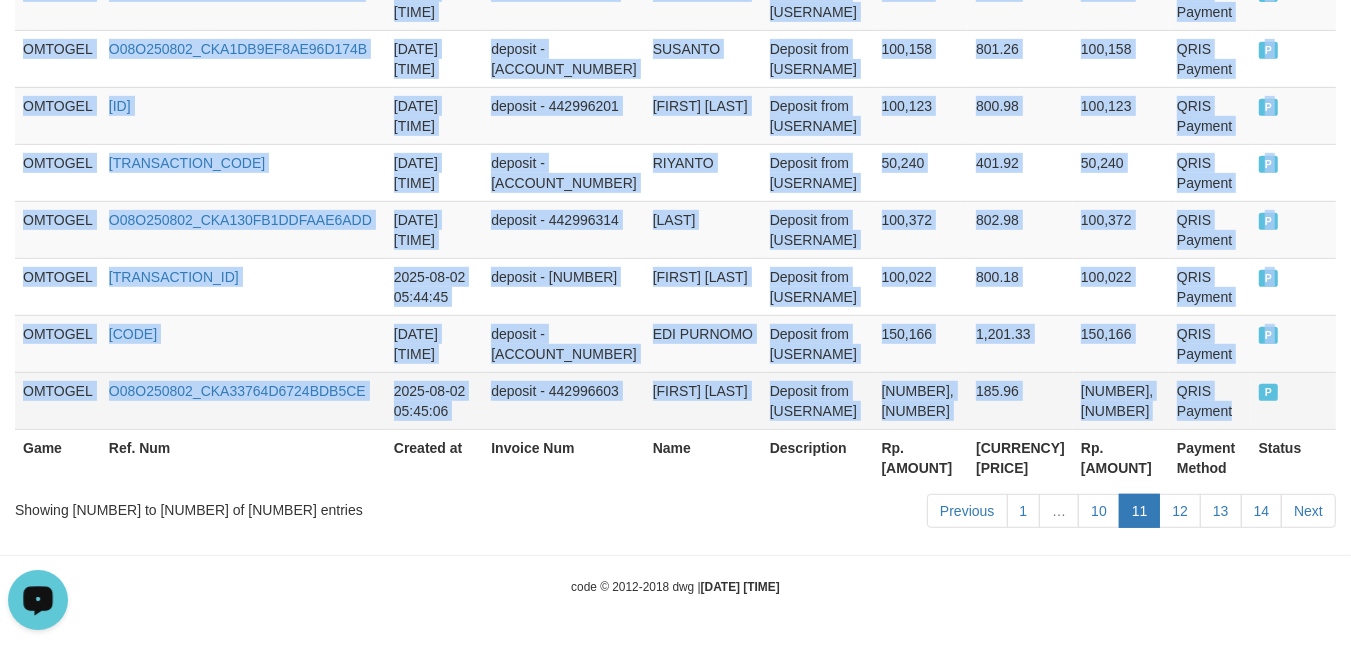 click on "QRIS Payment" at bounding box center [1210, 400] 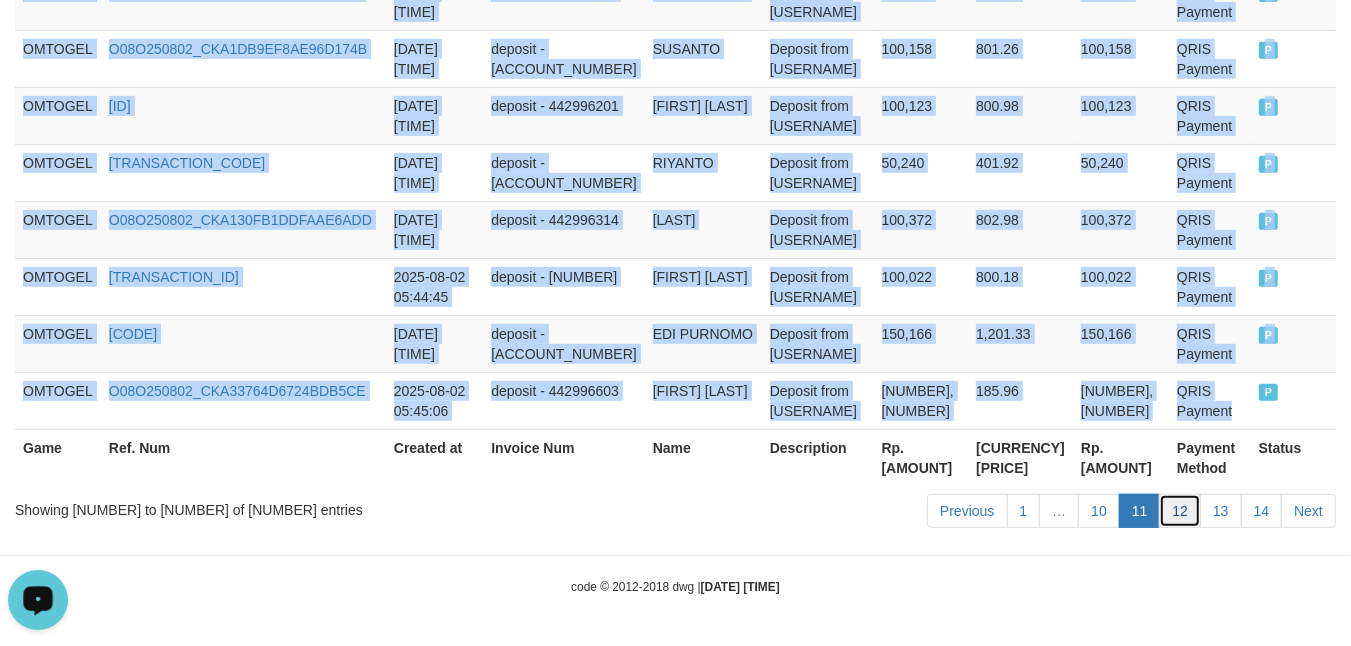click on "12" at bounding box center [1180, 511] 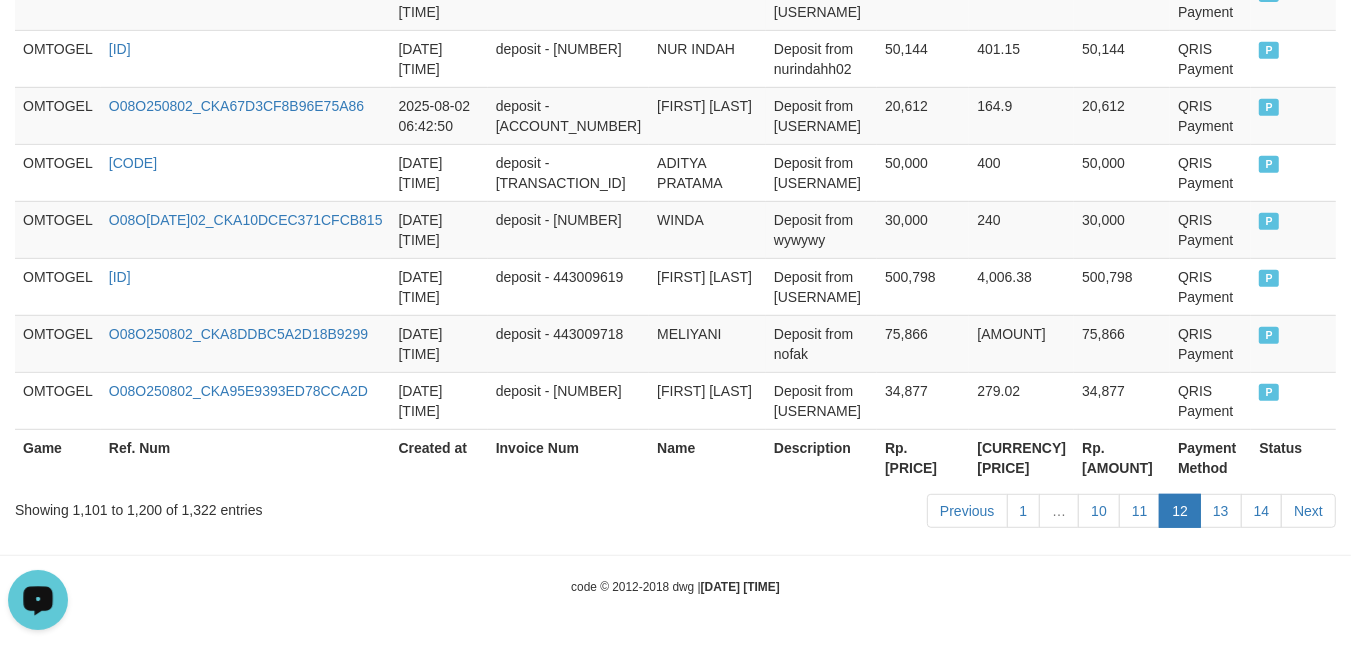 scroll, scrollTop: 6116, scrollLeft: 0, axis: vertical 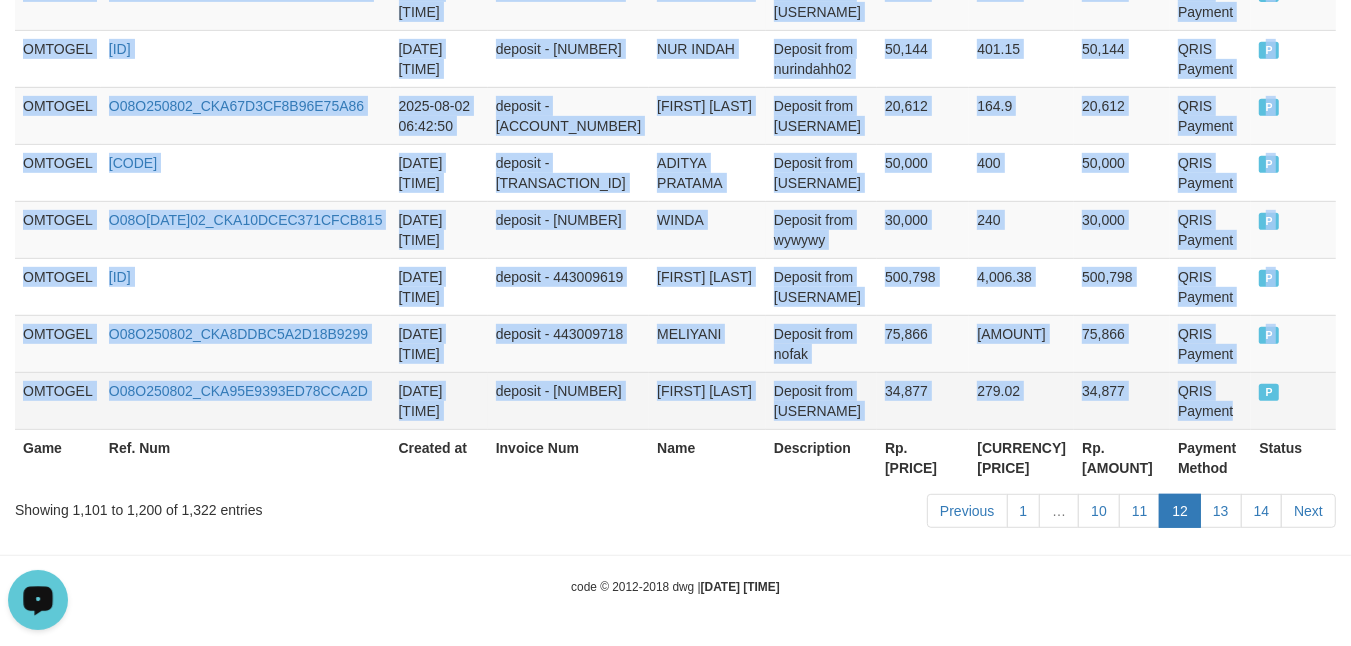 click on "QRIS Payment" at bounding box center [1210, 400] 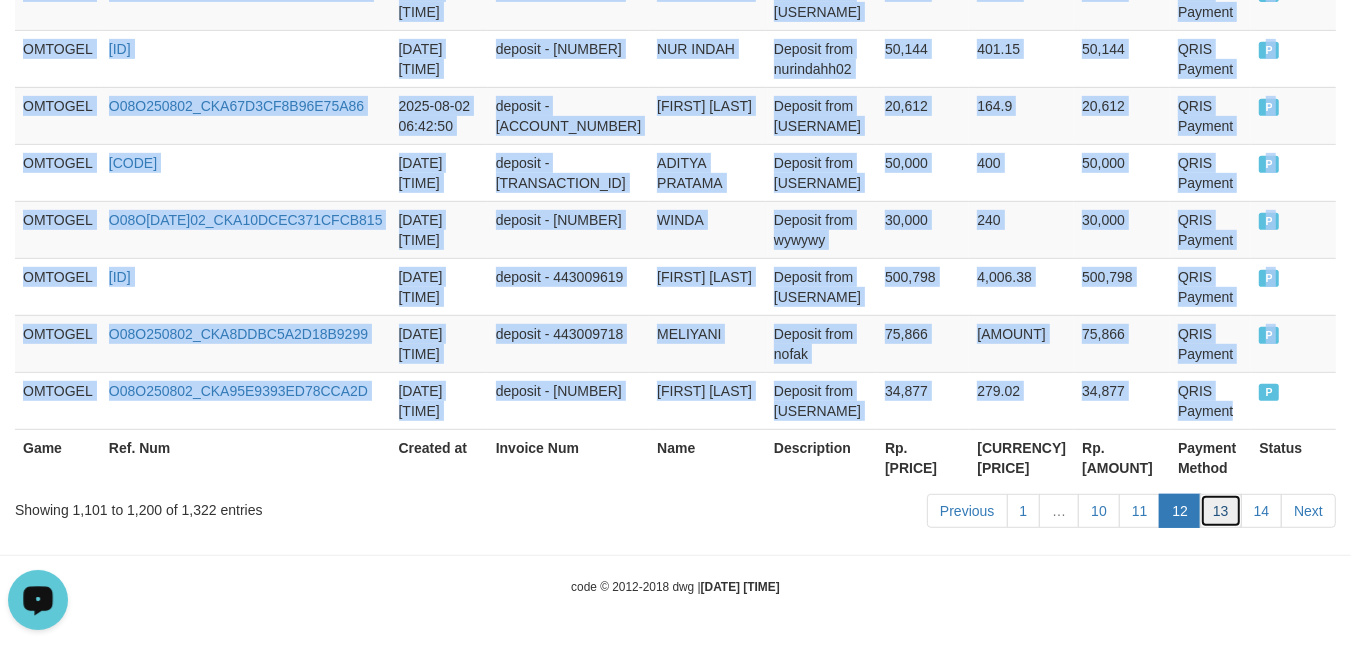 click on "13" at bounding box center (1221, 511) 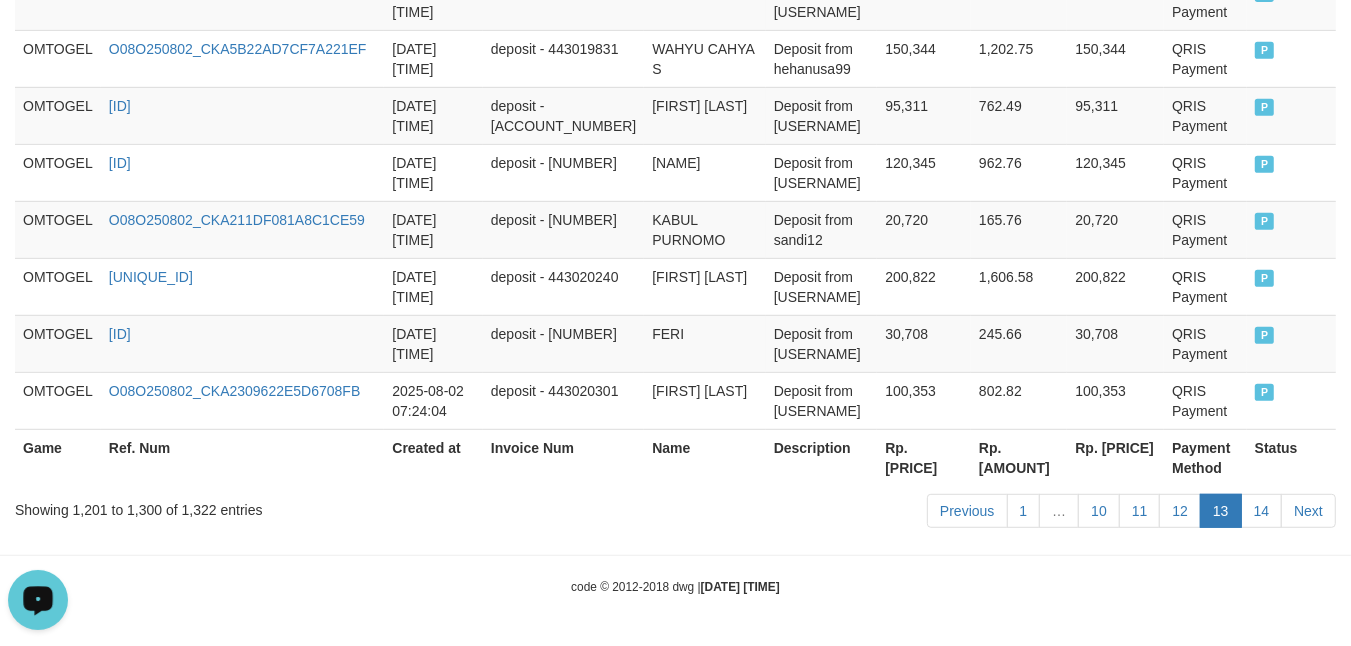 scroll, scrollTop: 6176, scrollLeft: 0, axis: vertical 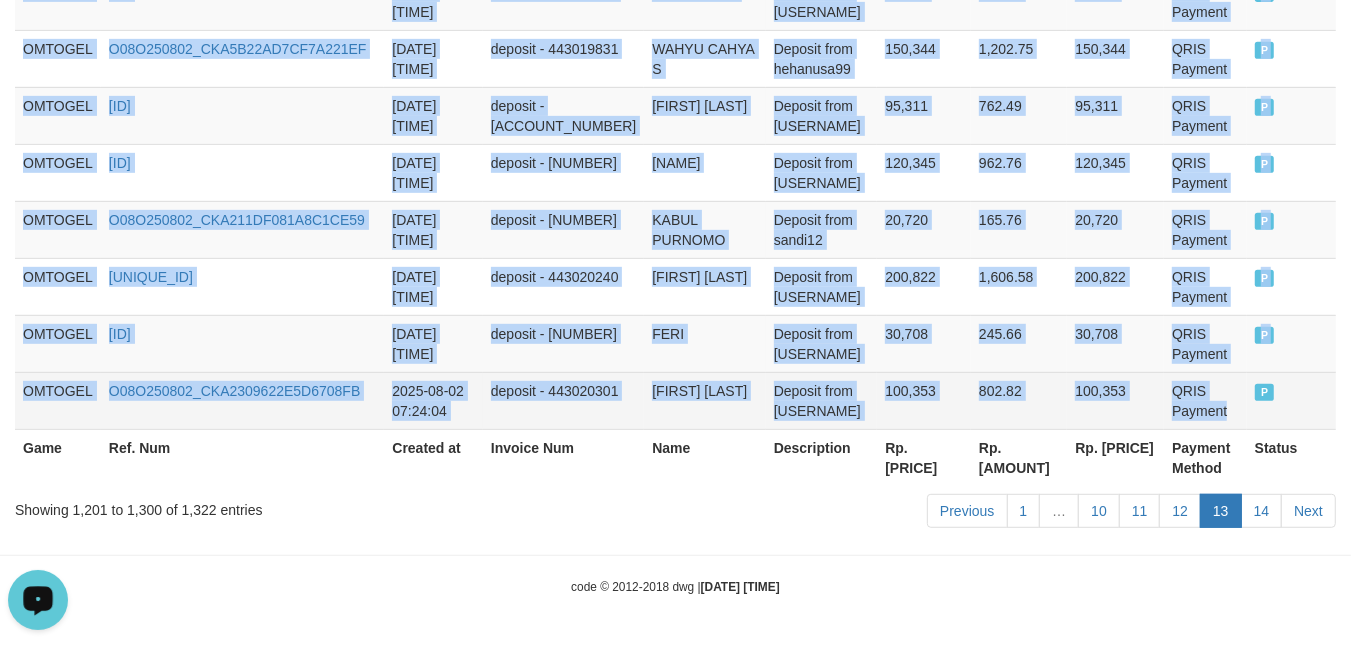 click on "QRIS Payment" at bounding box center [1205, 400] 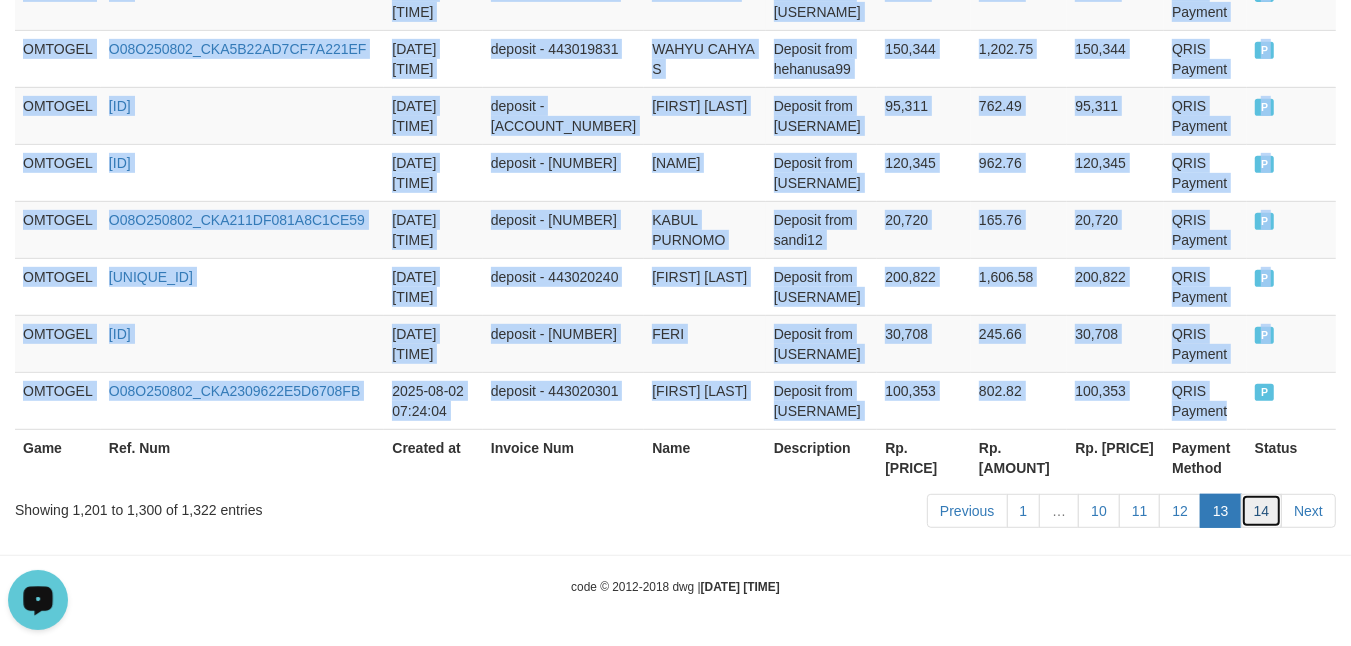 click on "14" at bounding box center [1262, 511] 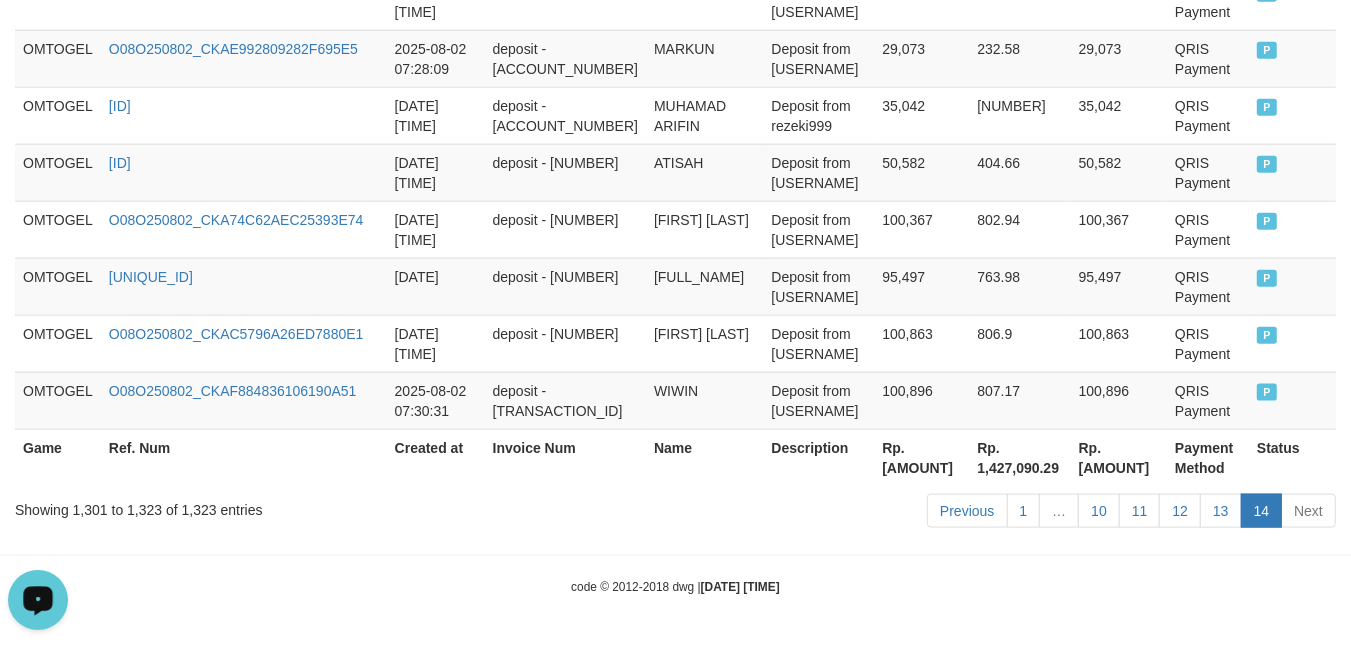 scroll, scrollTop: 1670, scrollLeft: 0, axis: vertical 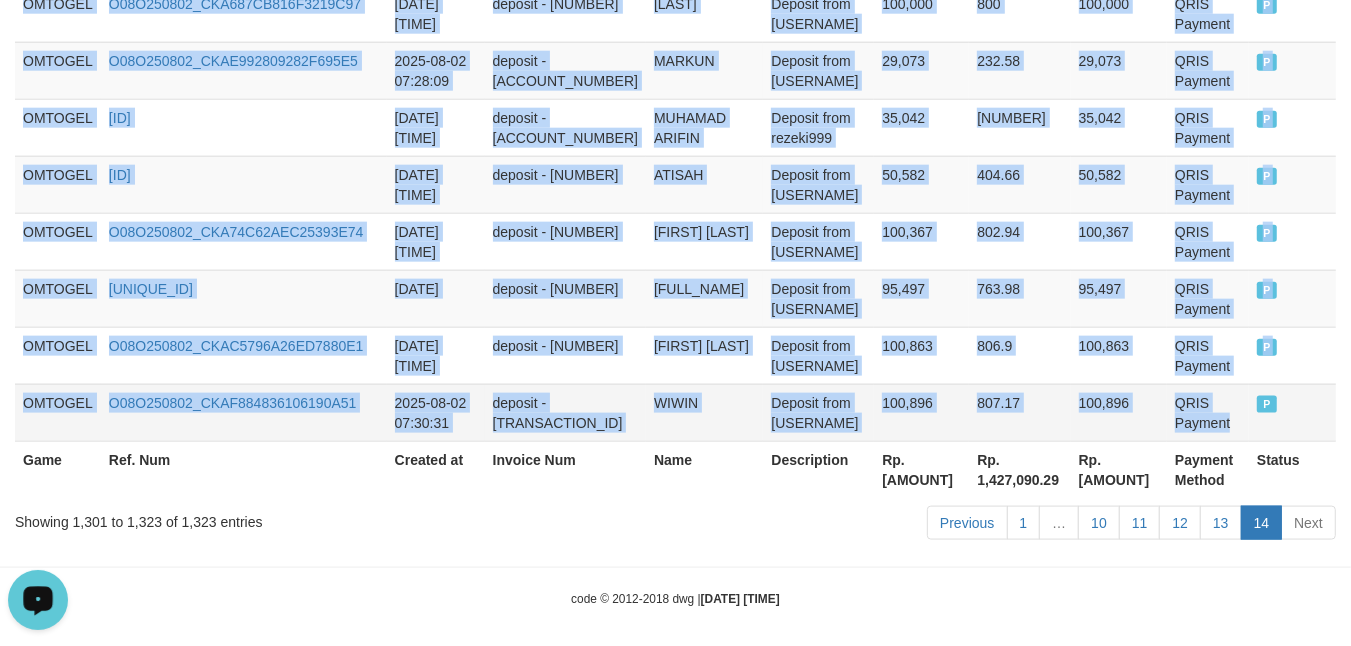 click on "QRIS Payment" at bounding box center (1208, 412) 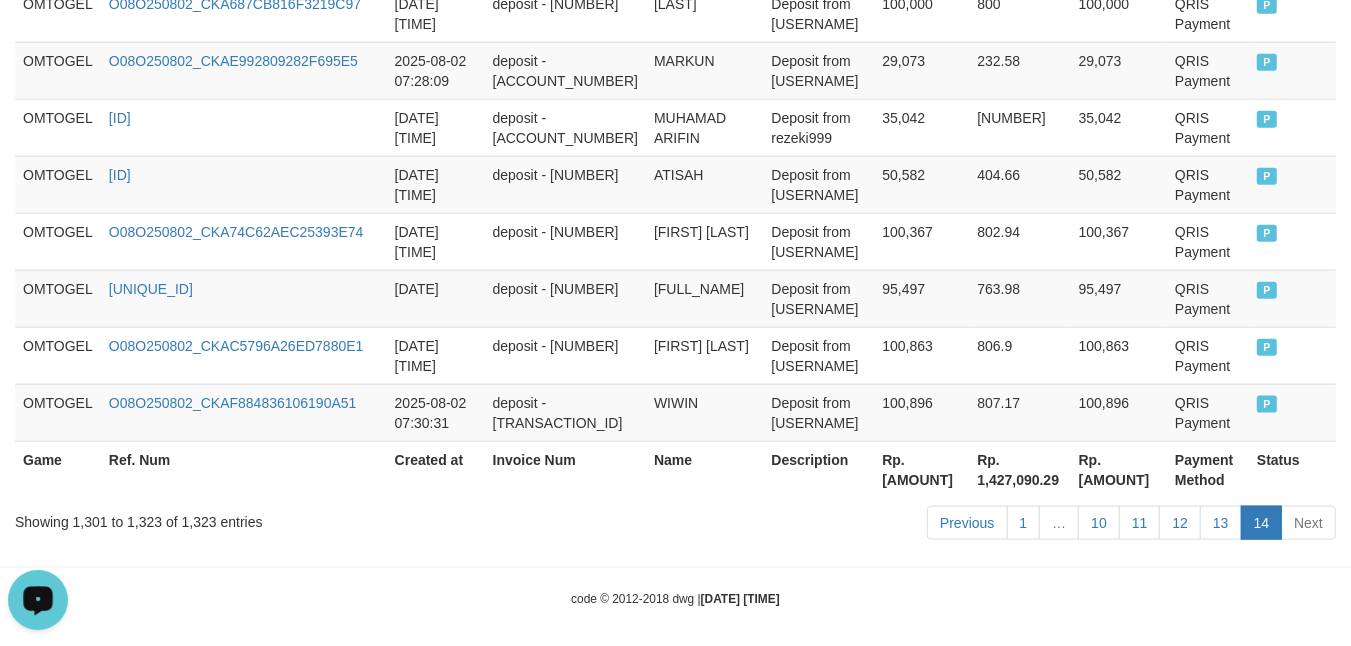 click on "Rp. [AMOUNT]" at bounding box center (921, 469) 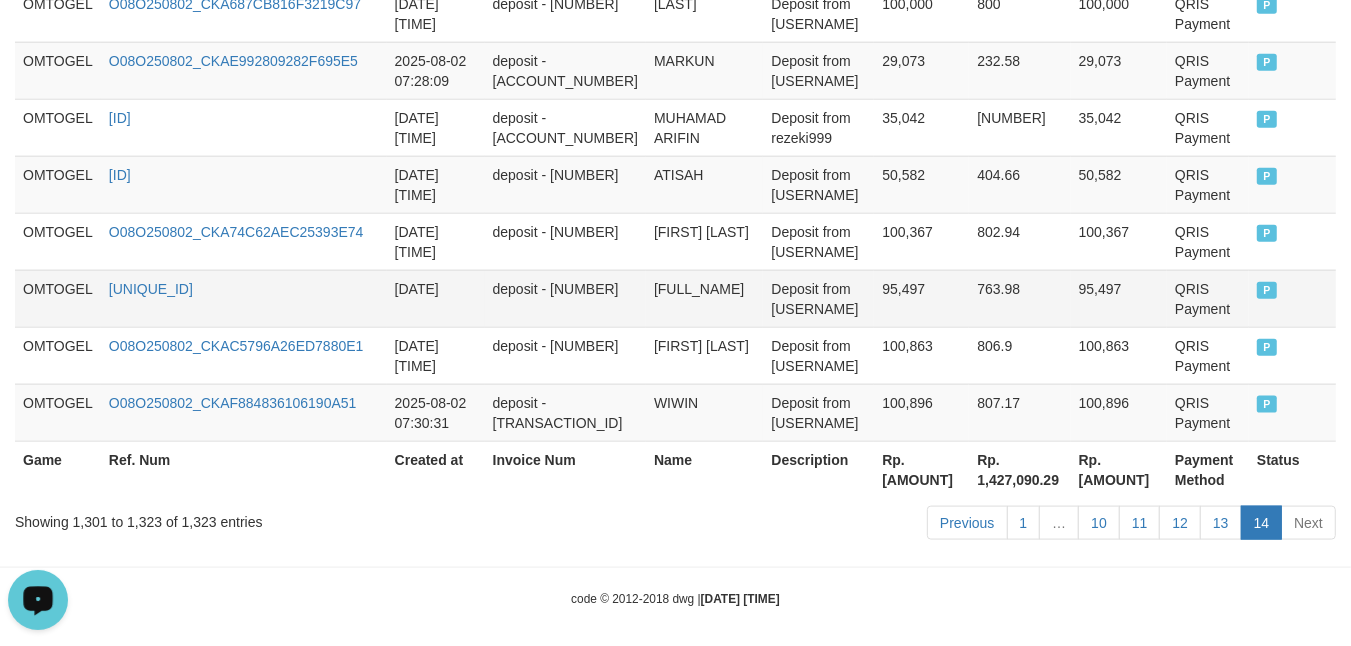 click on "Deposit from [USERNAME]" at bounding box center [818, 298] 